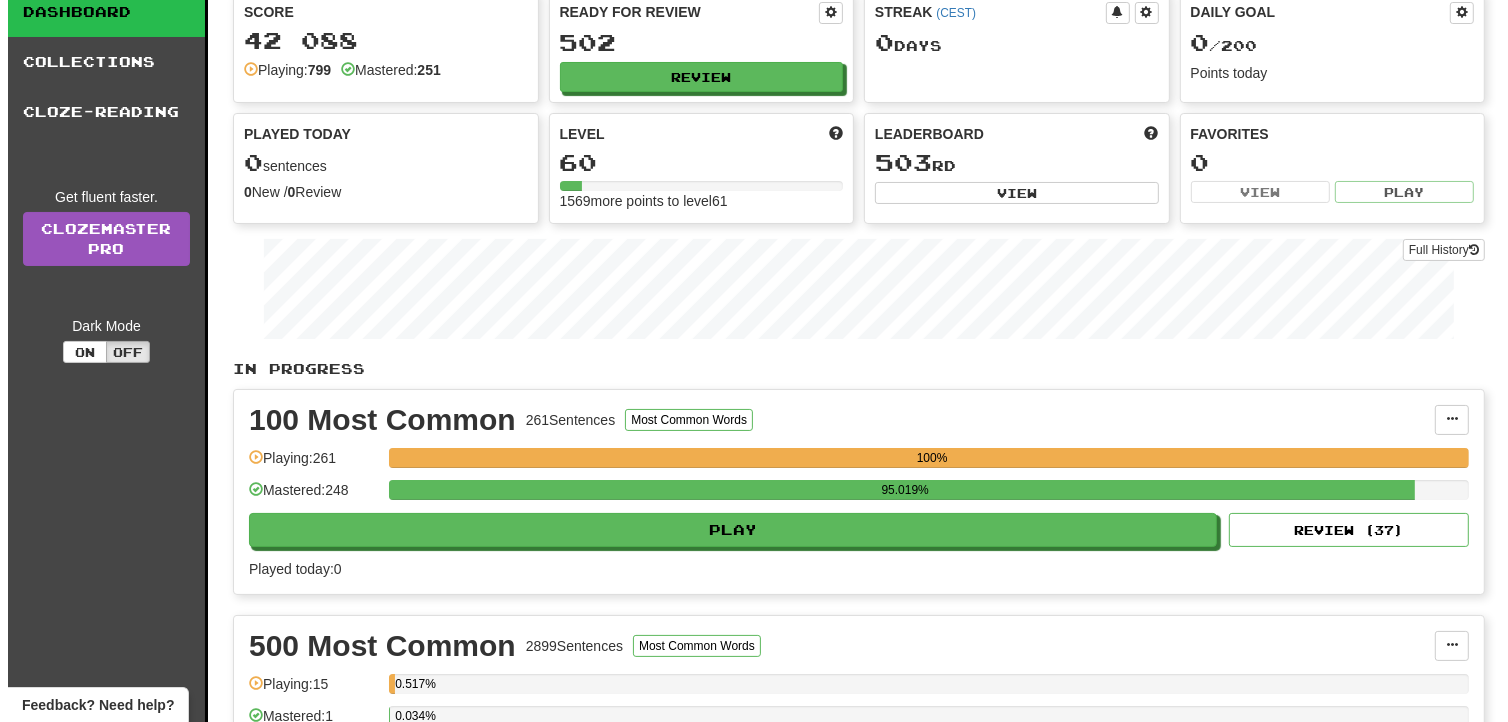scroll, scrollTop: 111, scrollLeft: 0, axis: vertical 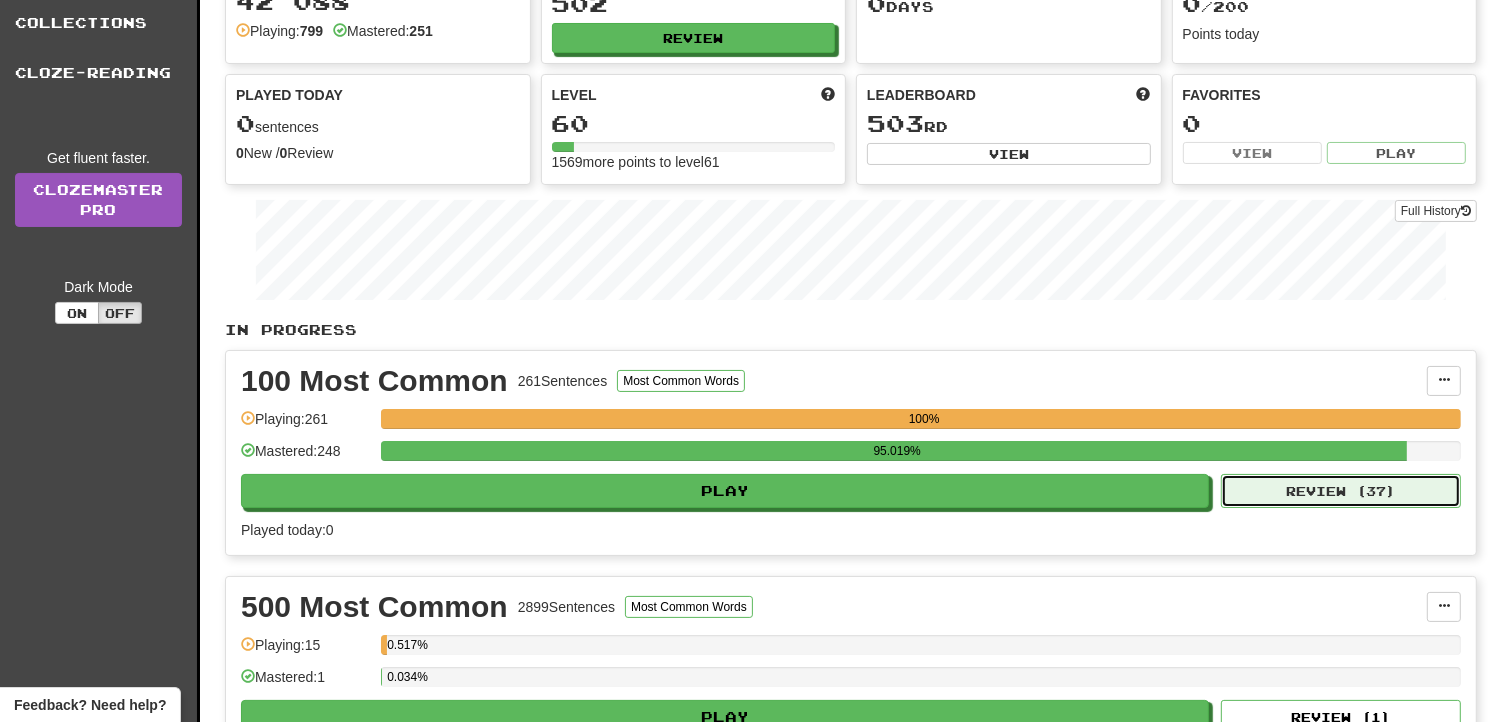 click on "Review ( 37 )" at bounding box center [1341, 491] 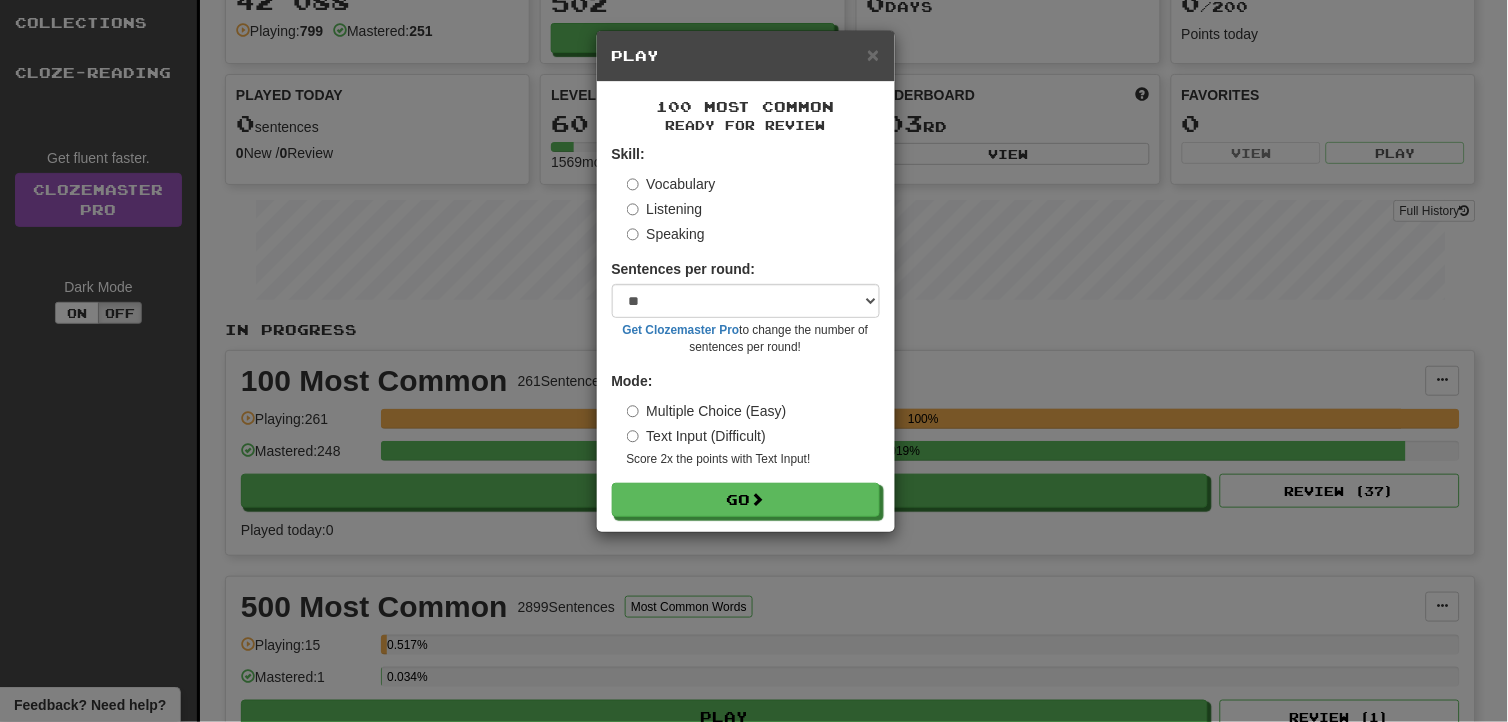 click on "Vocabulary Listening Speaking" at bounding box center (753, 209) 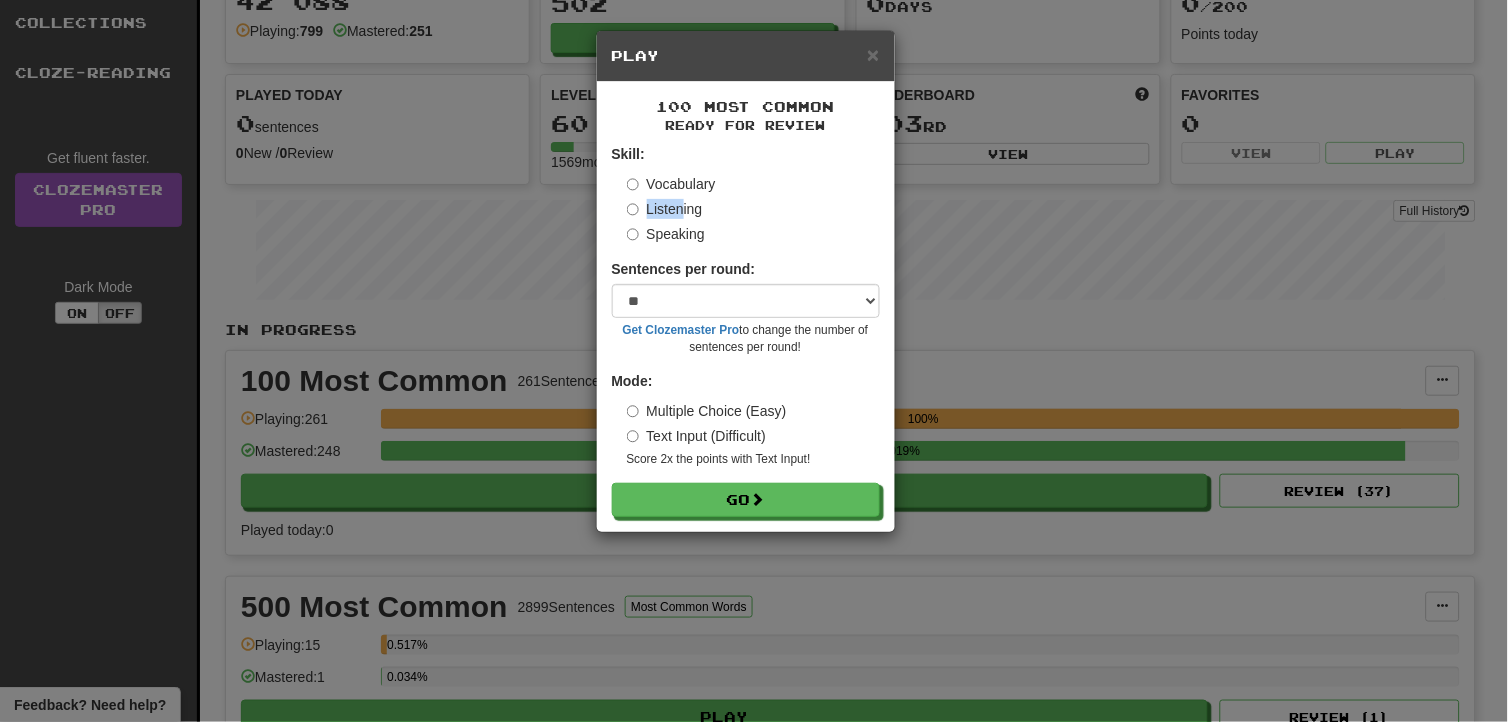 click on "Listening" at bounding box center [665, 209] 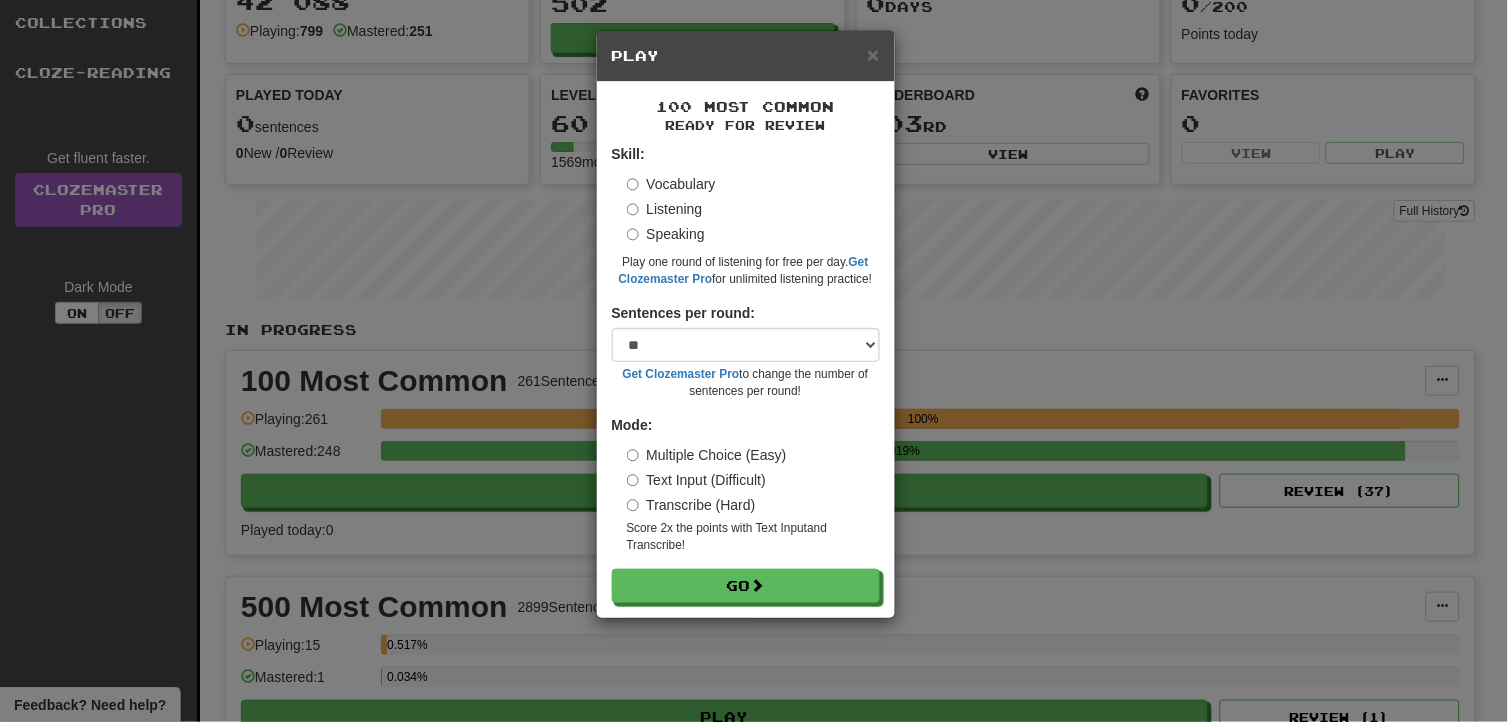 click on "Transcribe (Hard)" at bounding box center [691, 505] 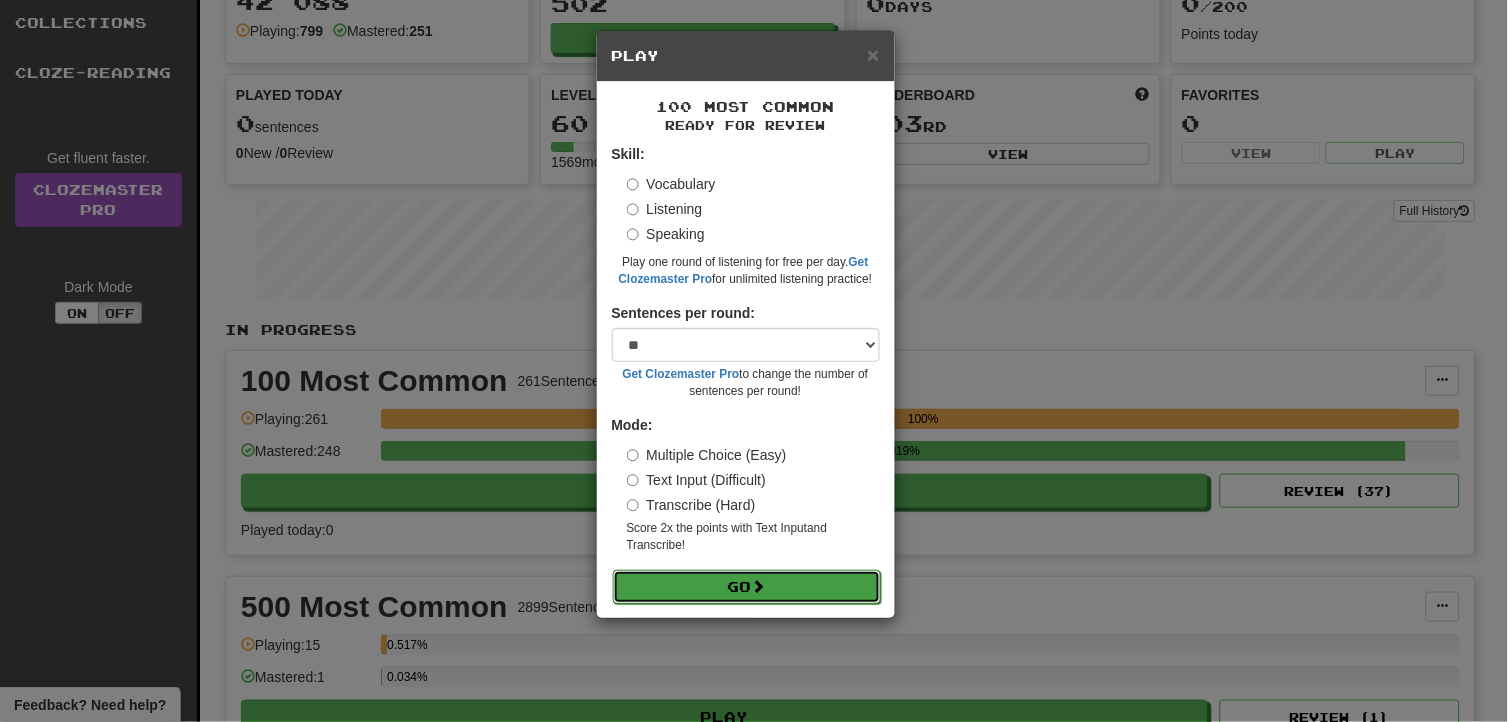 click on "Go" at bounding box center (747, 587) 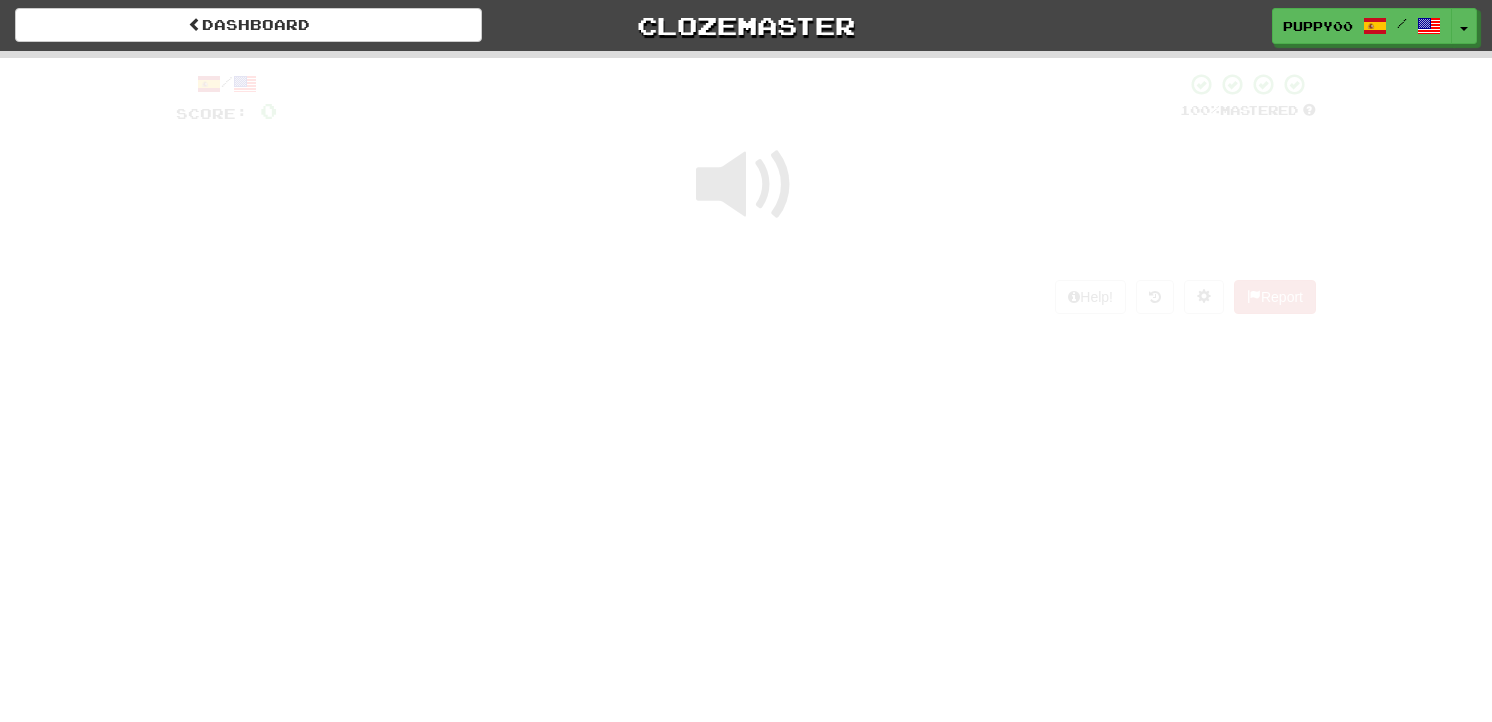 scroll, scrollTop: 0, scrollLeft: 0, axis: both 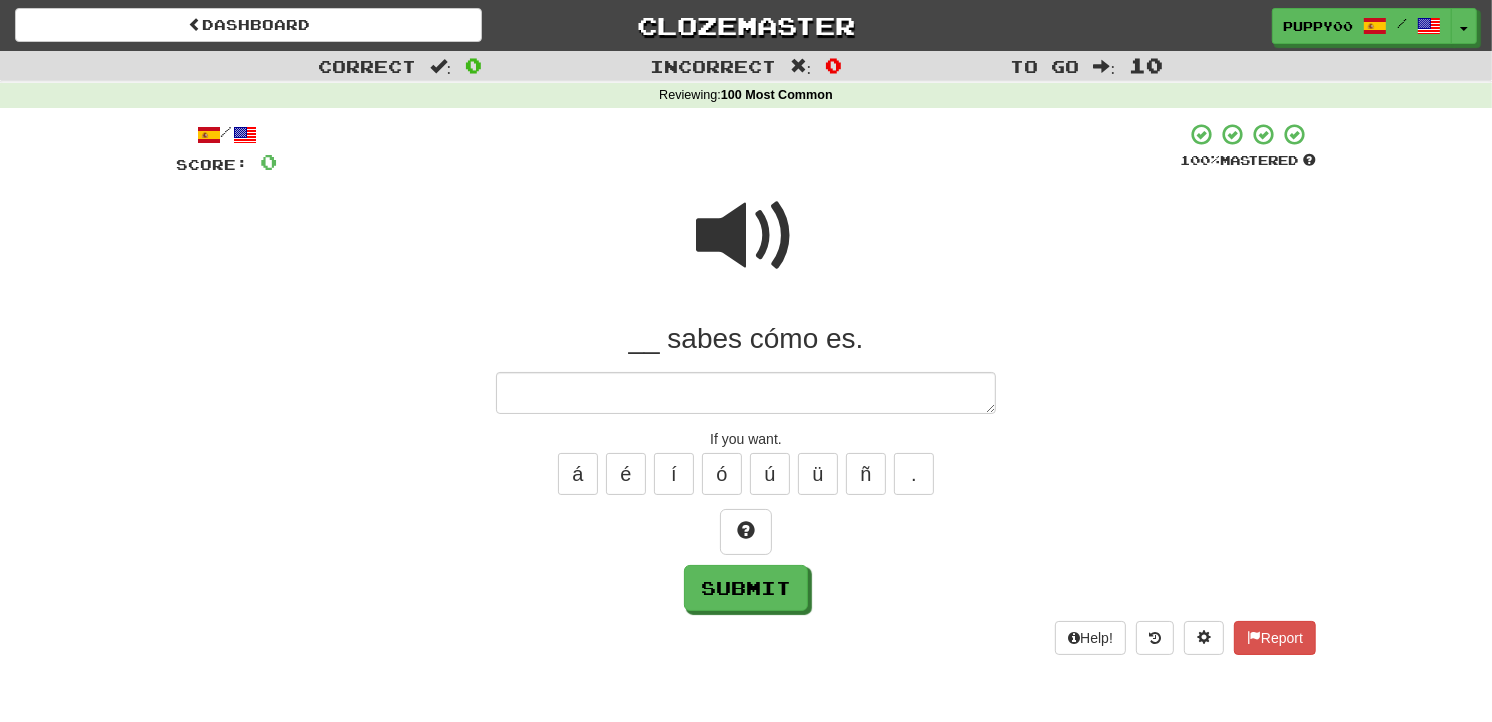 type on "*" 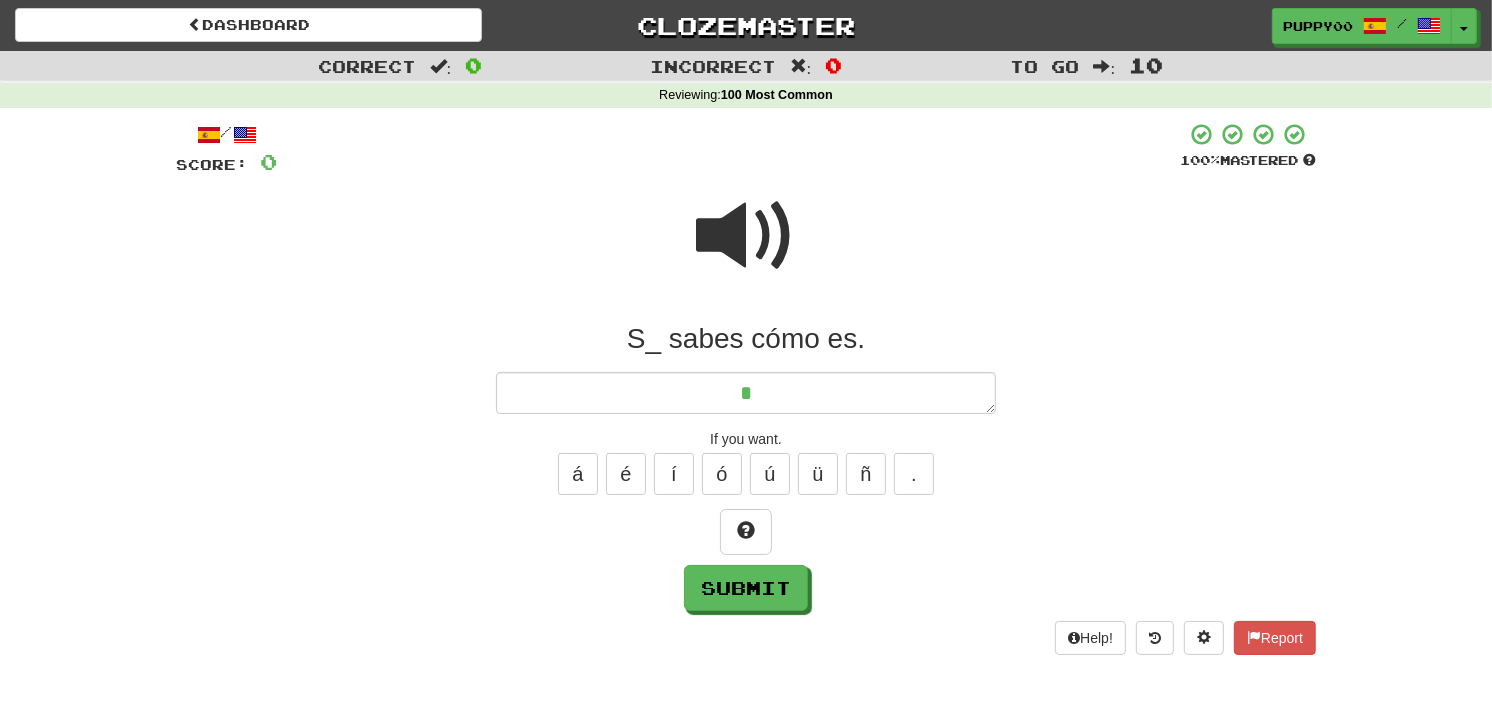 type on "**" 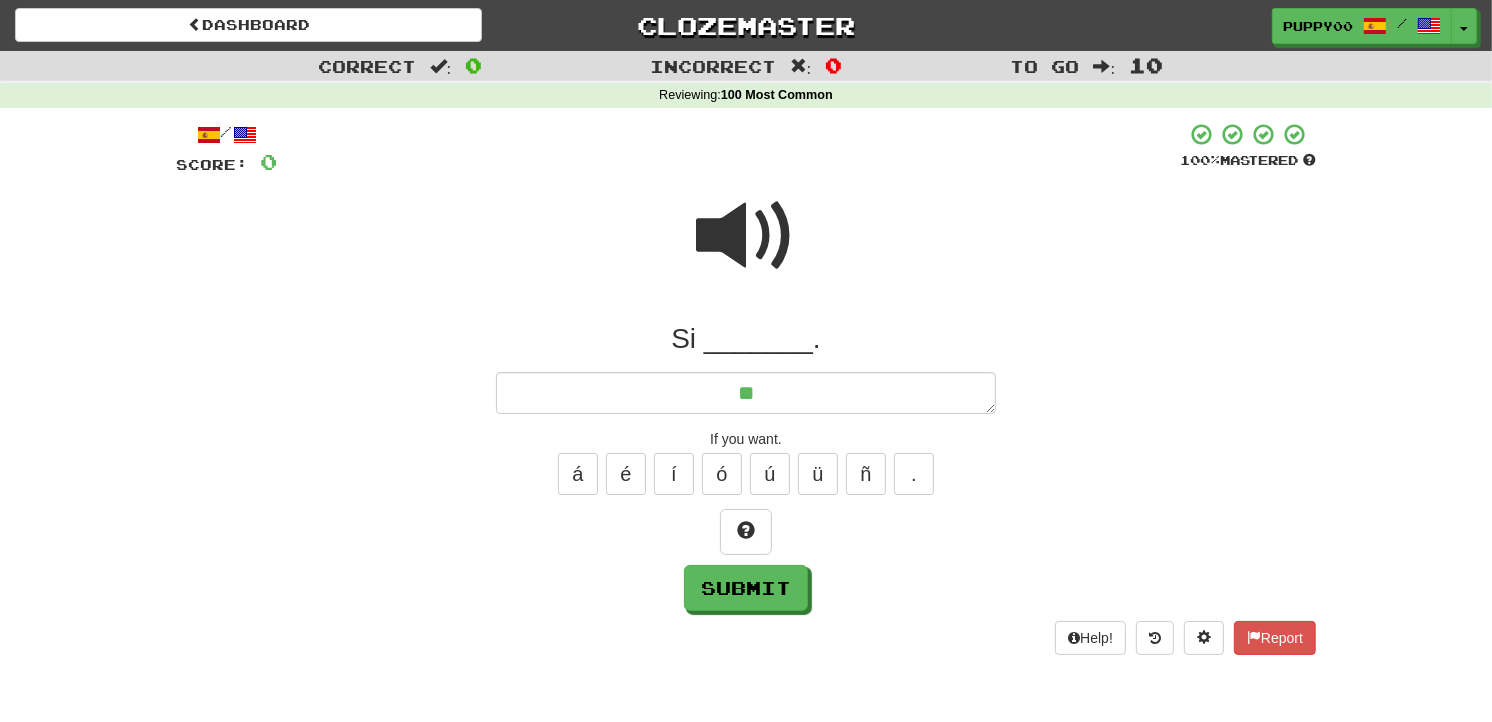 type on "*" 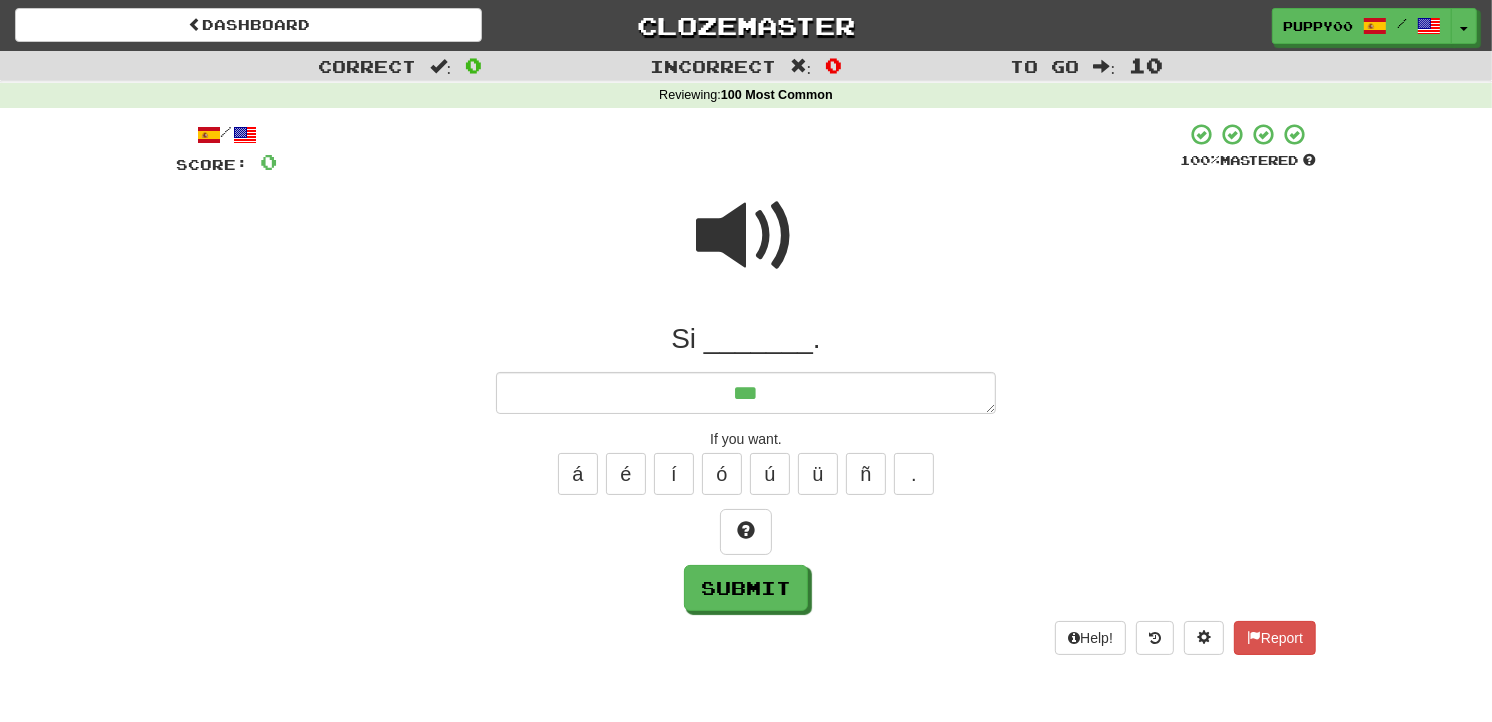 type on "*" 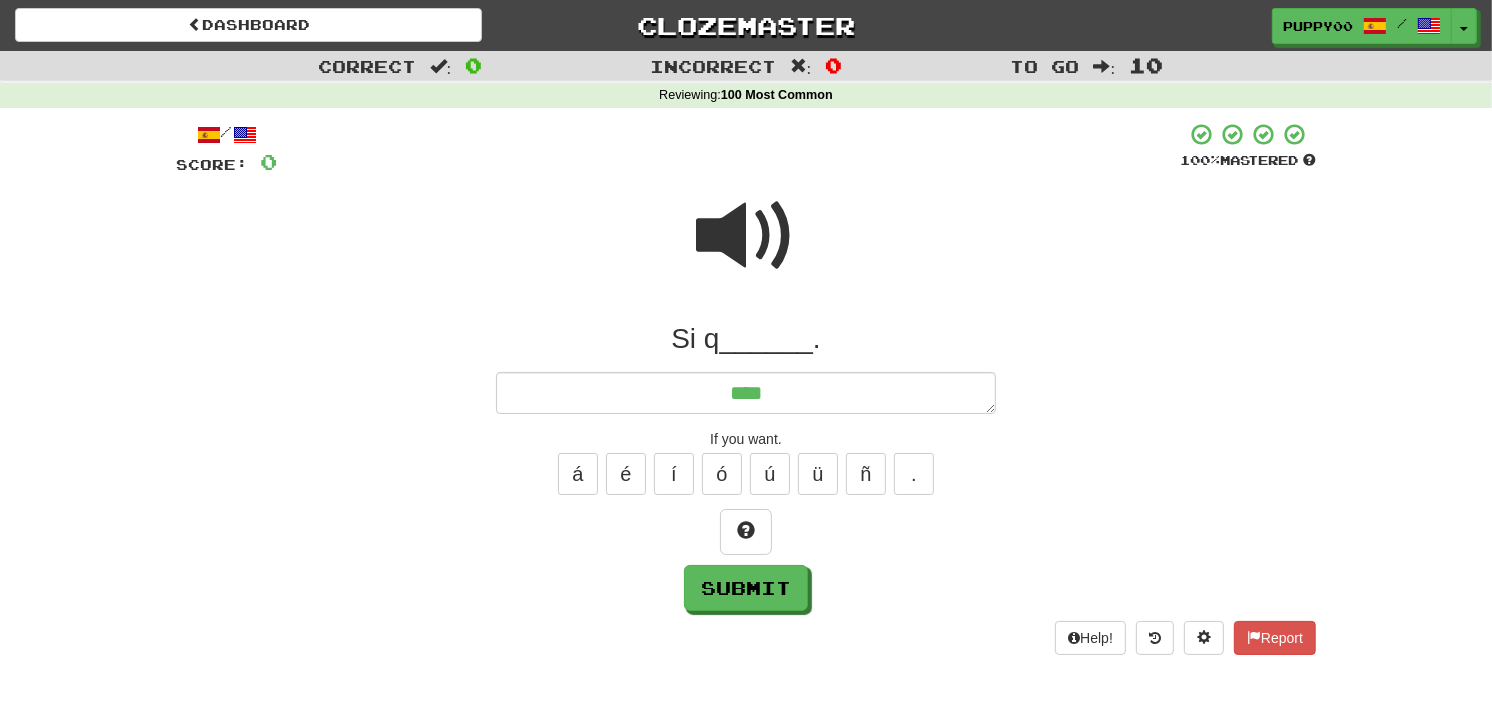 type on "*" 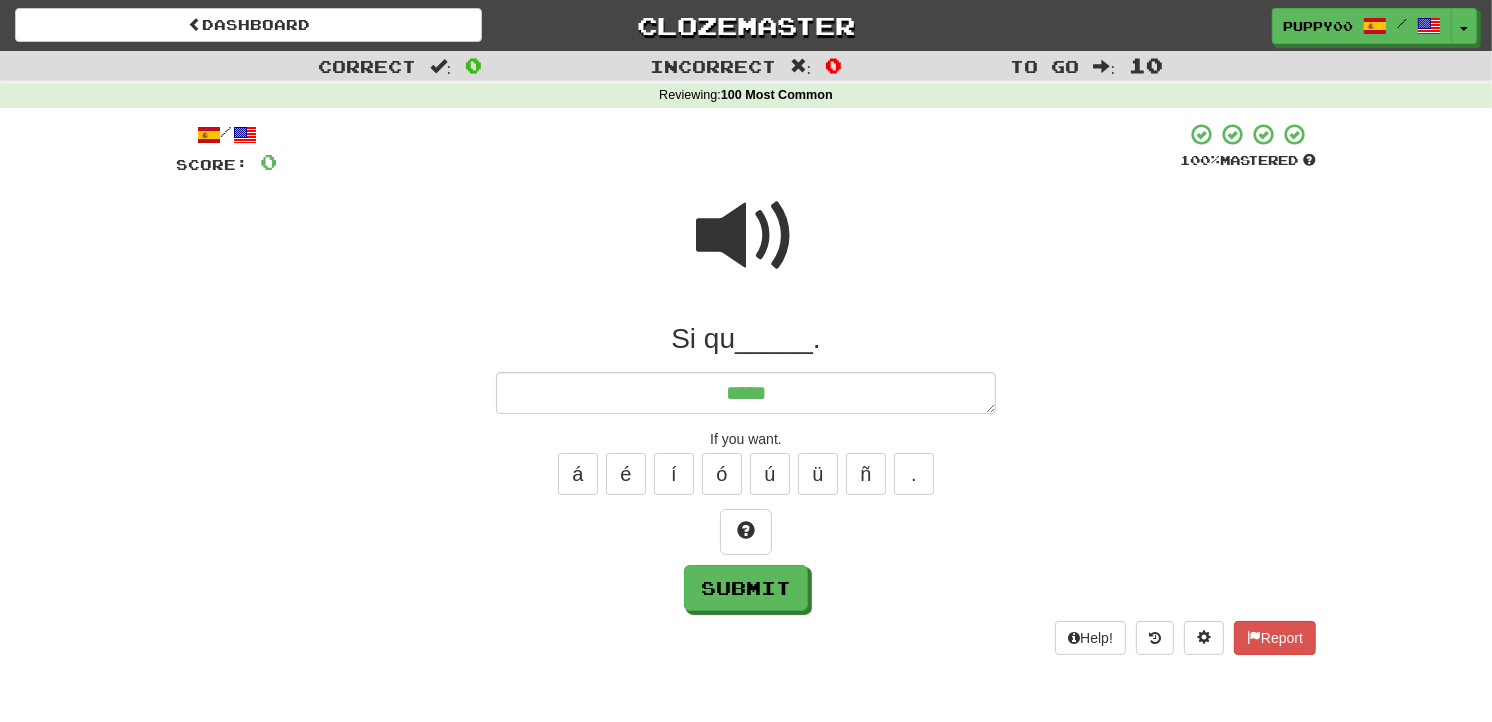 type on "*" 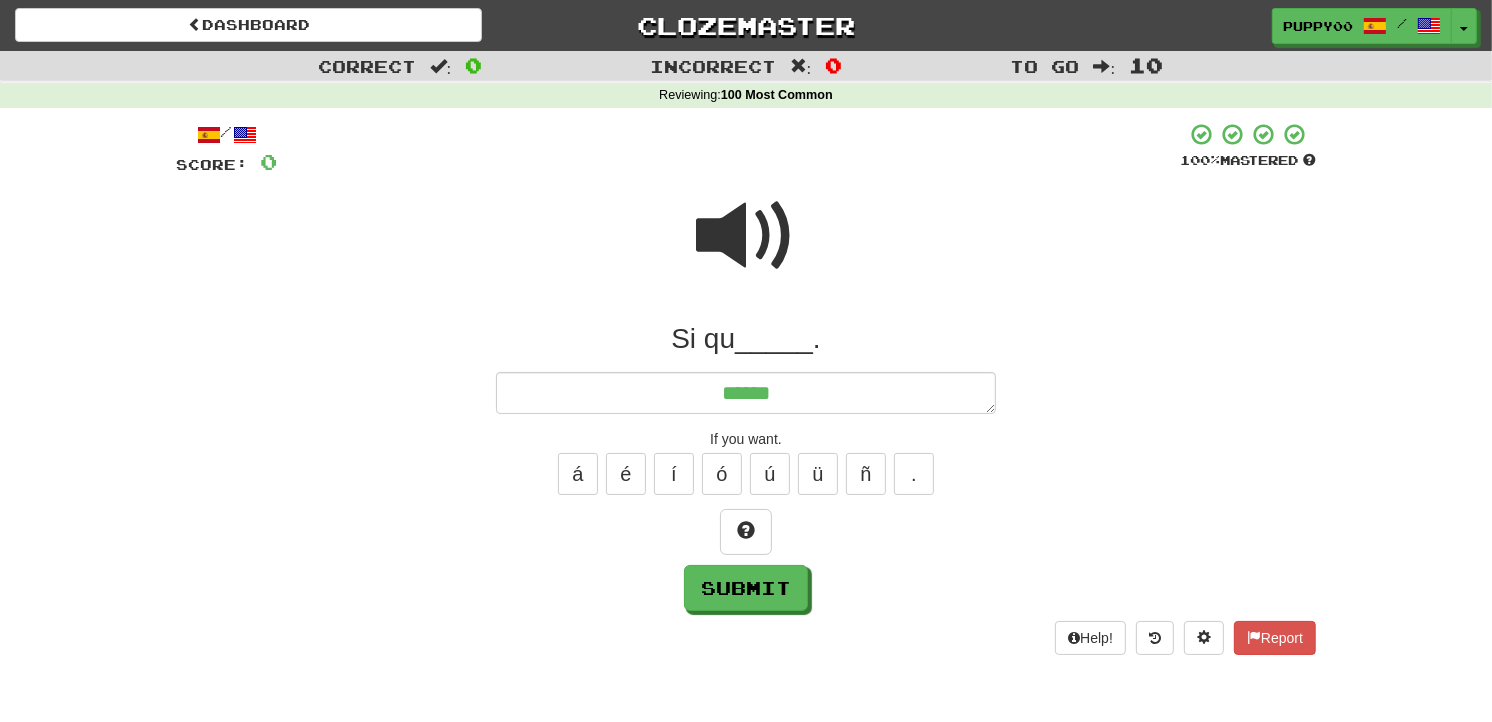 type on "*" 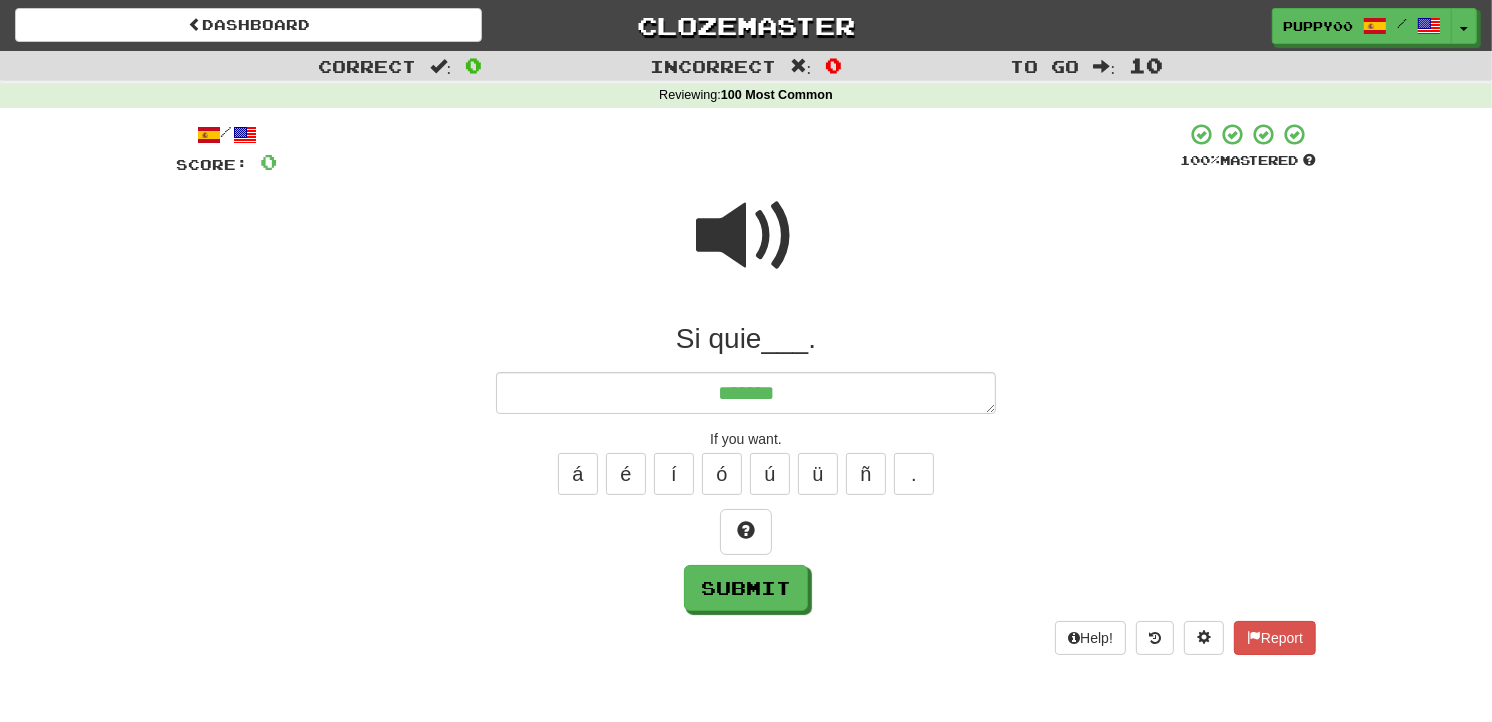 type on "*" 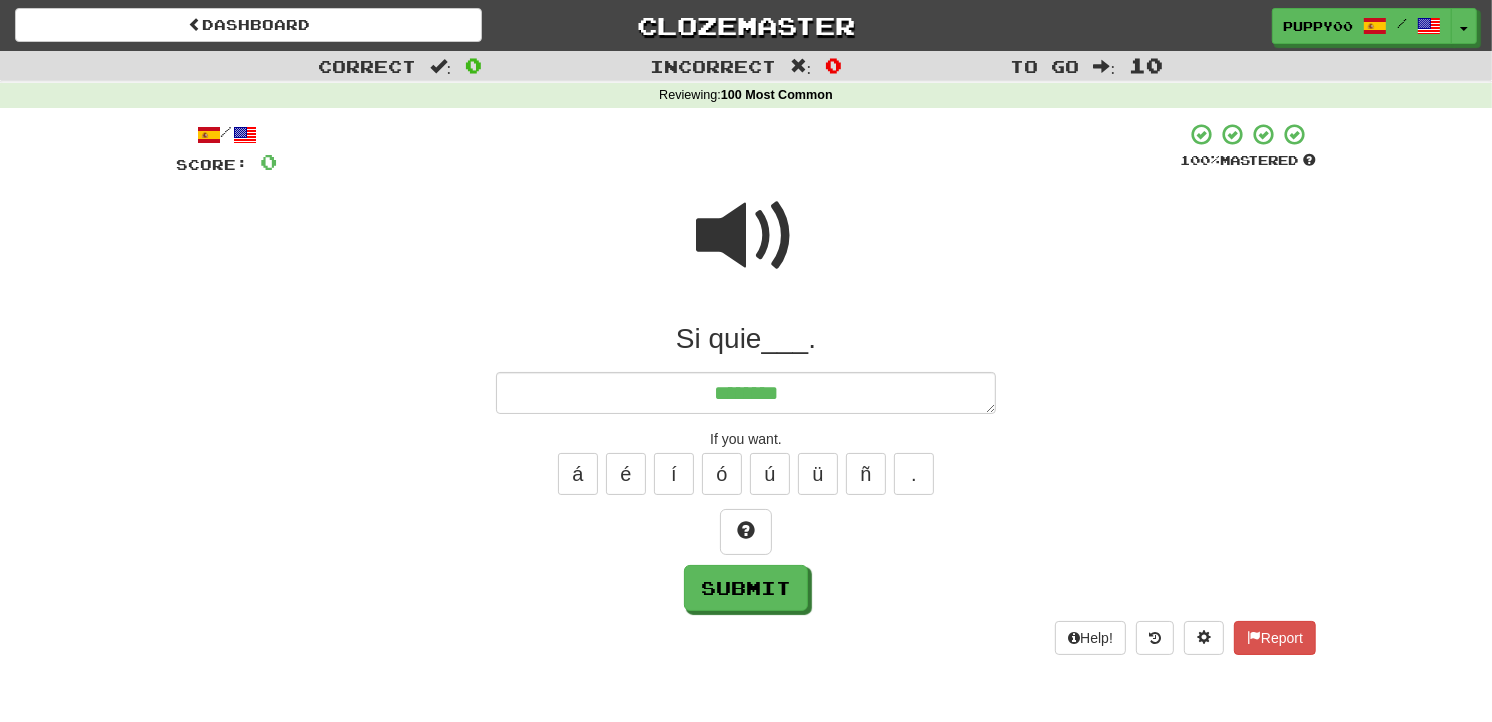type on "*" 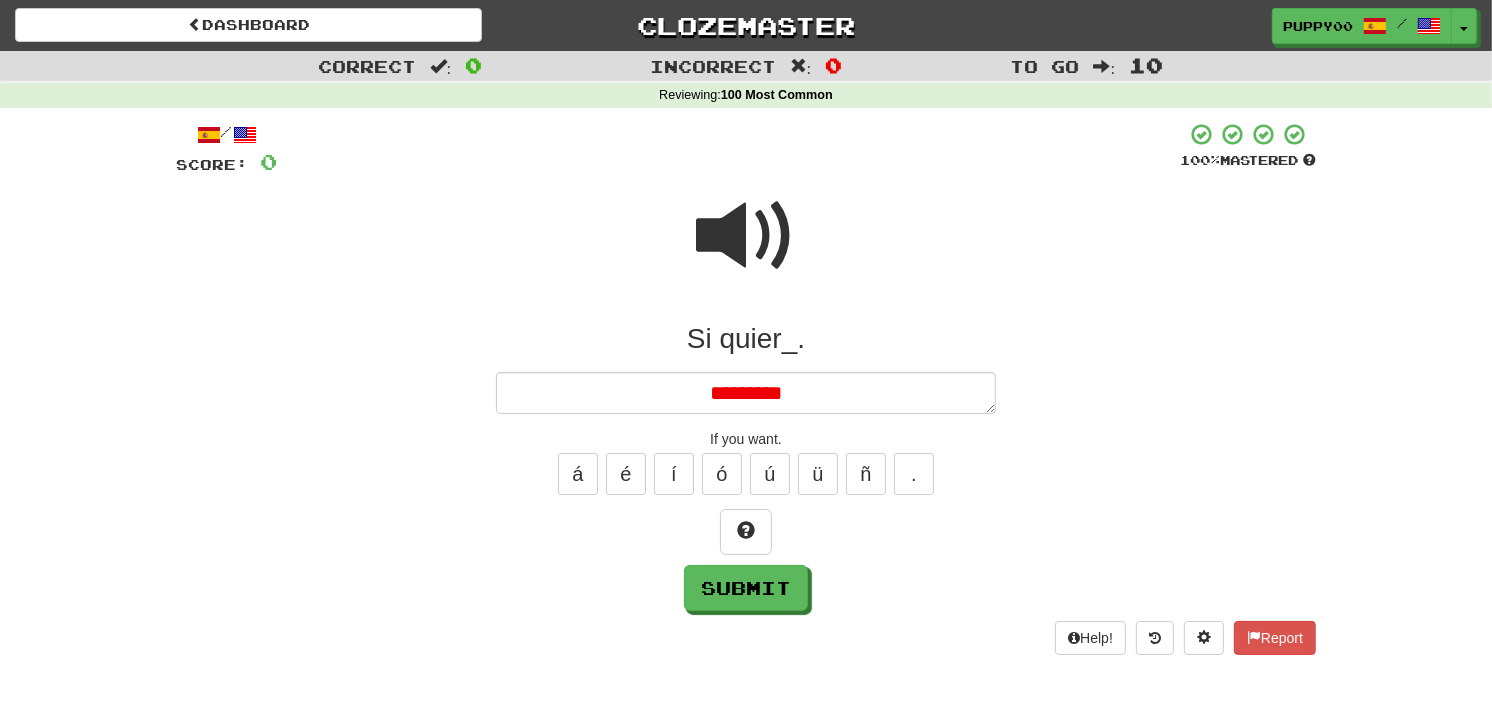type on "*" 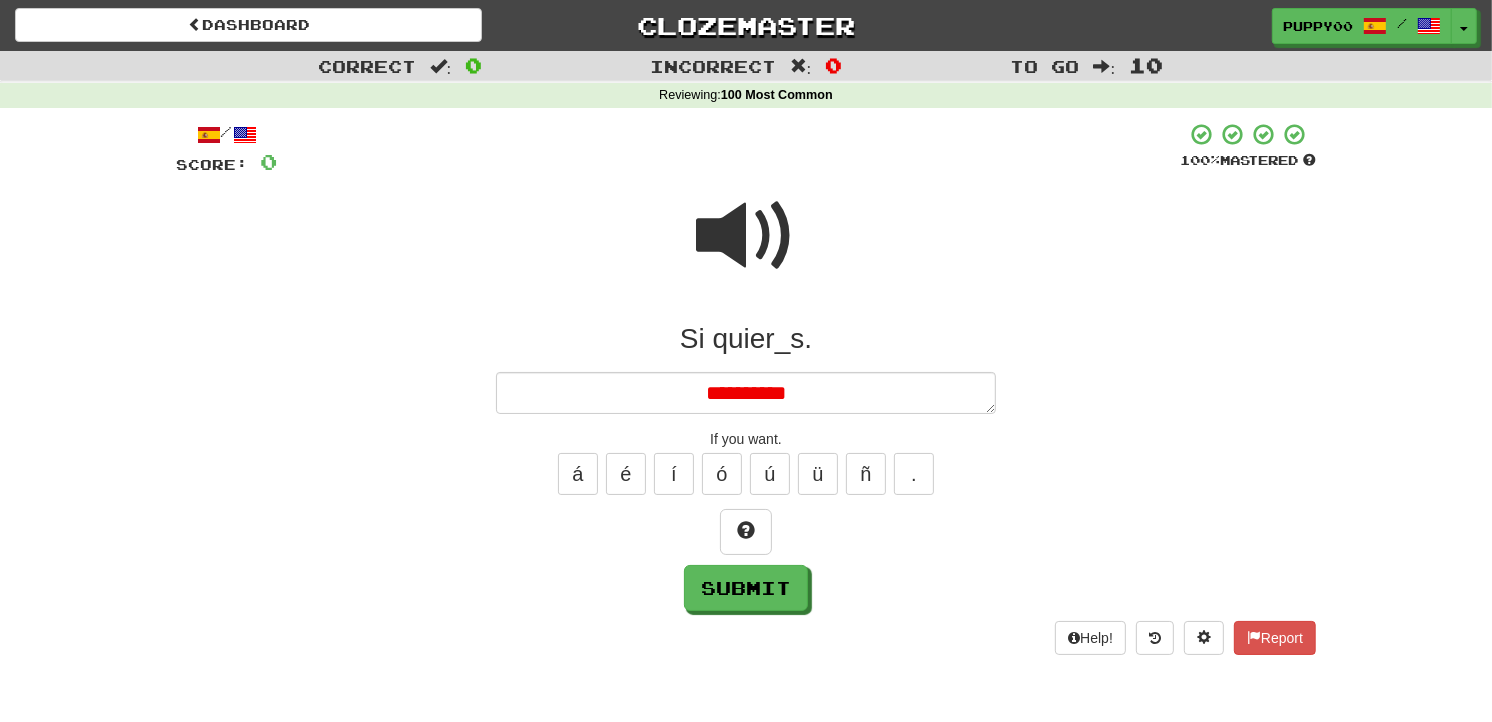 type on "*" 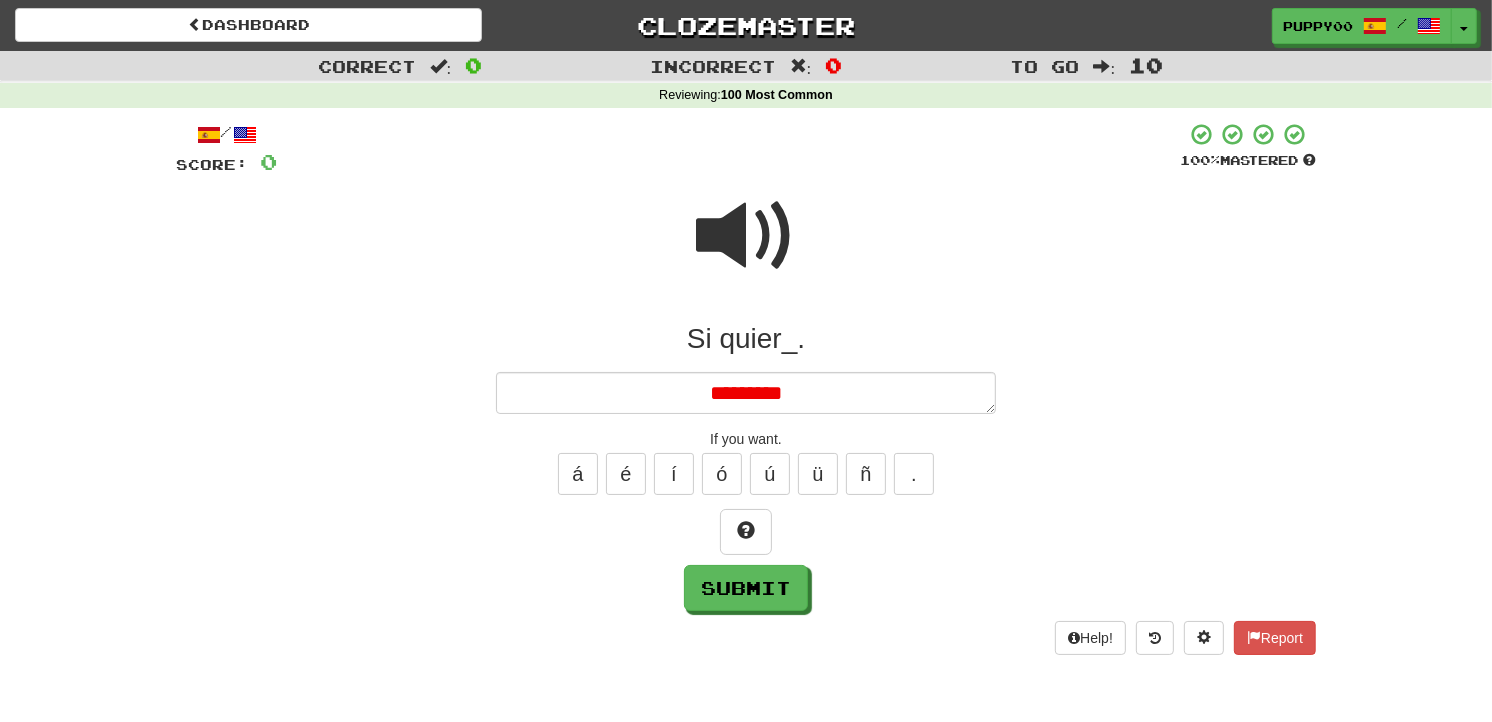 type on "*" 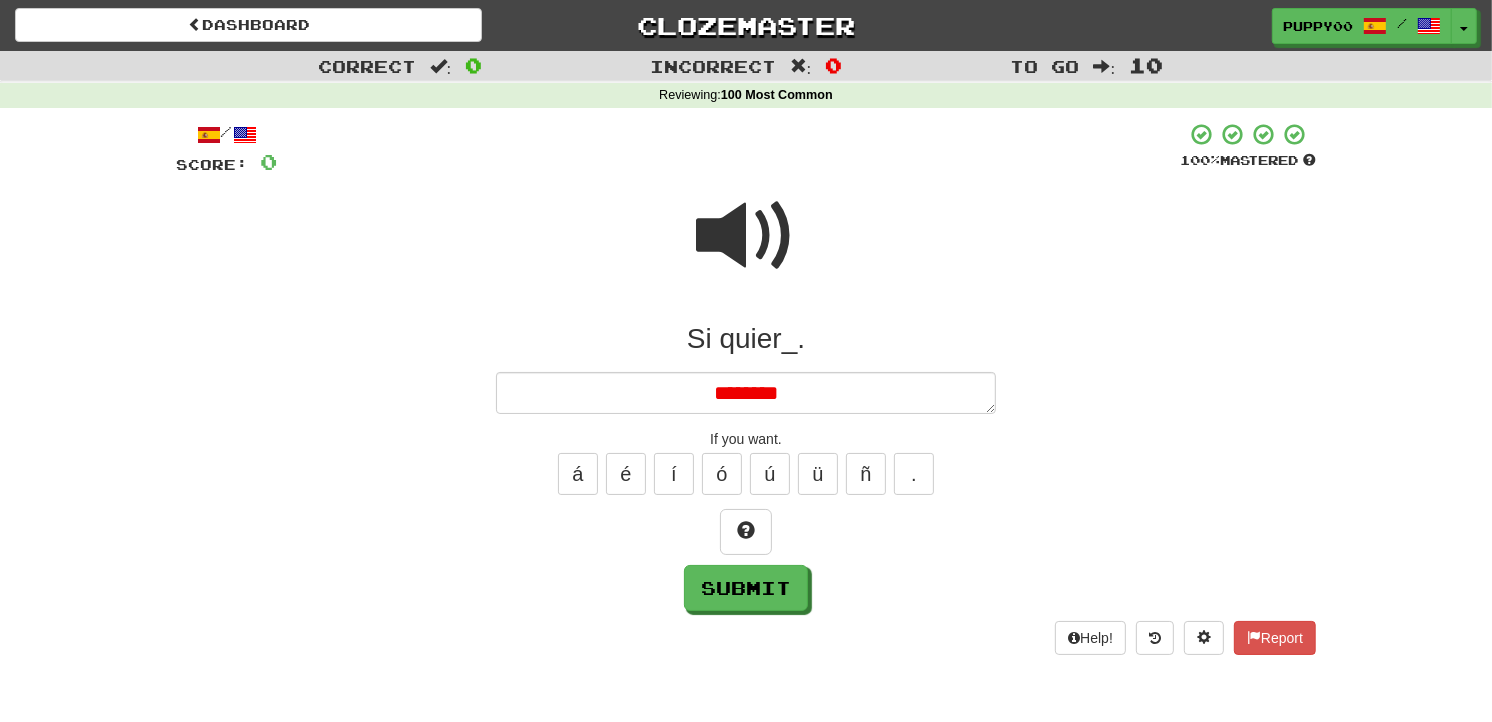 type on "*" 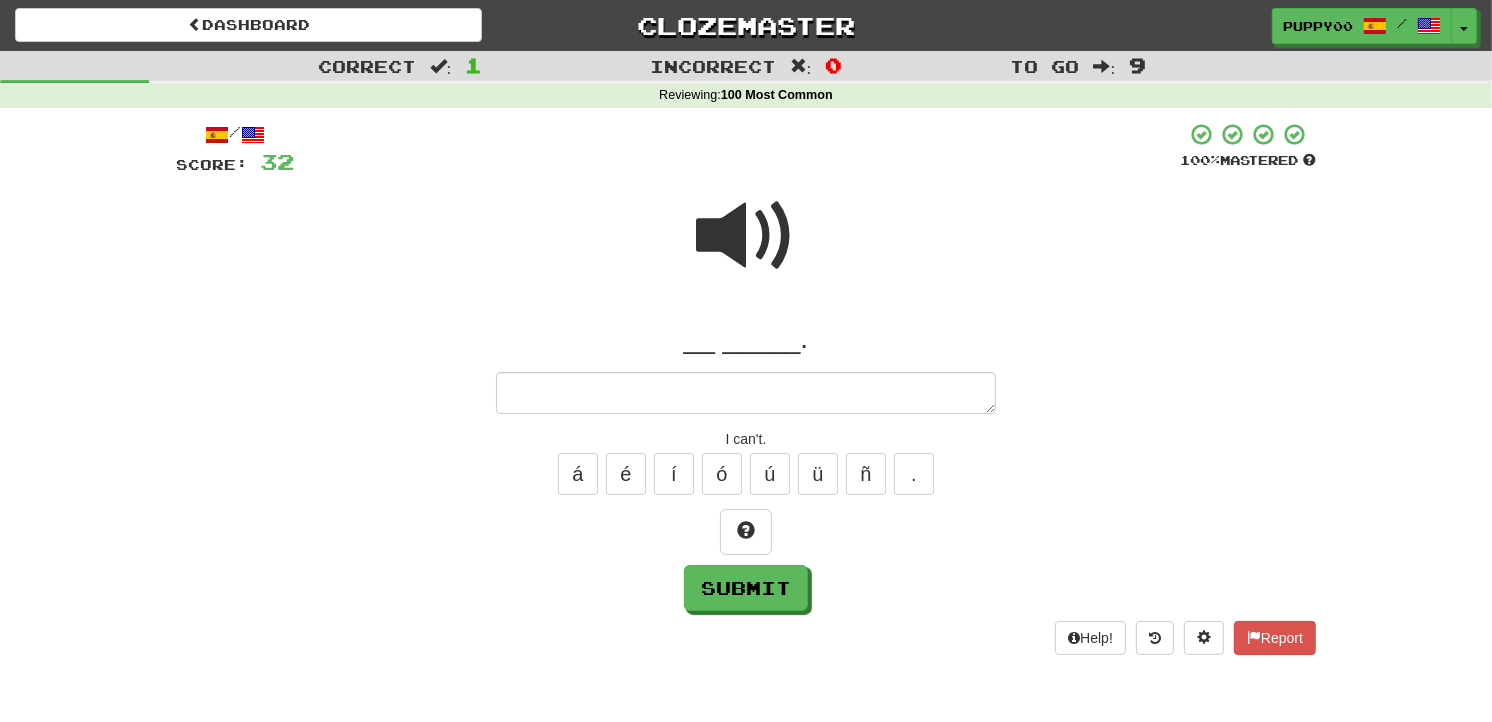 type on "*" 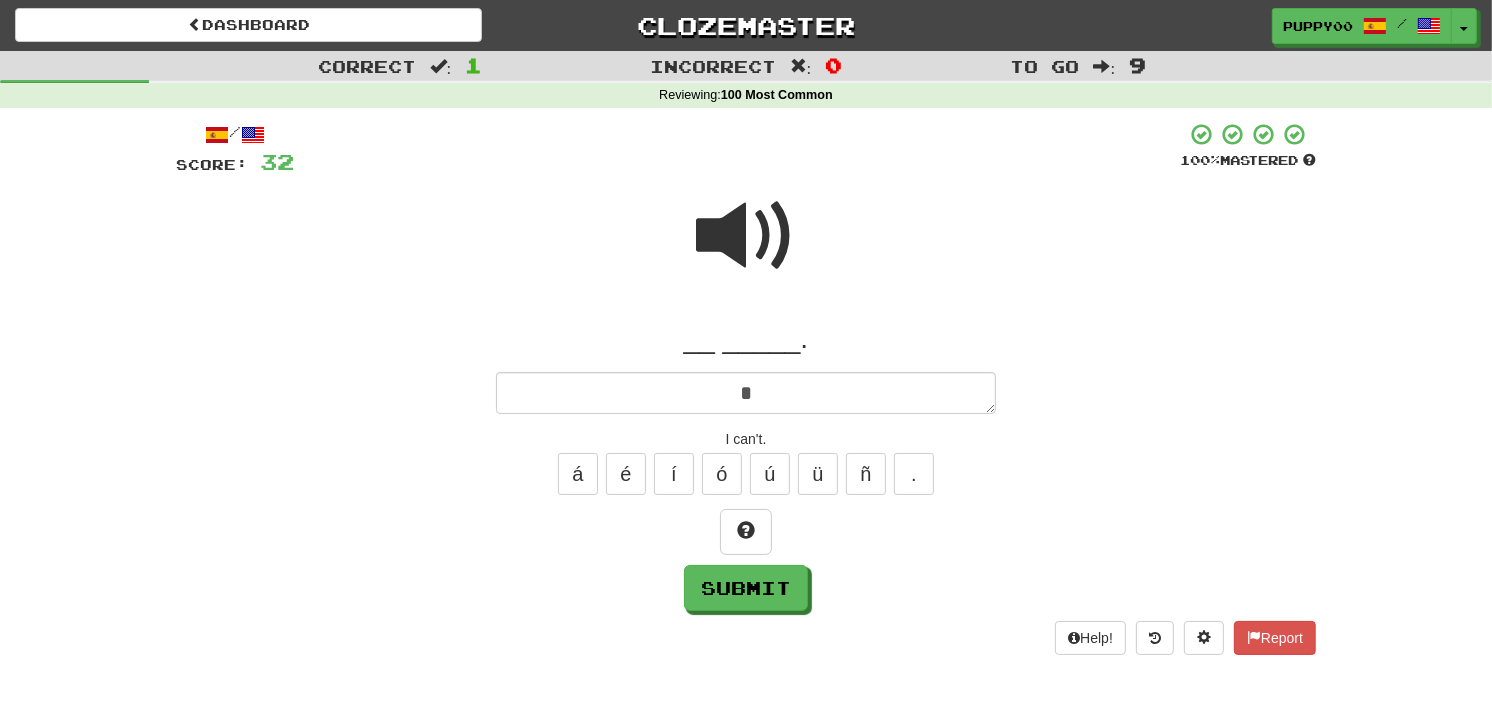 type on "*" 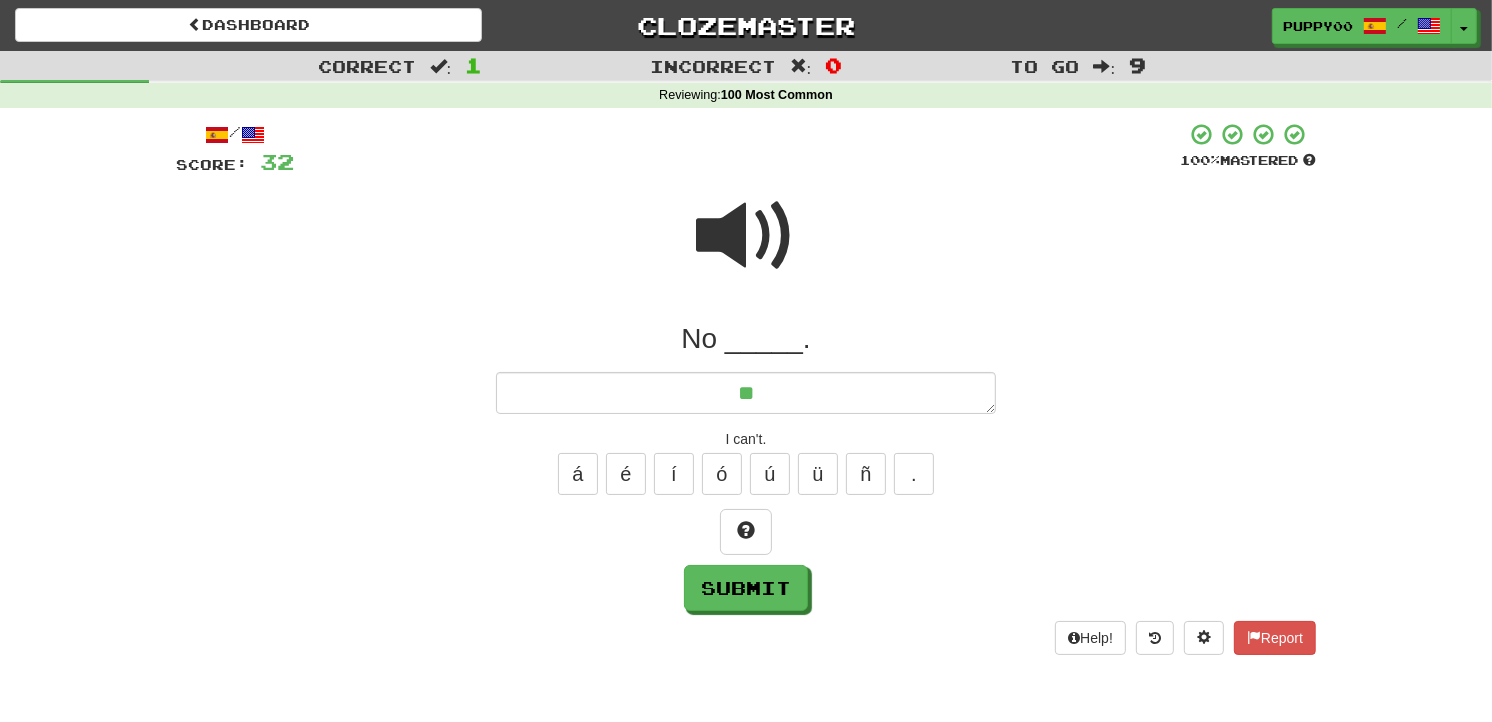 type on "*" 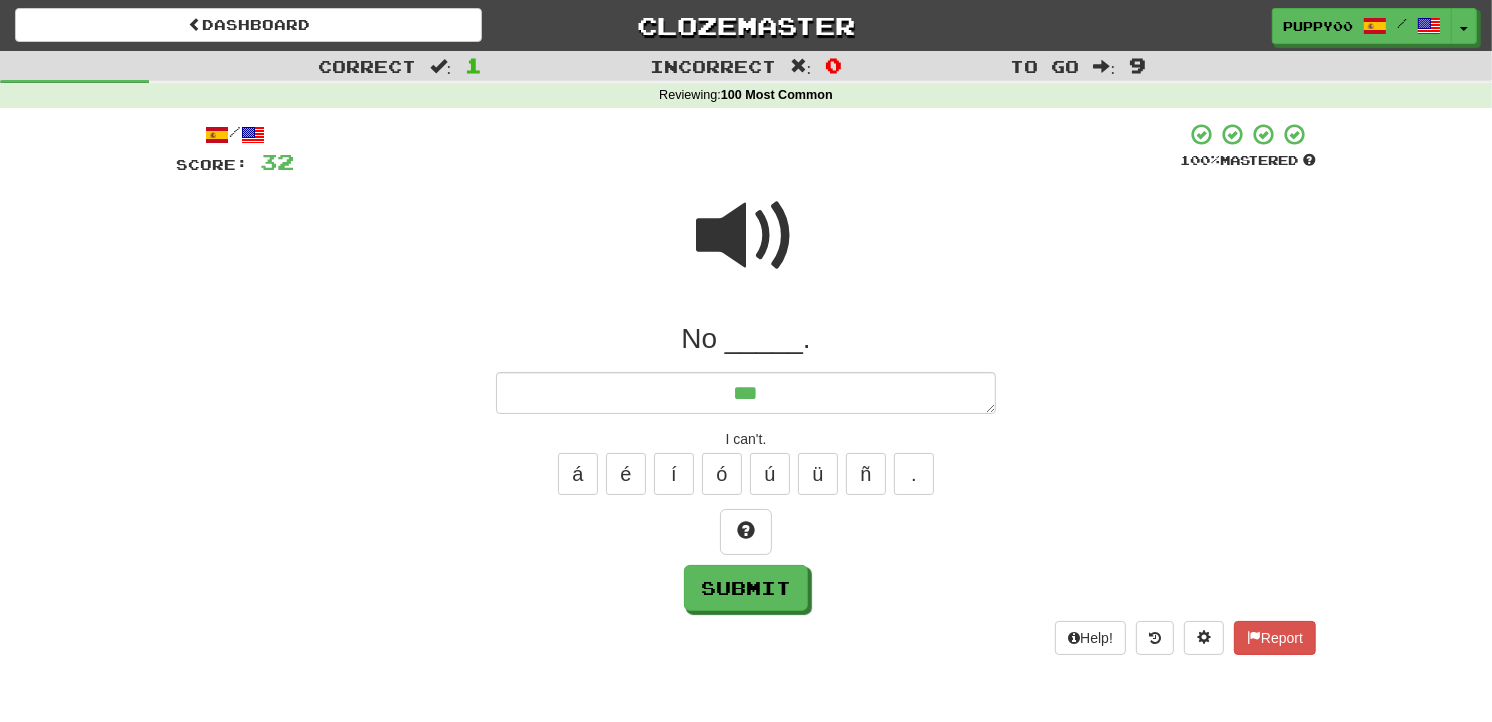 type on "*" 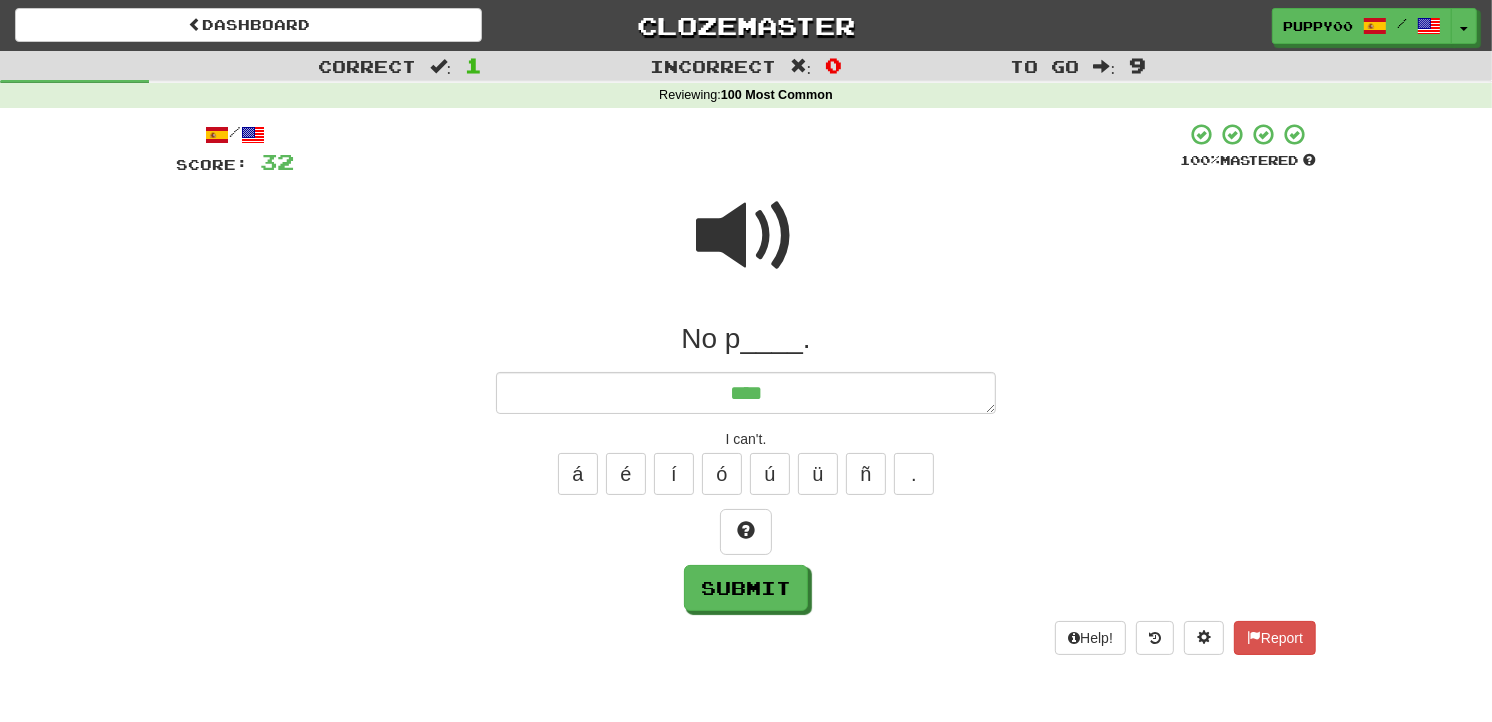 type on "*" 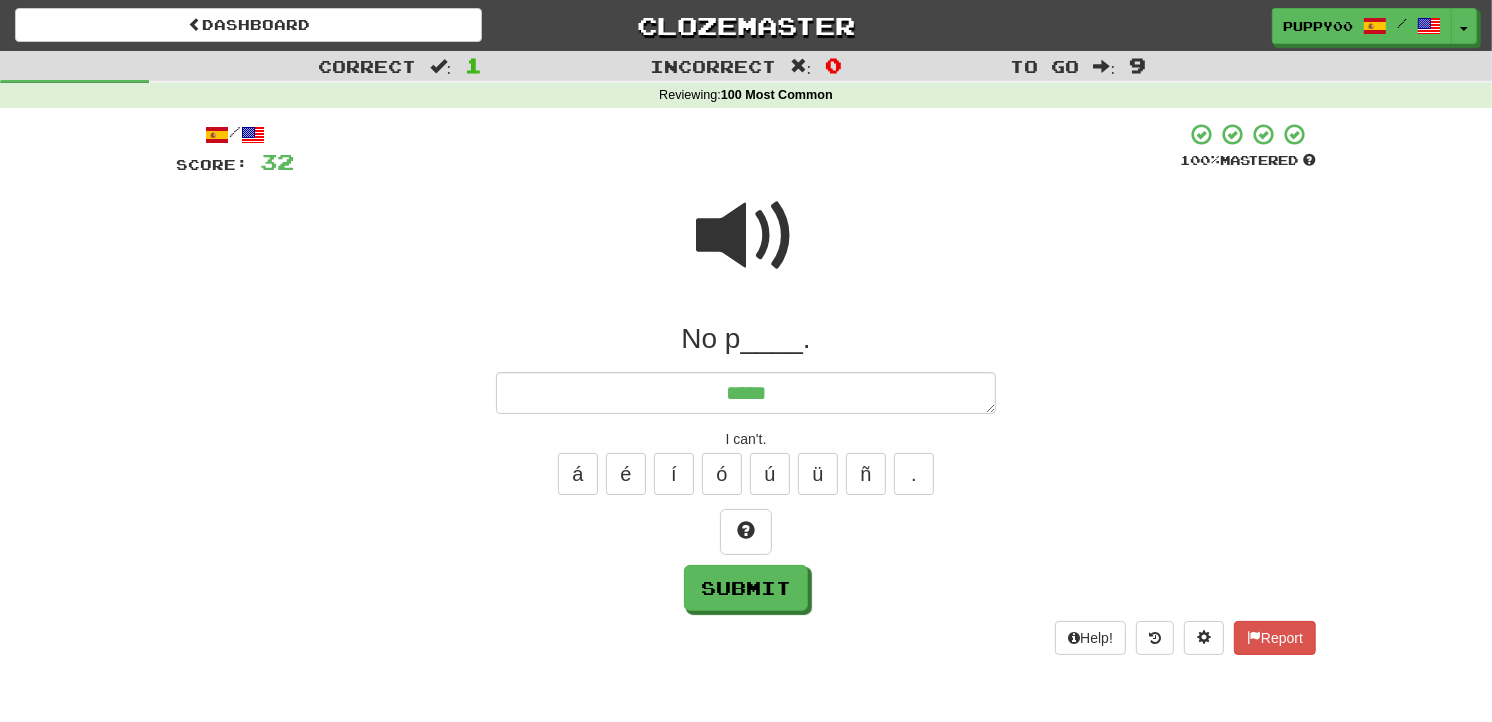 type on "*" 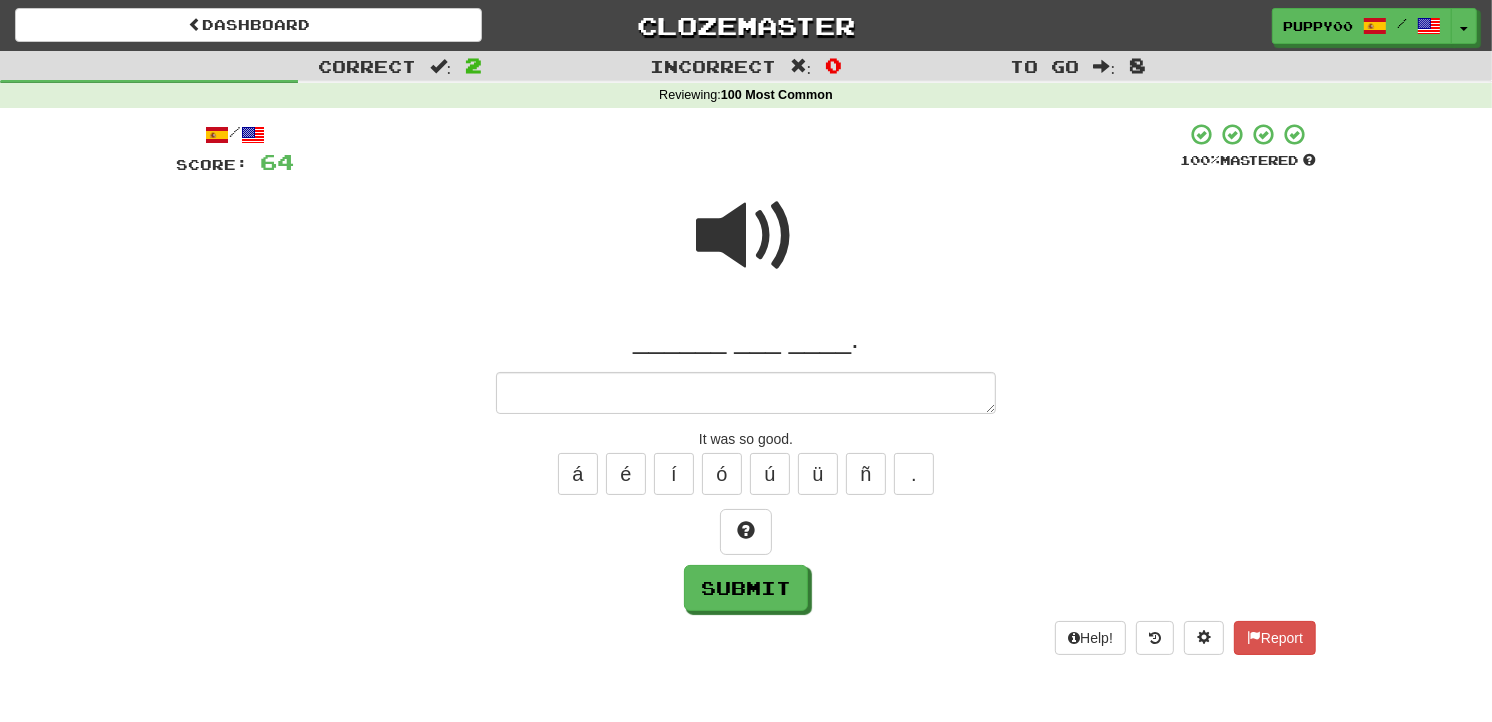 type on "*" 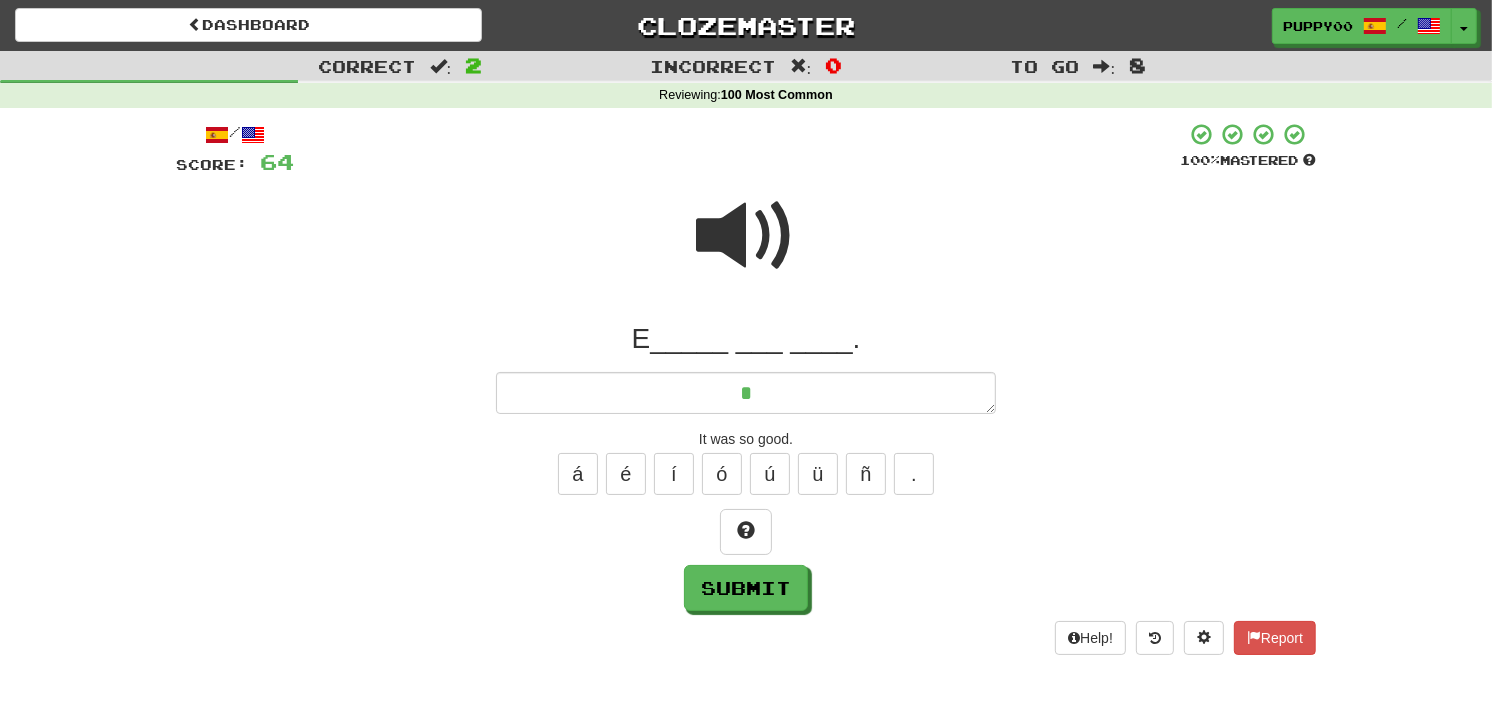 type on "*" 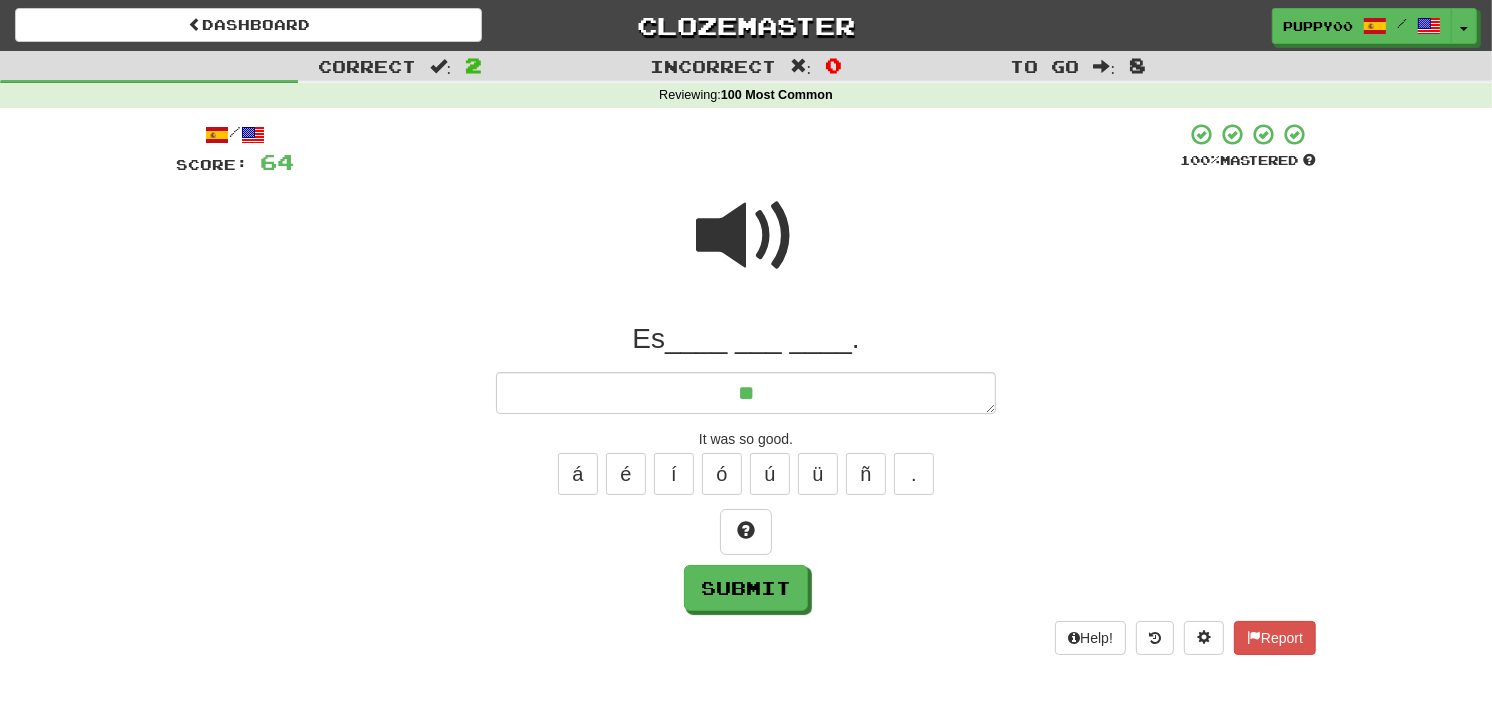 type on "*" 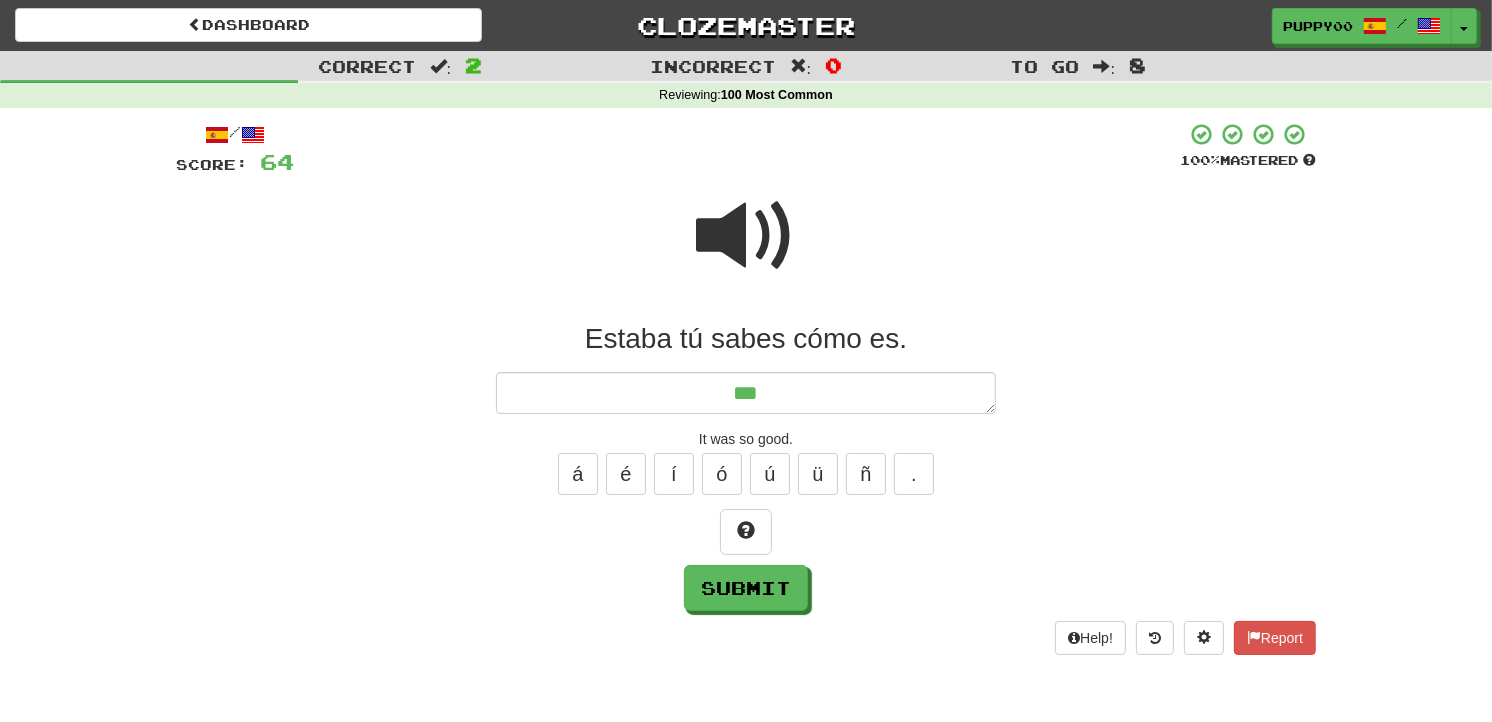 type on "*" 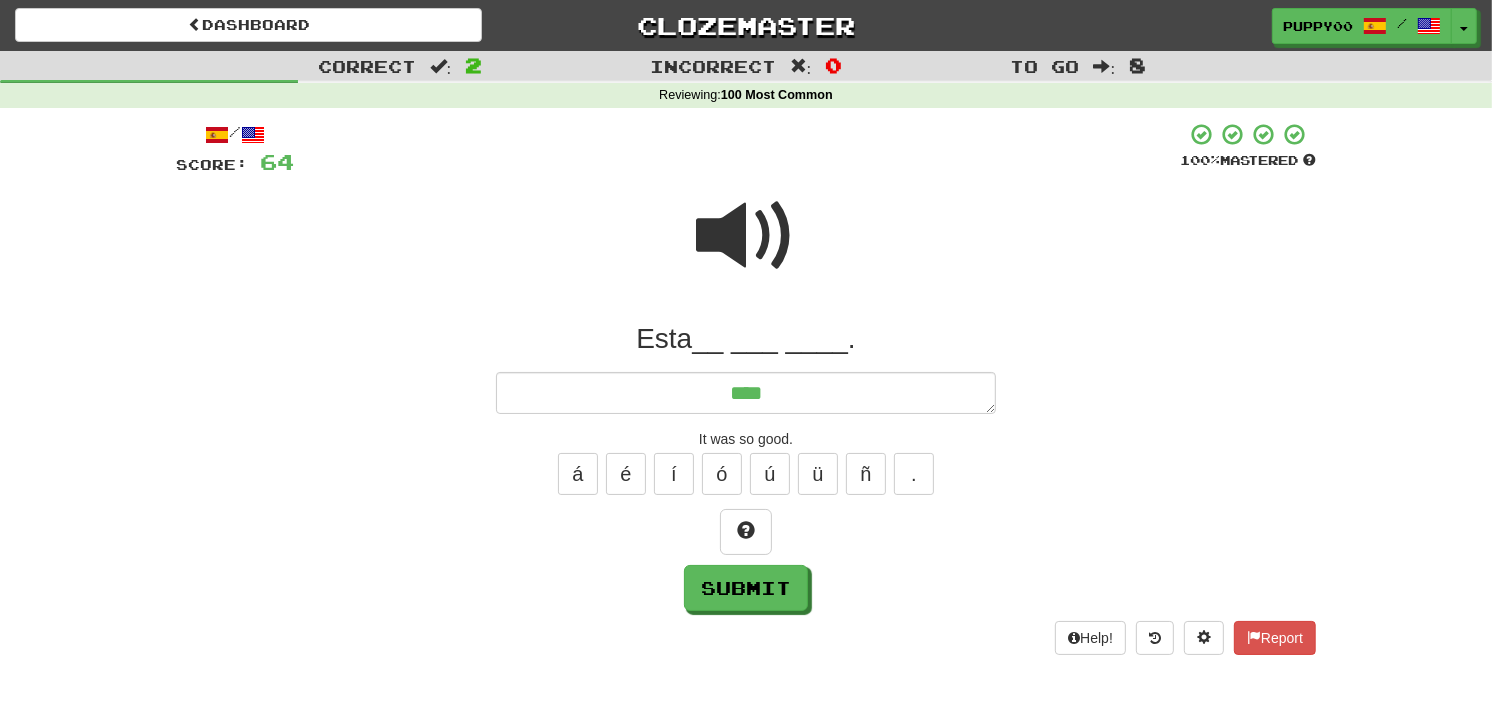 type on "*" 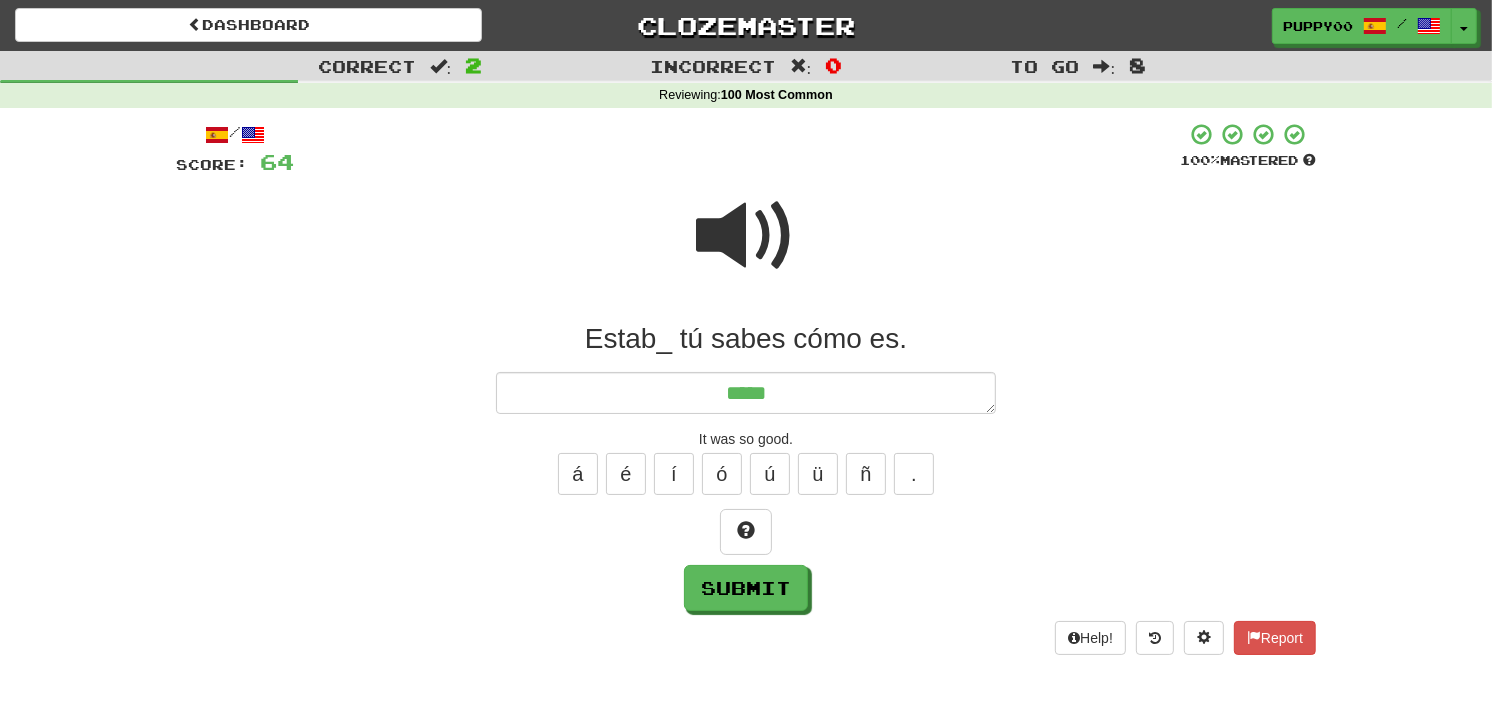 type on "*" 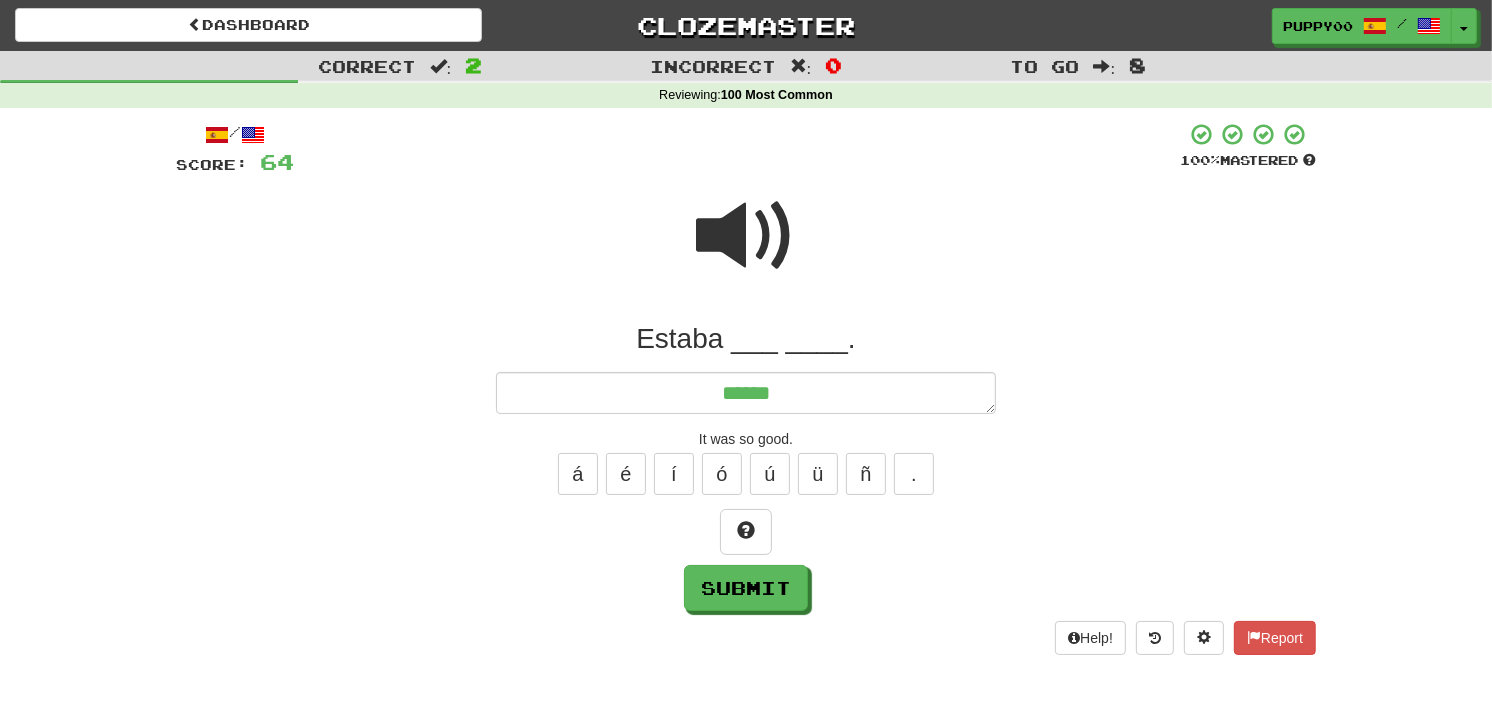 type on "*" 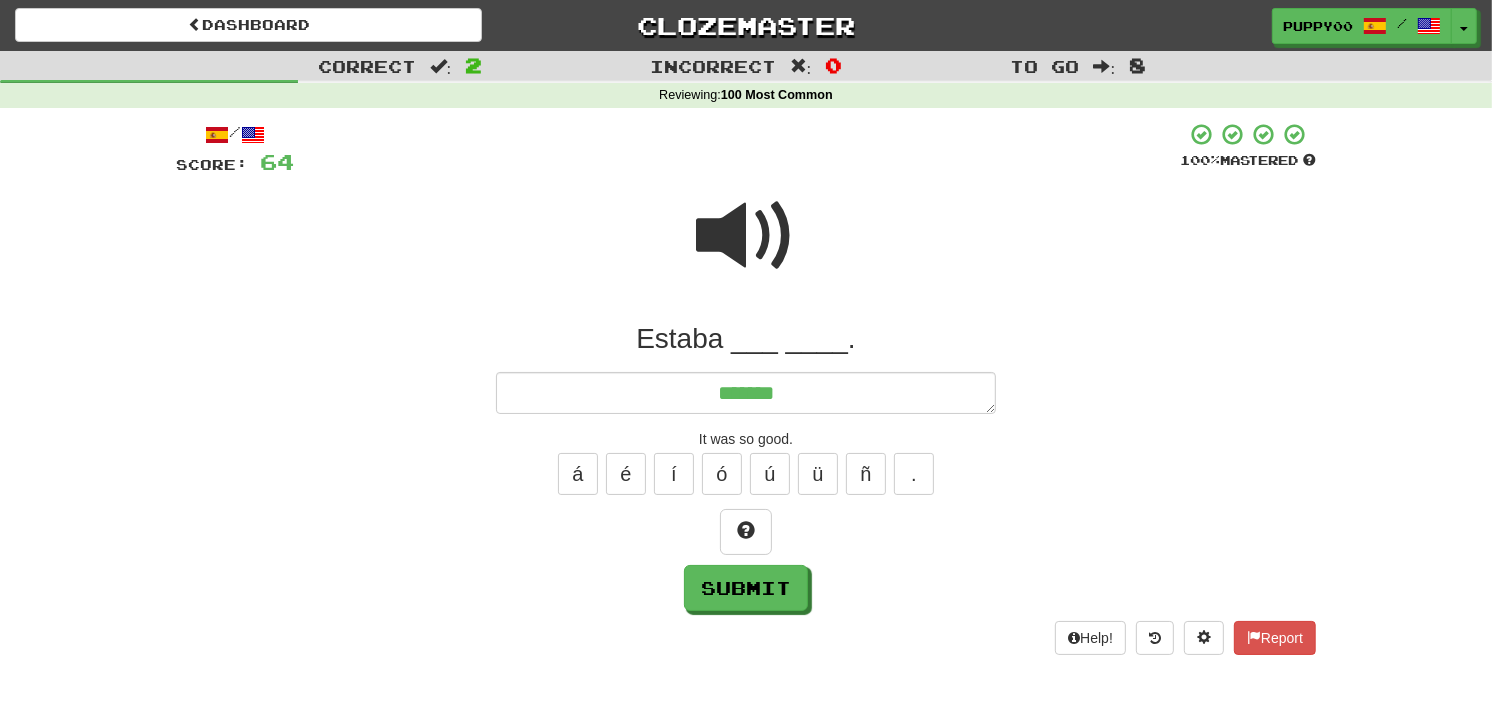 type on "*" 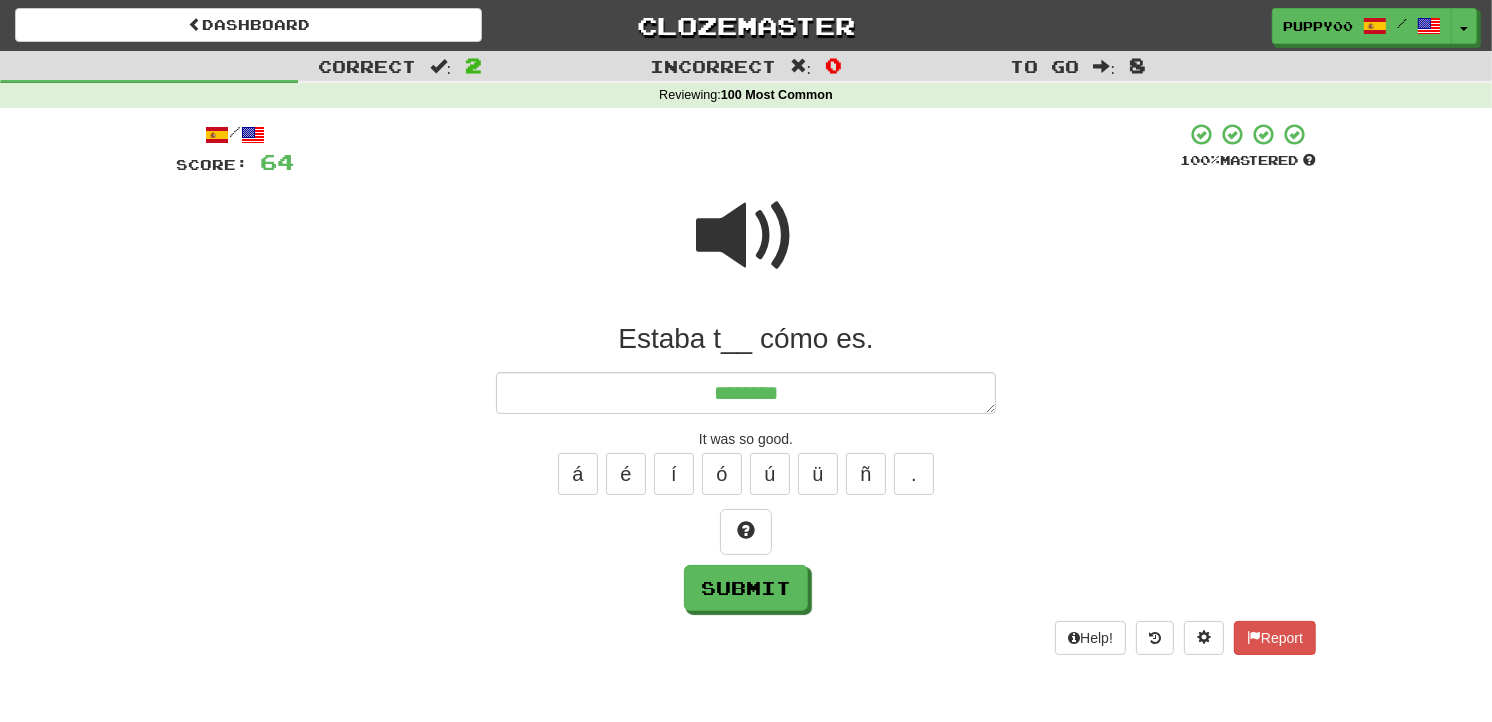 type on "*" 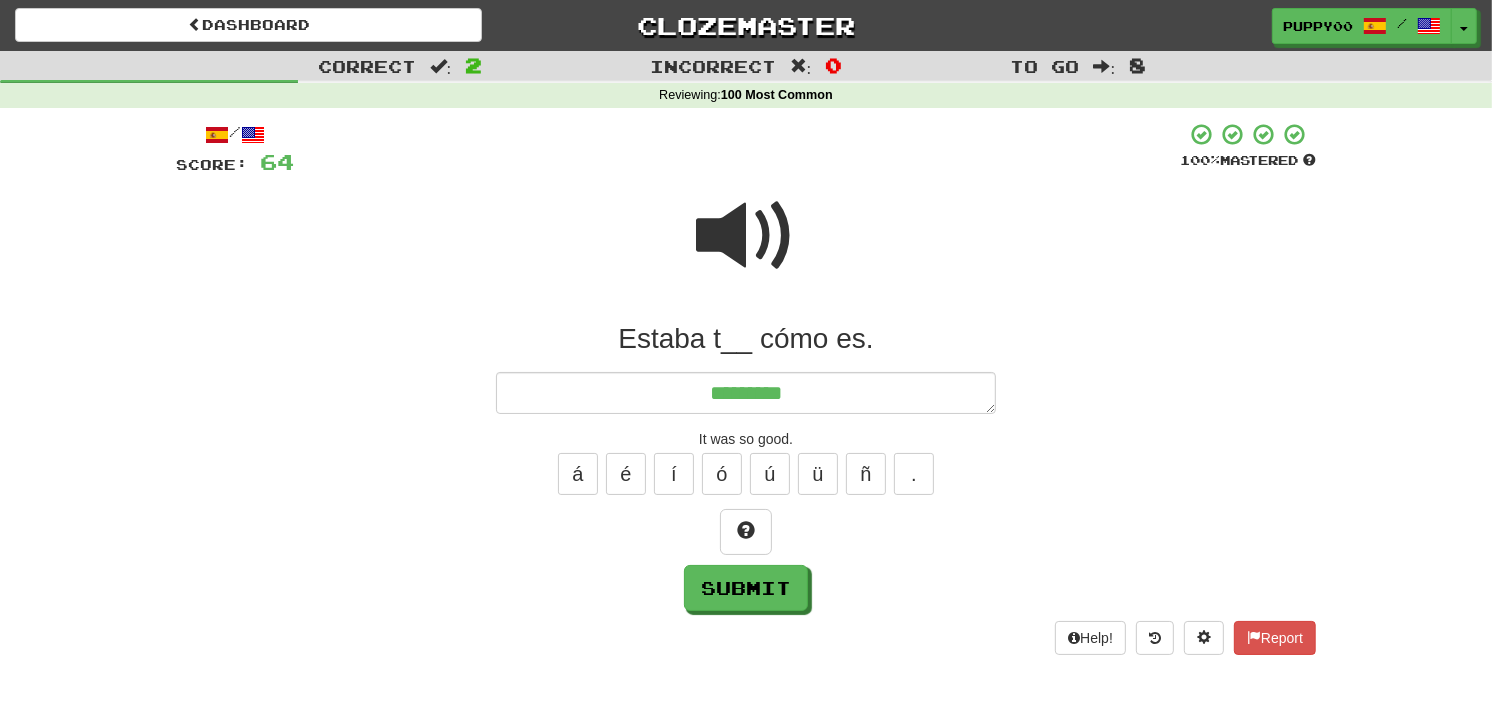 type on "*" 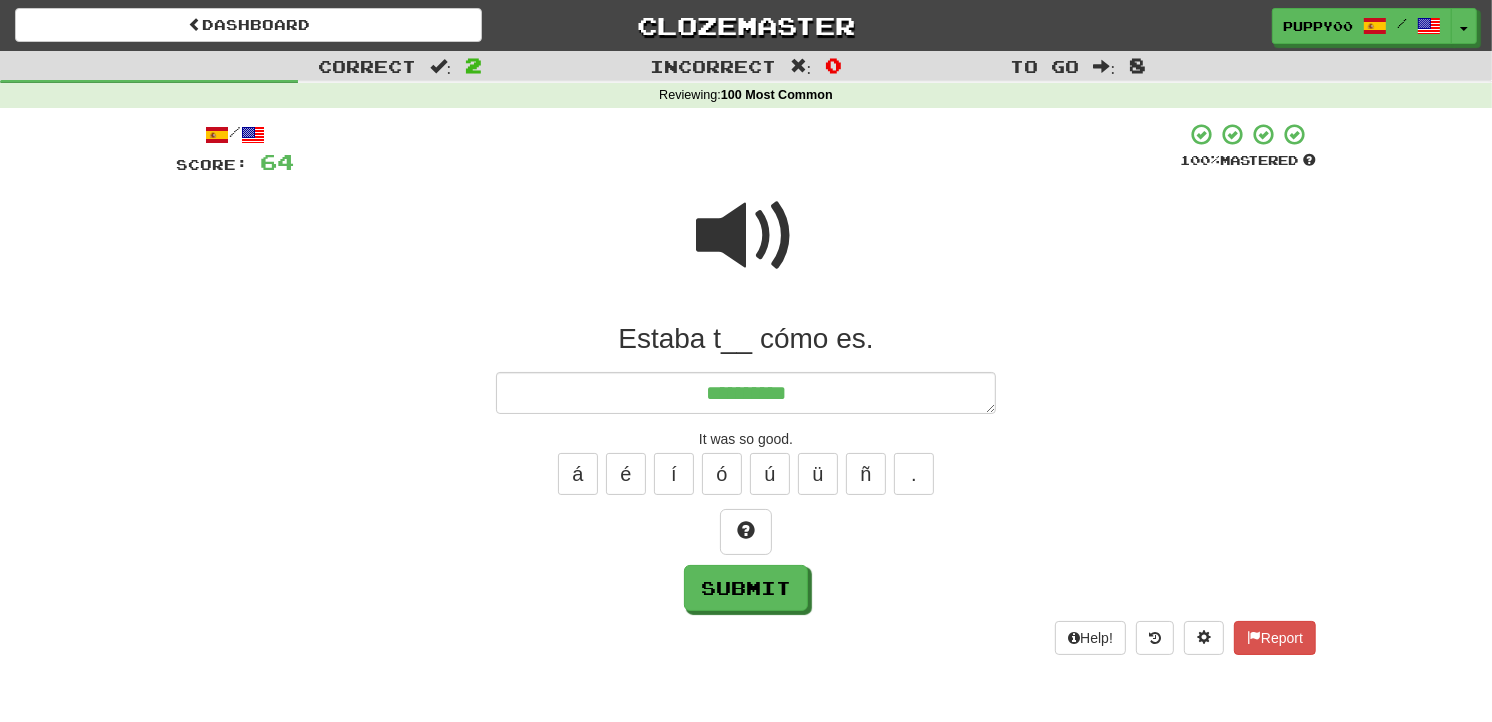 type on "*" 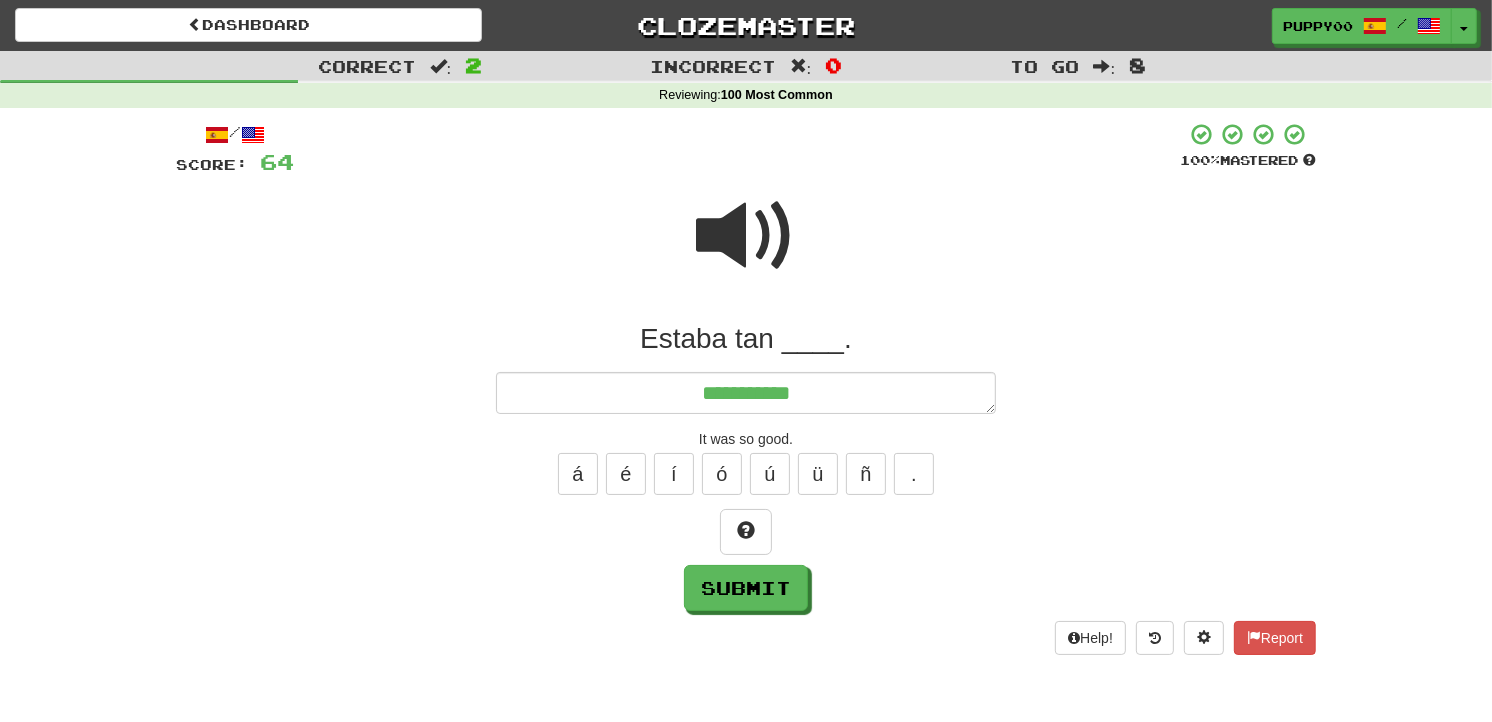 type on "*" 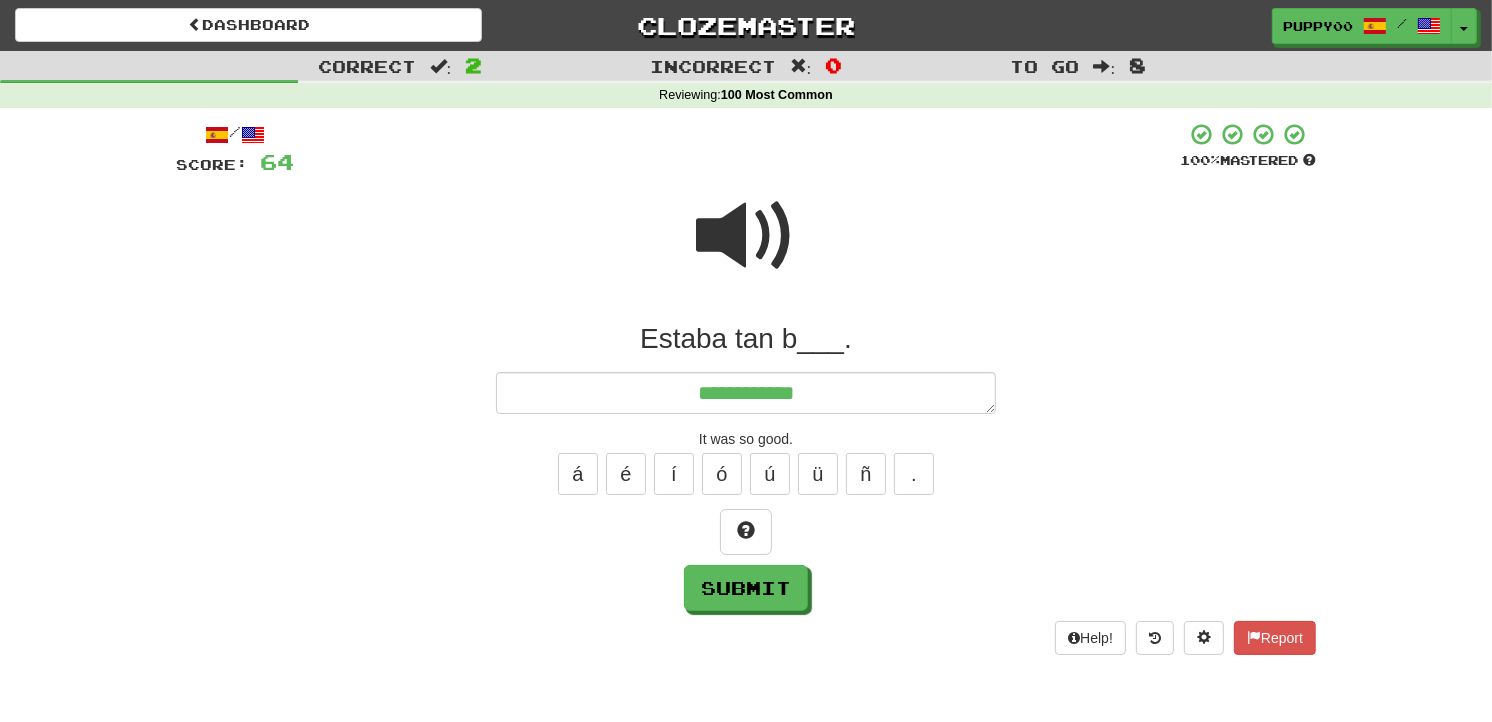 type on "**********" 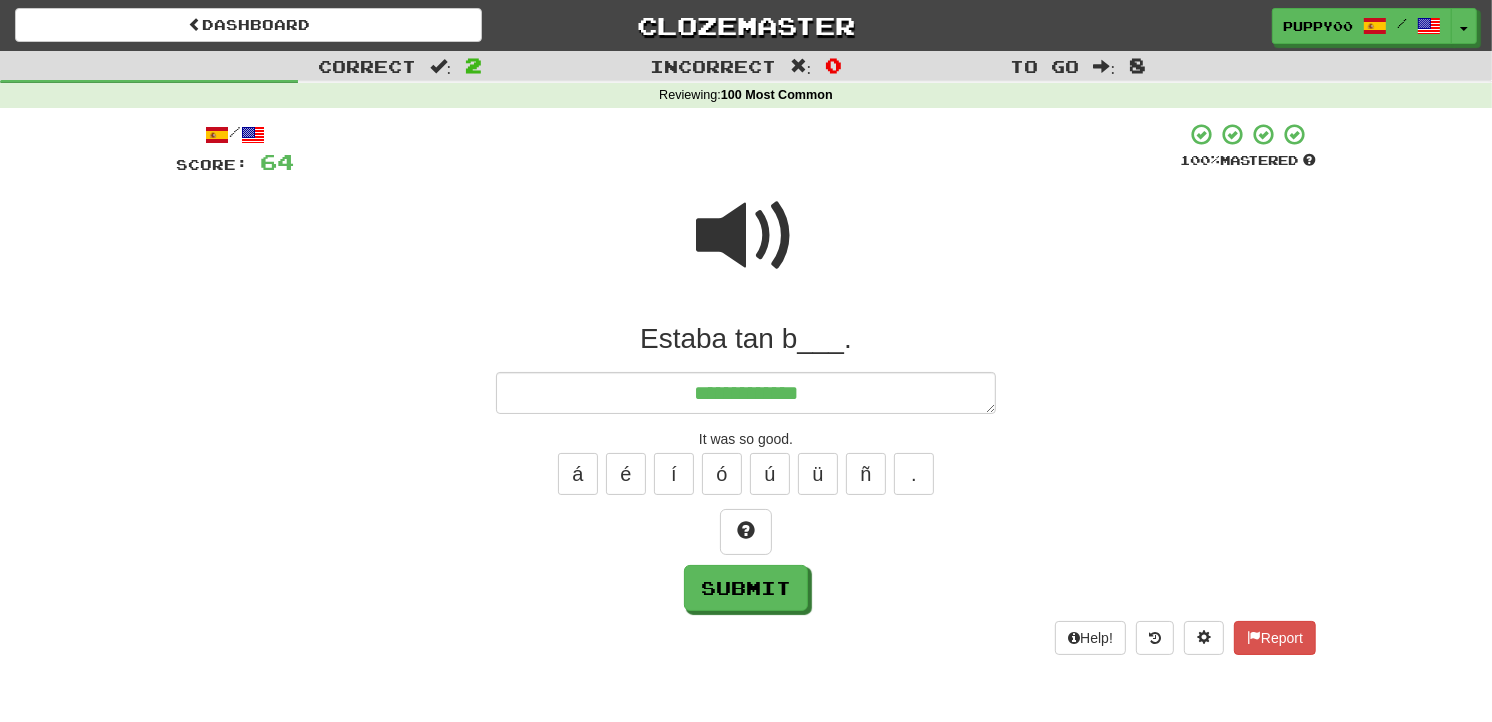 type on "*" 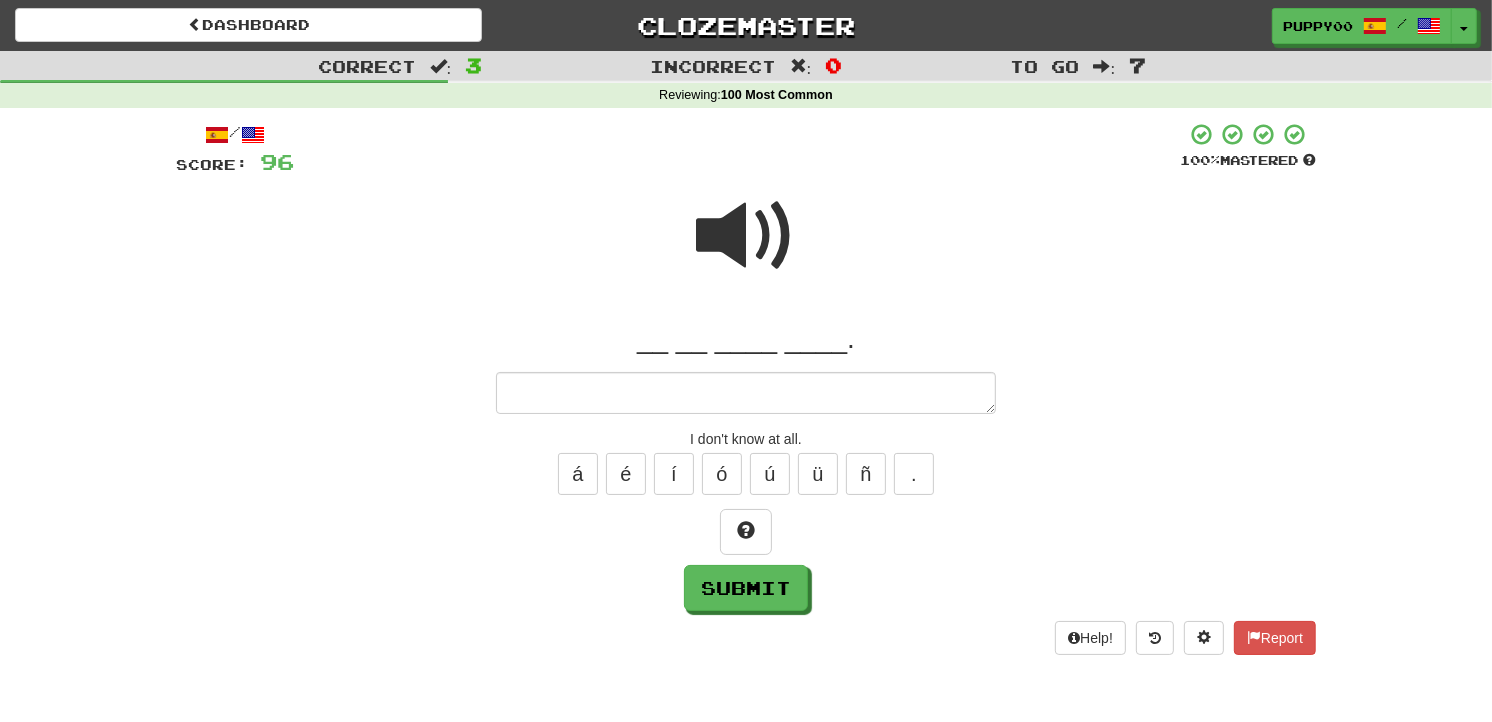 type on "*" 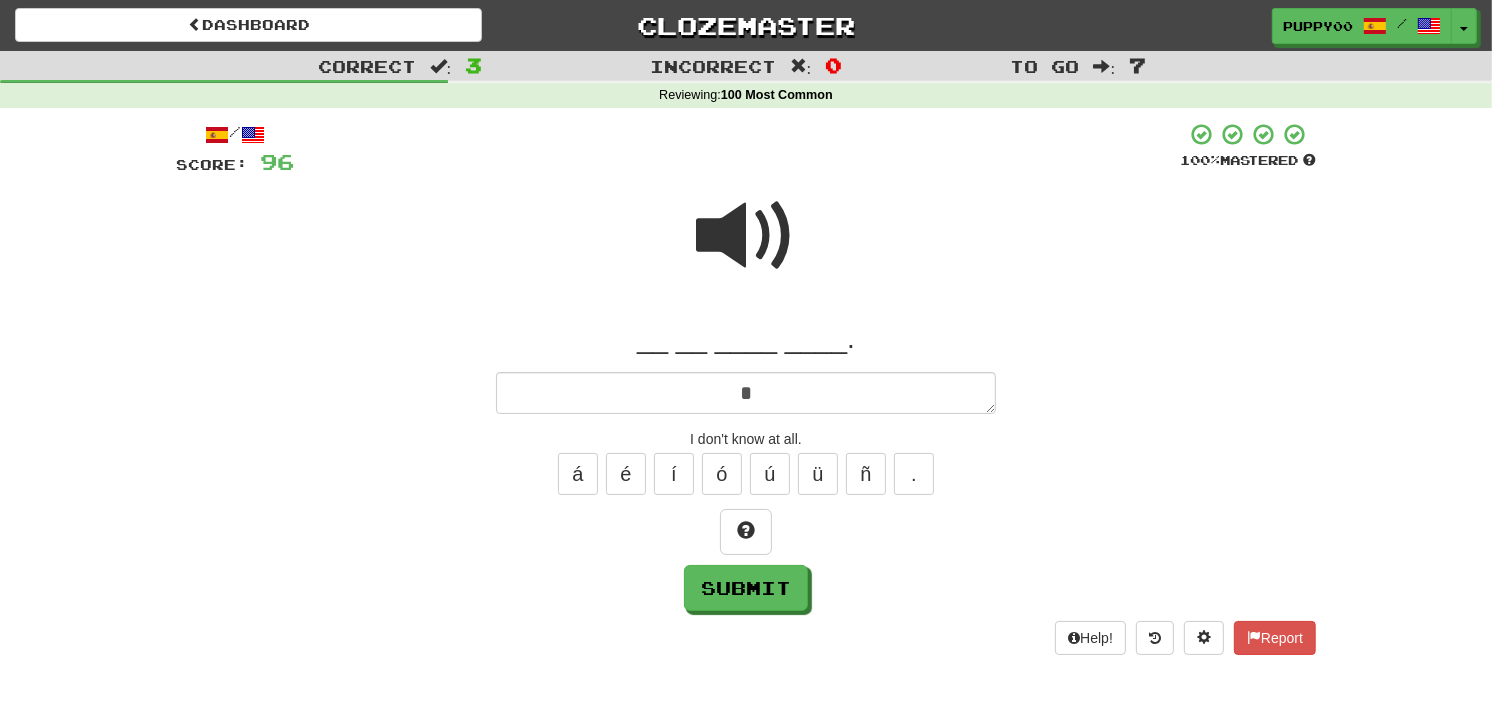 type on "*" 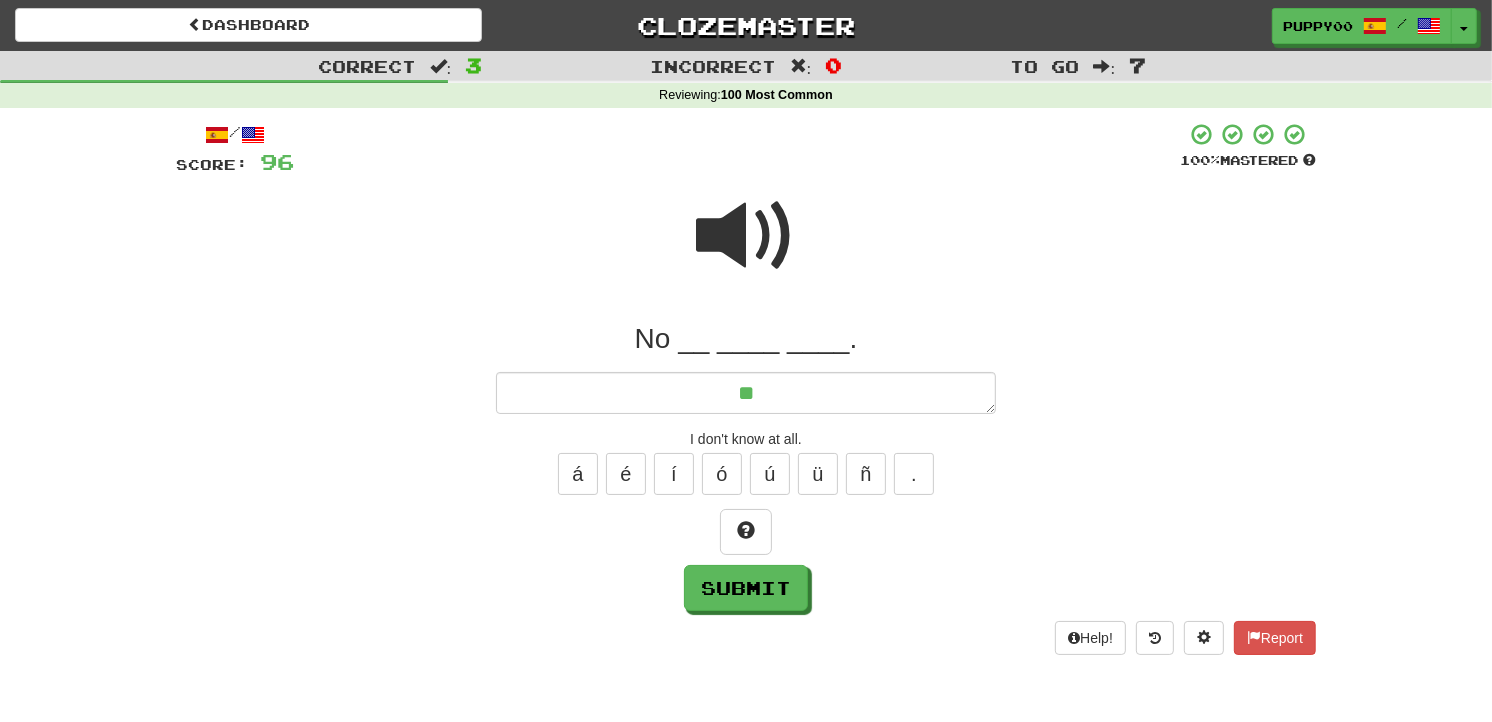 type on "*" 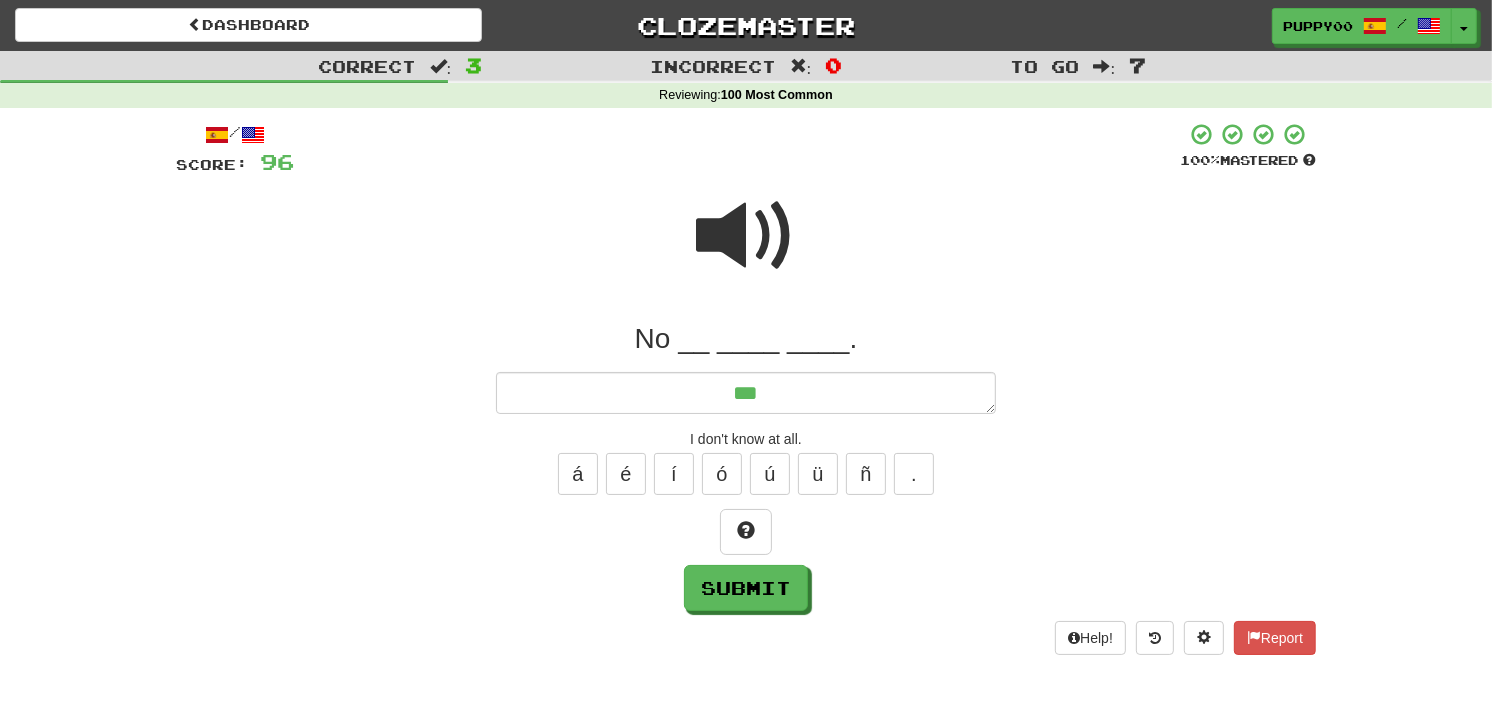 type on "*" 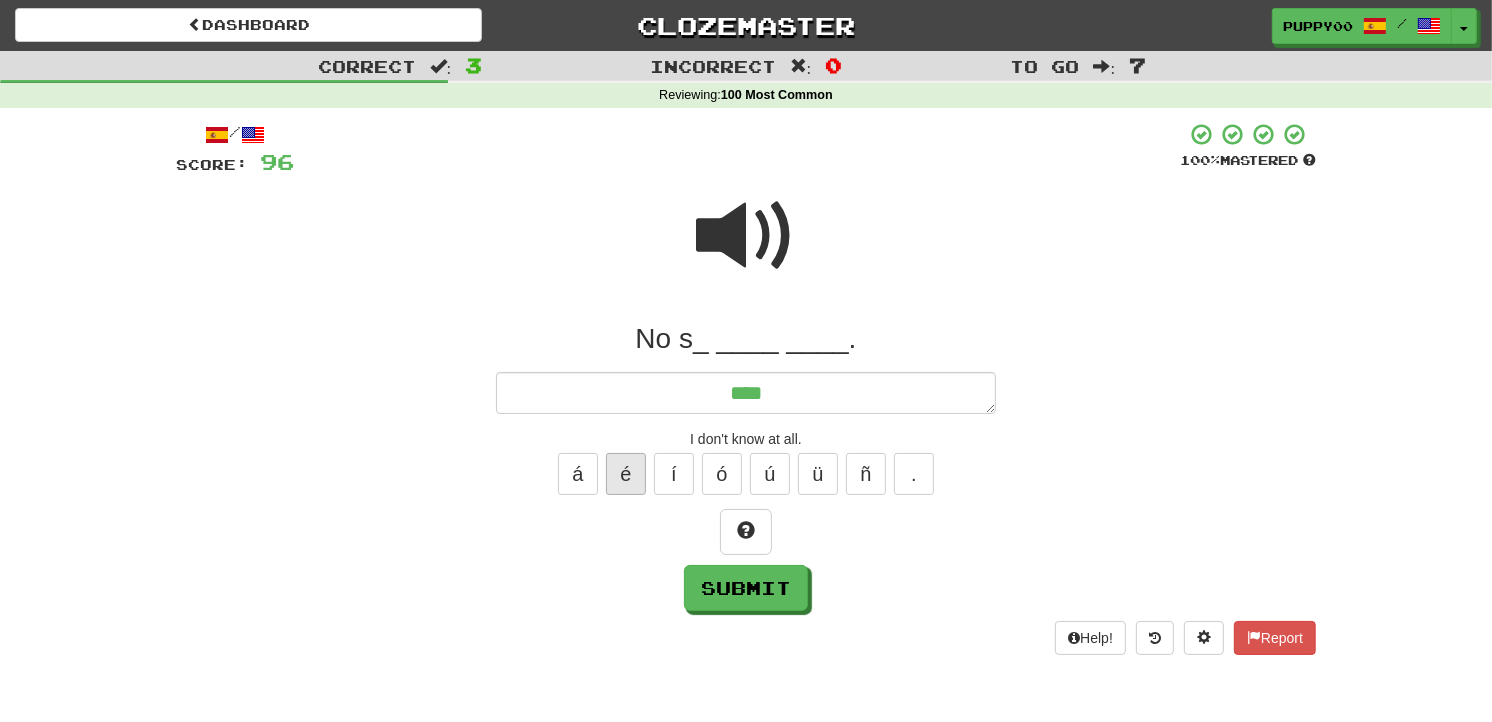 type on "****" 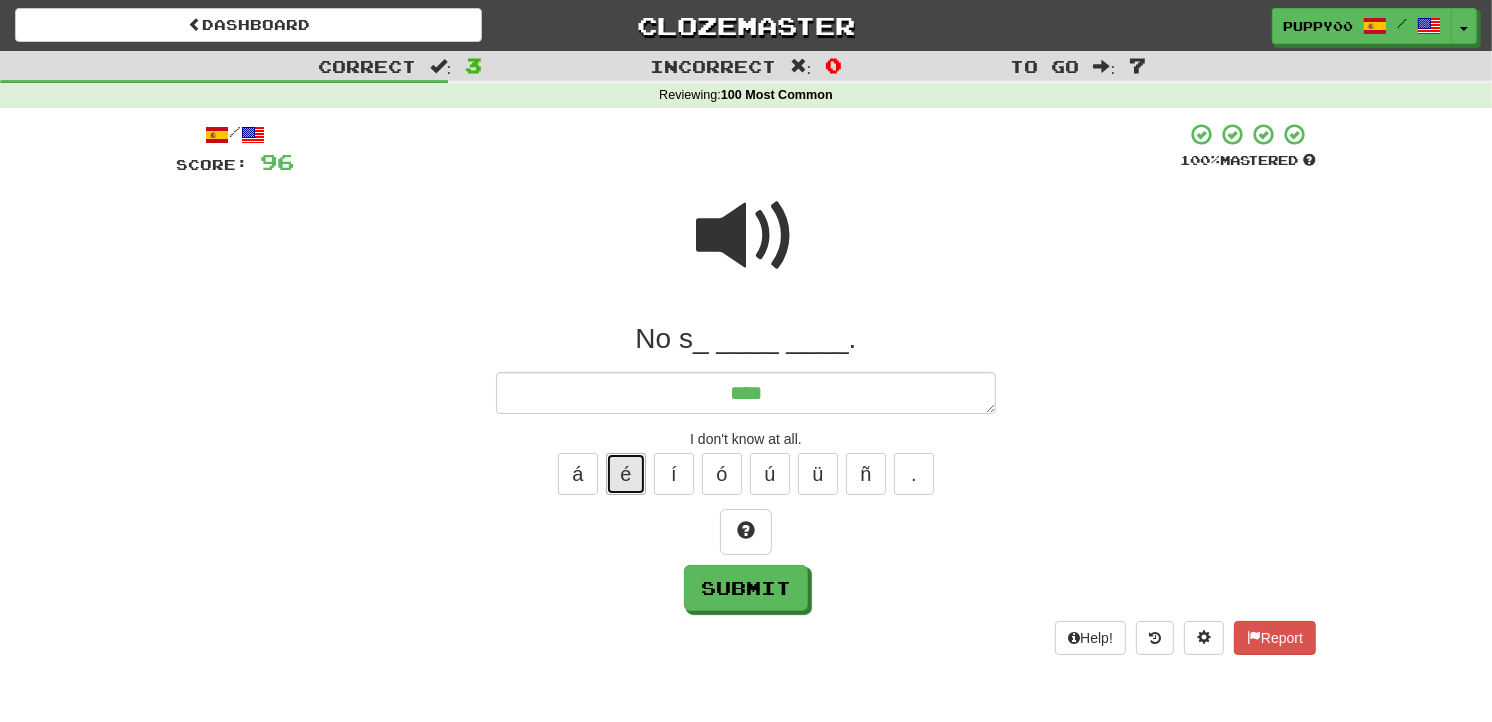 click on "é" at bounding box center (626, 474) 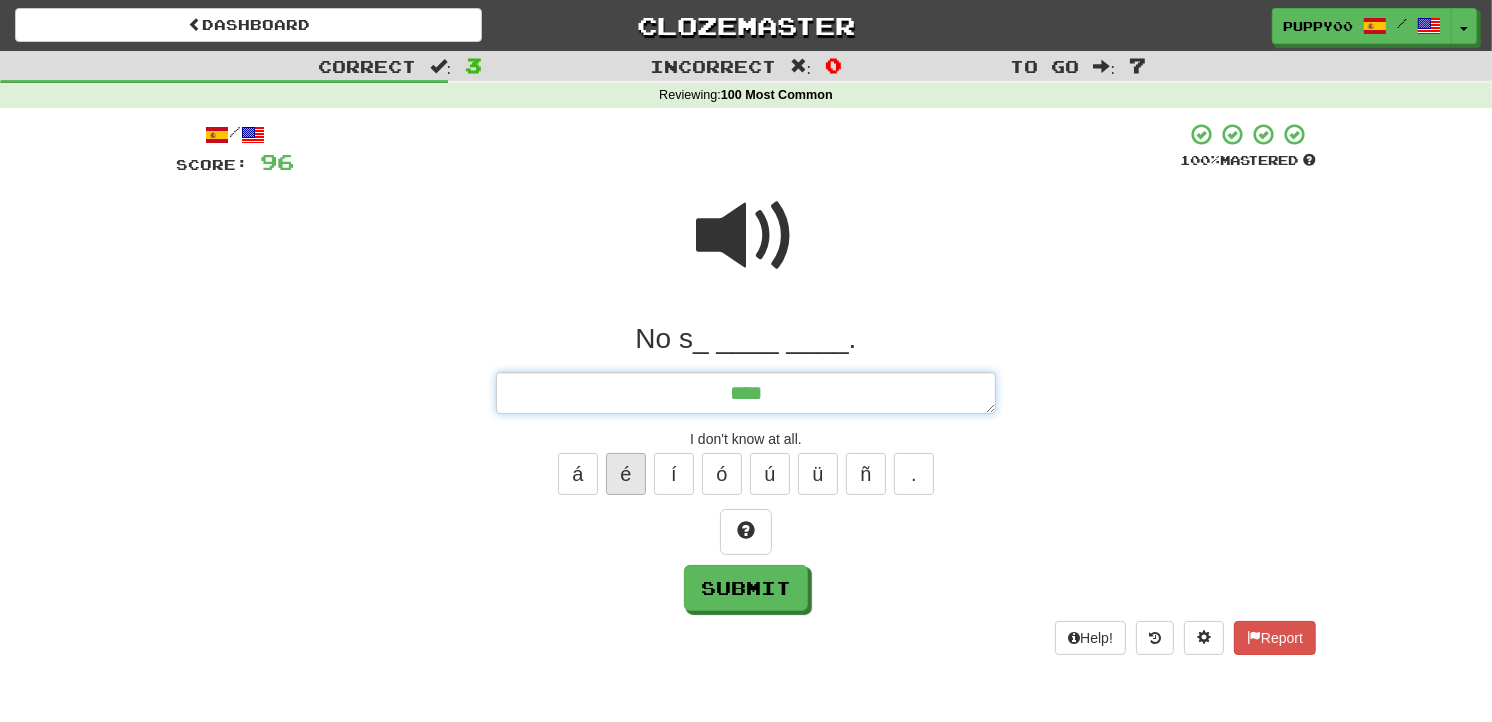 type on "*" 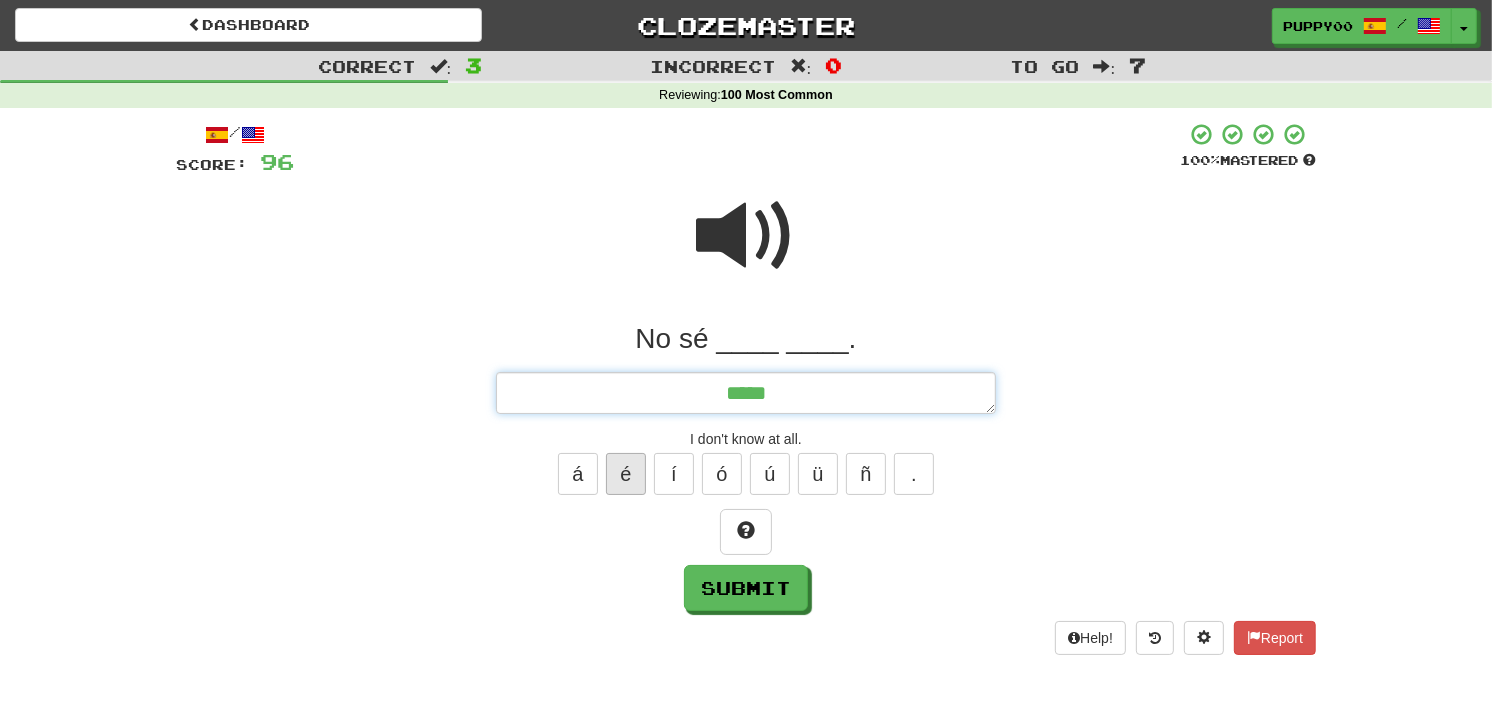 type on "*" 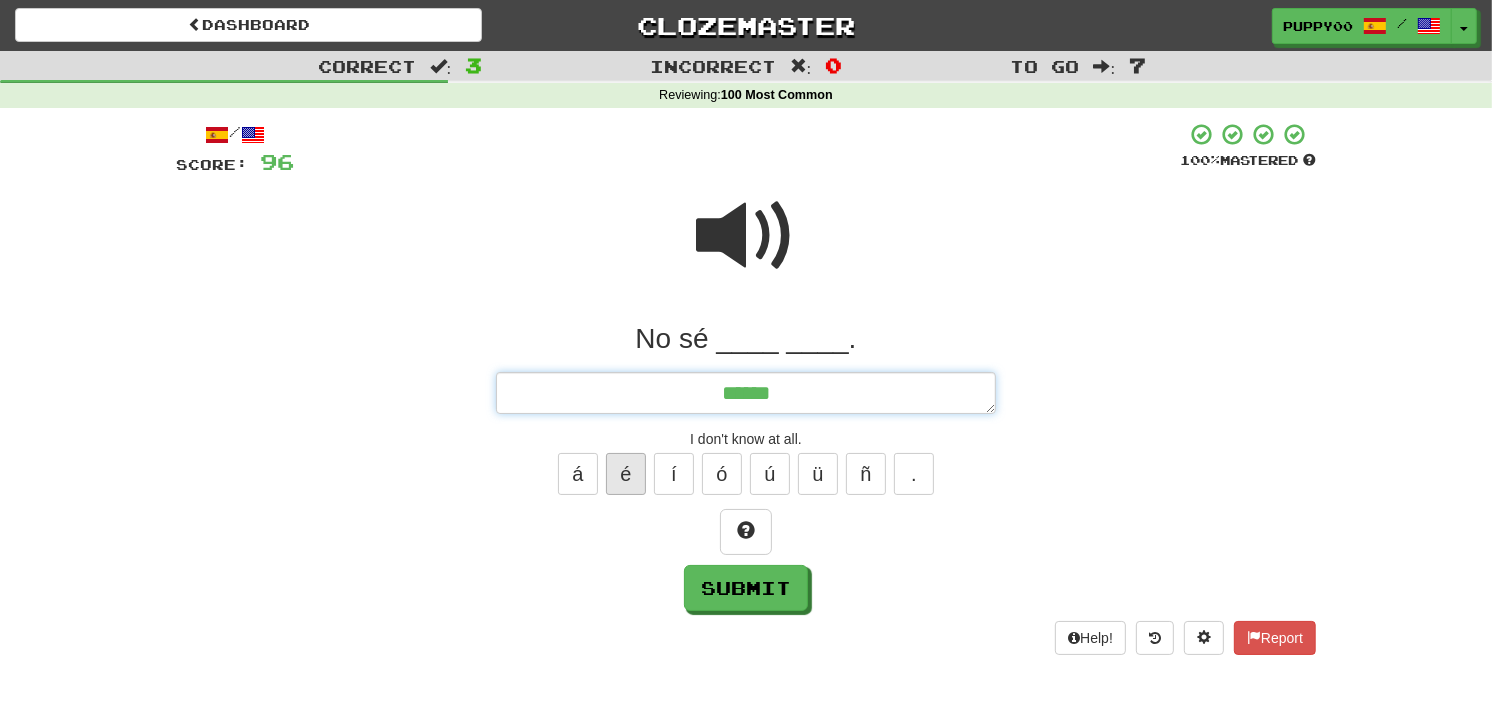 type on "*" 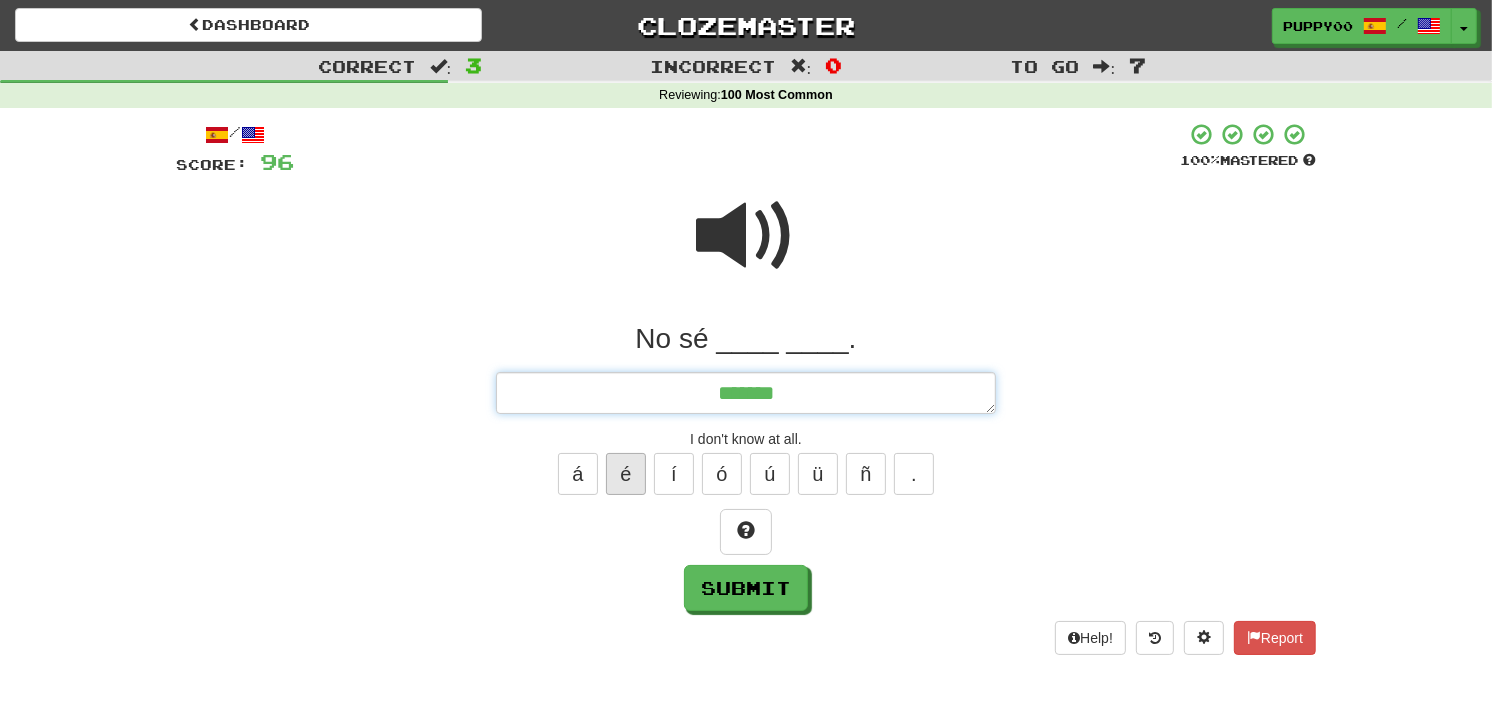 type on "*" 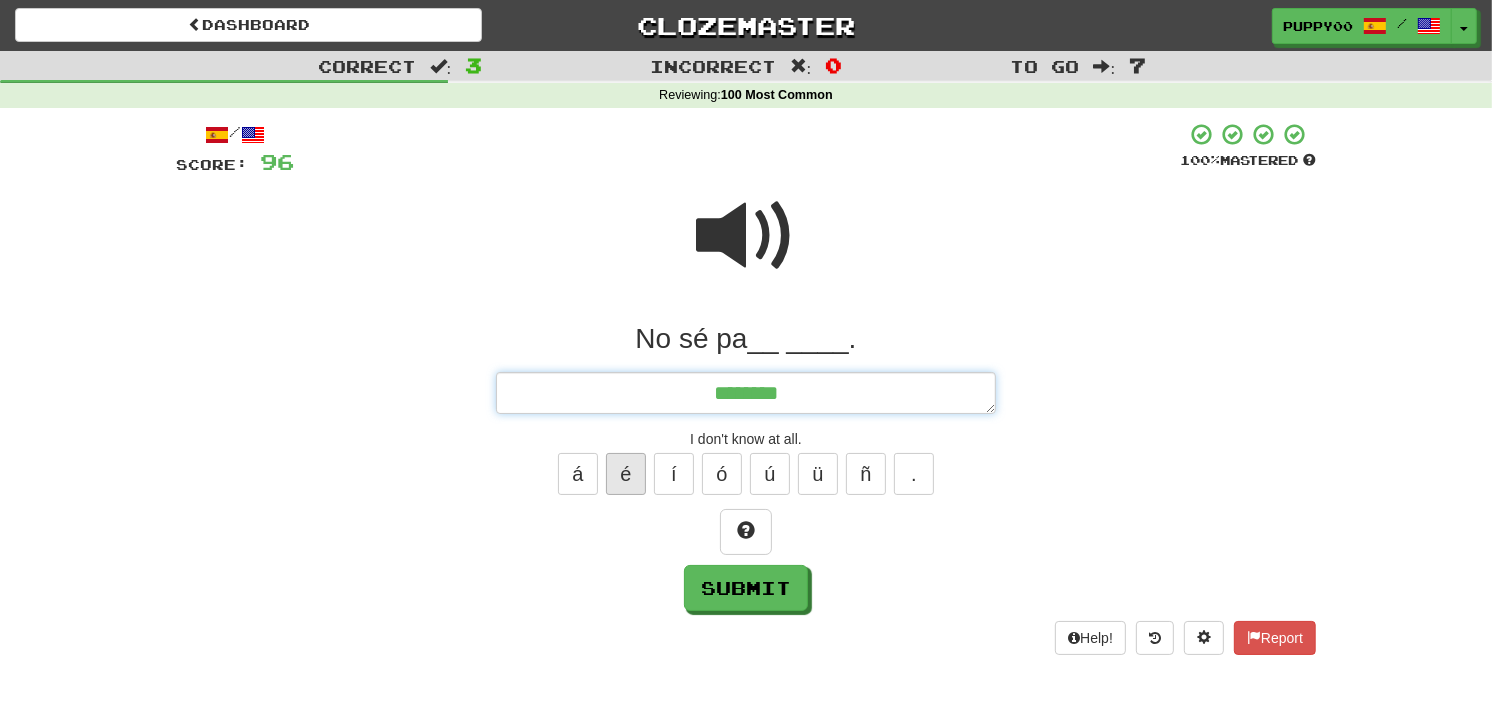type on "*" 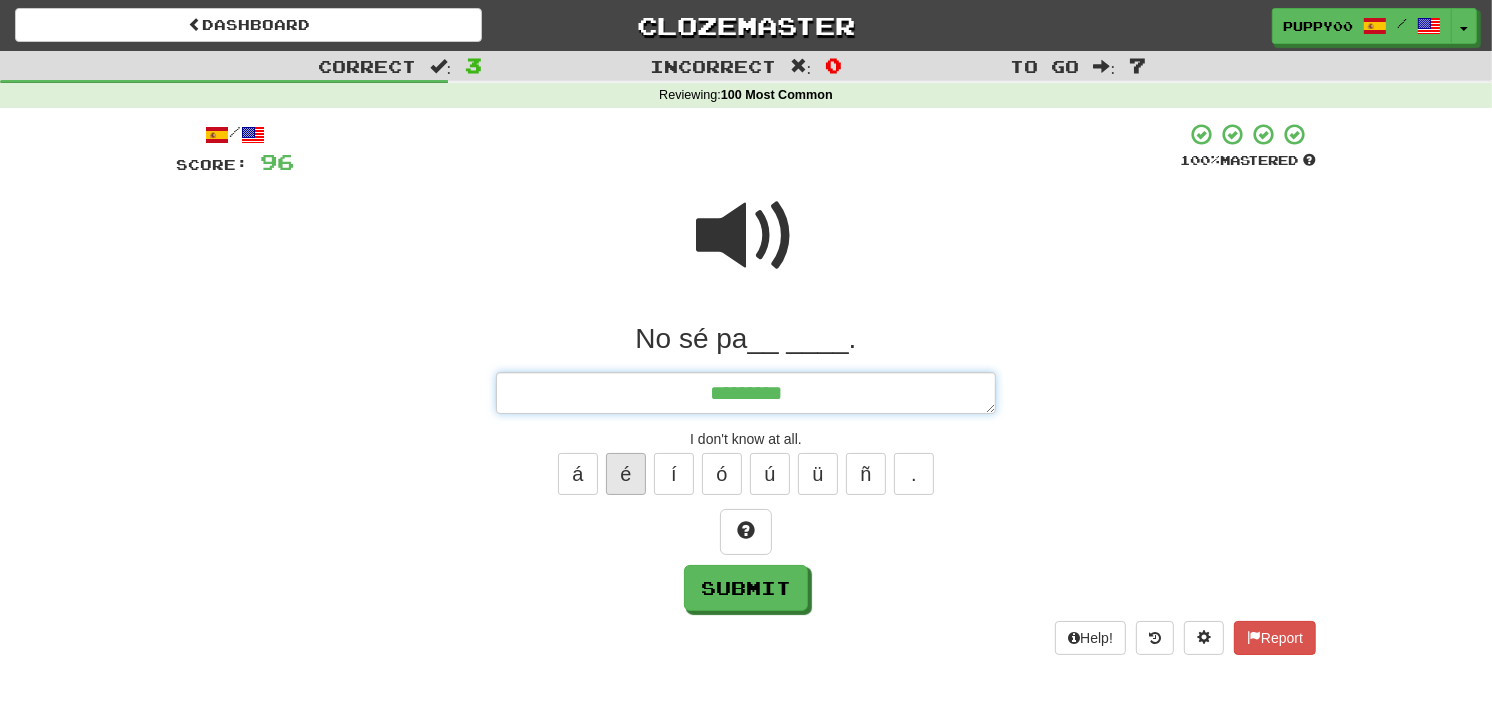 type on "*" 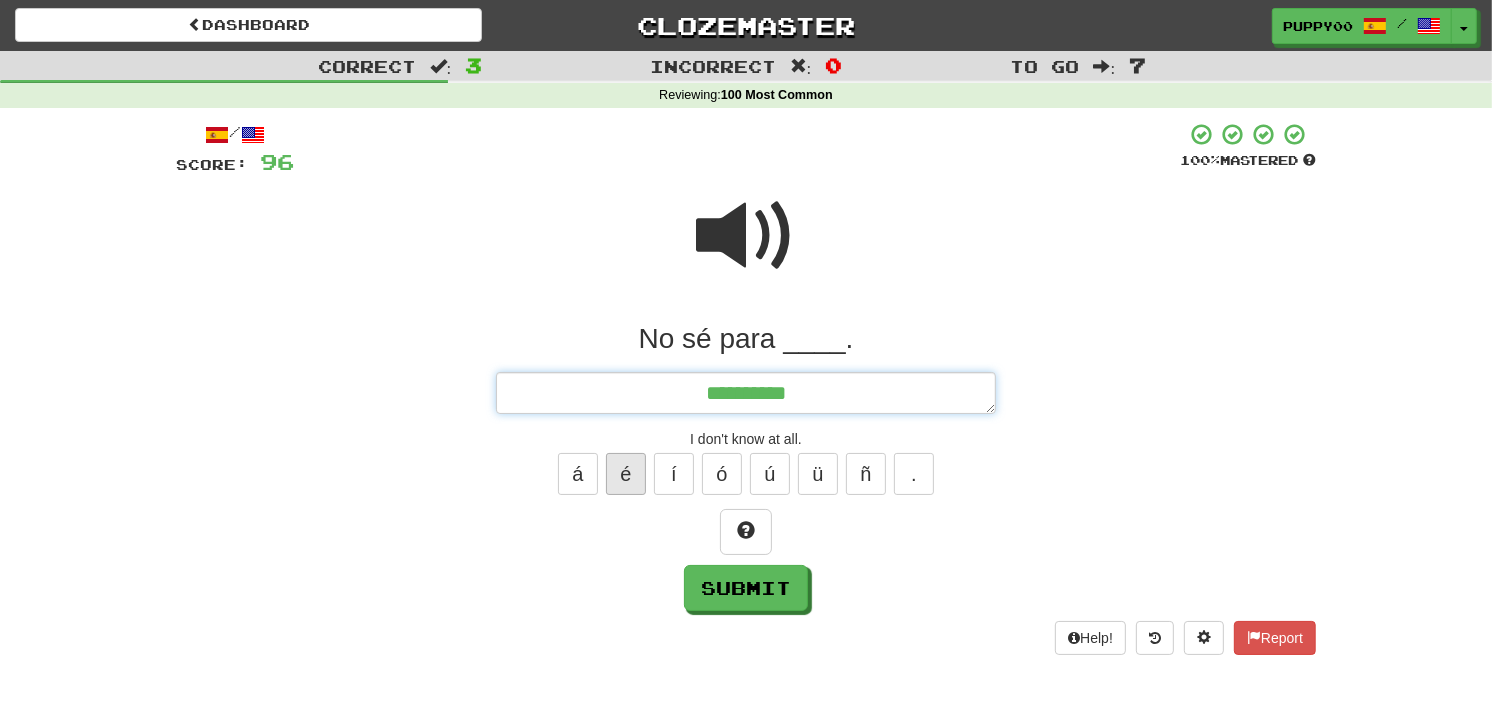 type on "*" 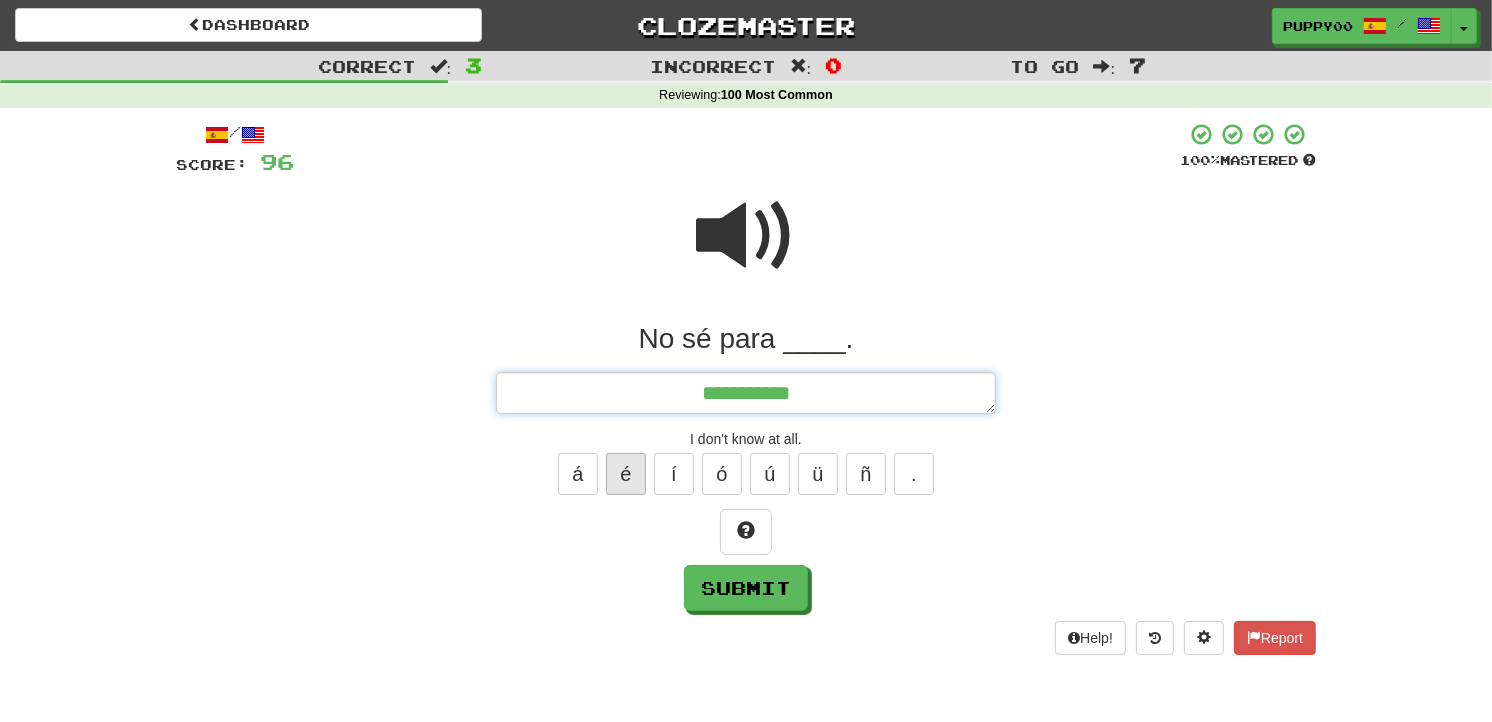 type on "*" 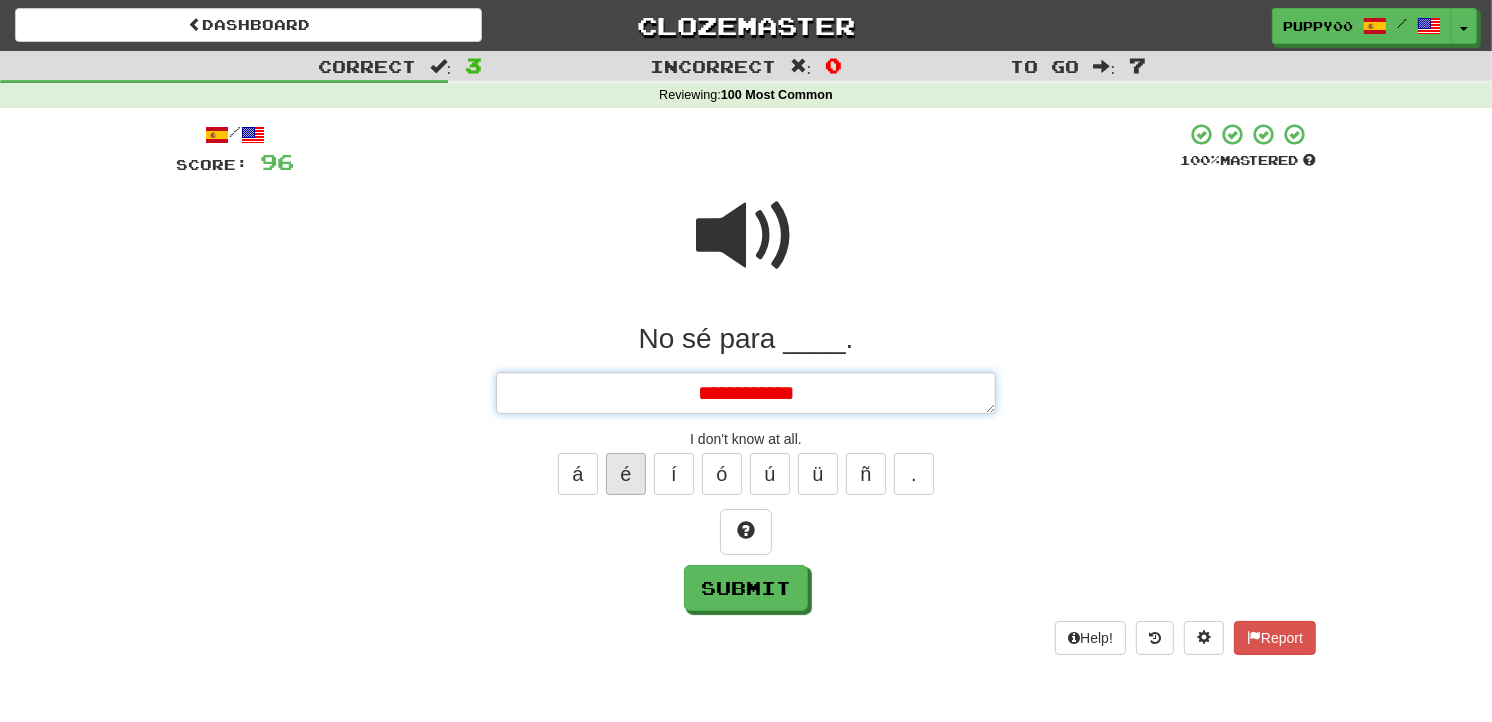 type on "*" 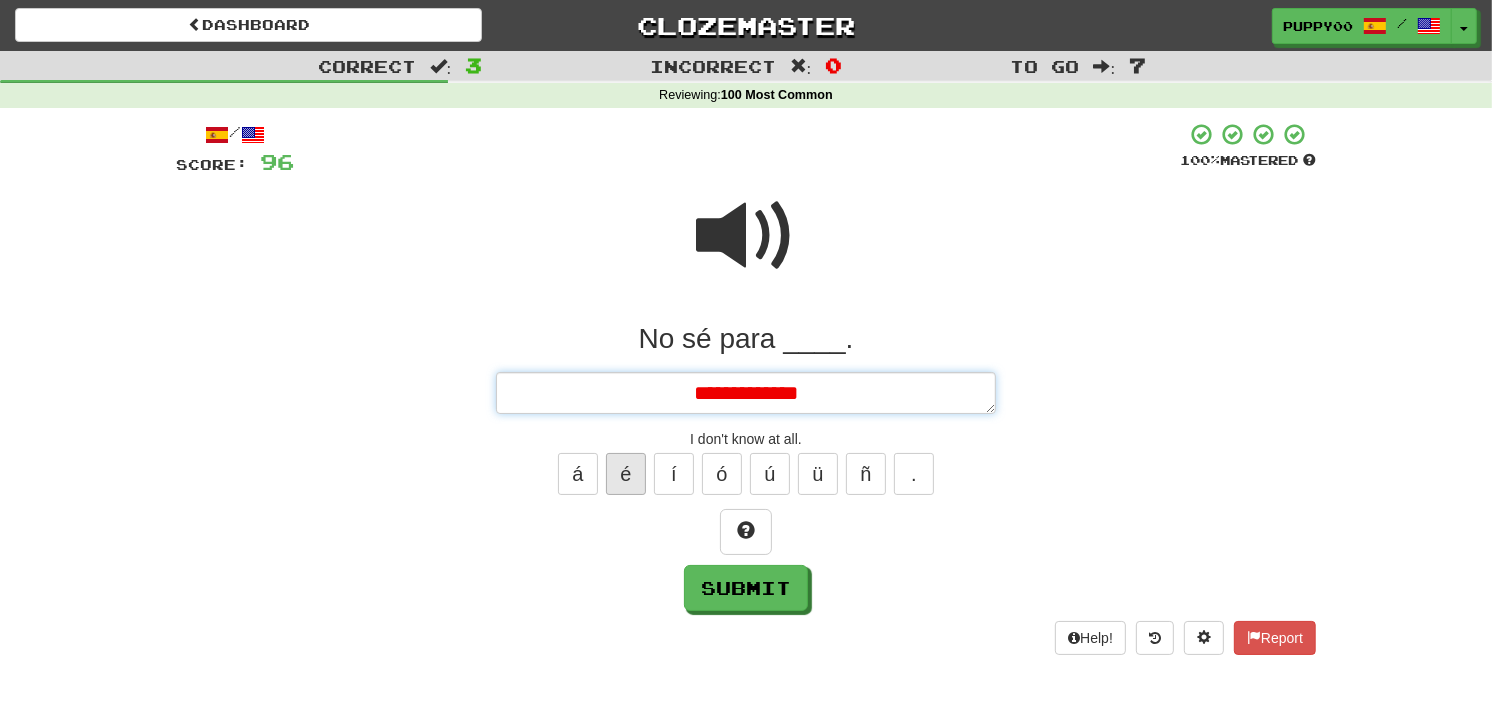 type on "*" 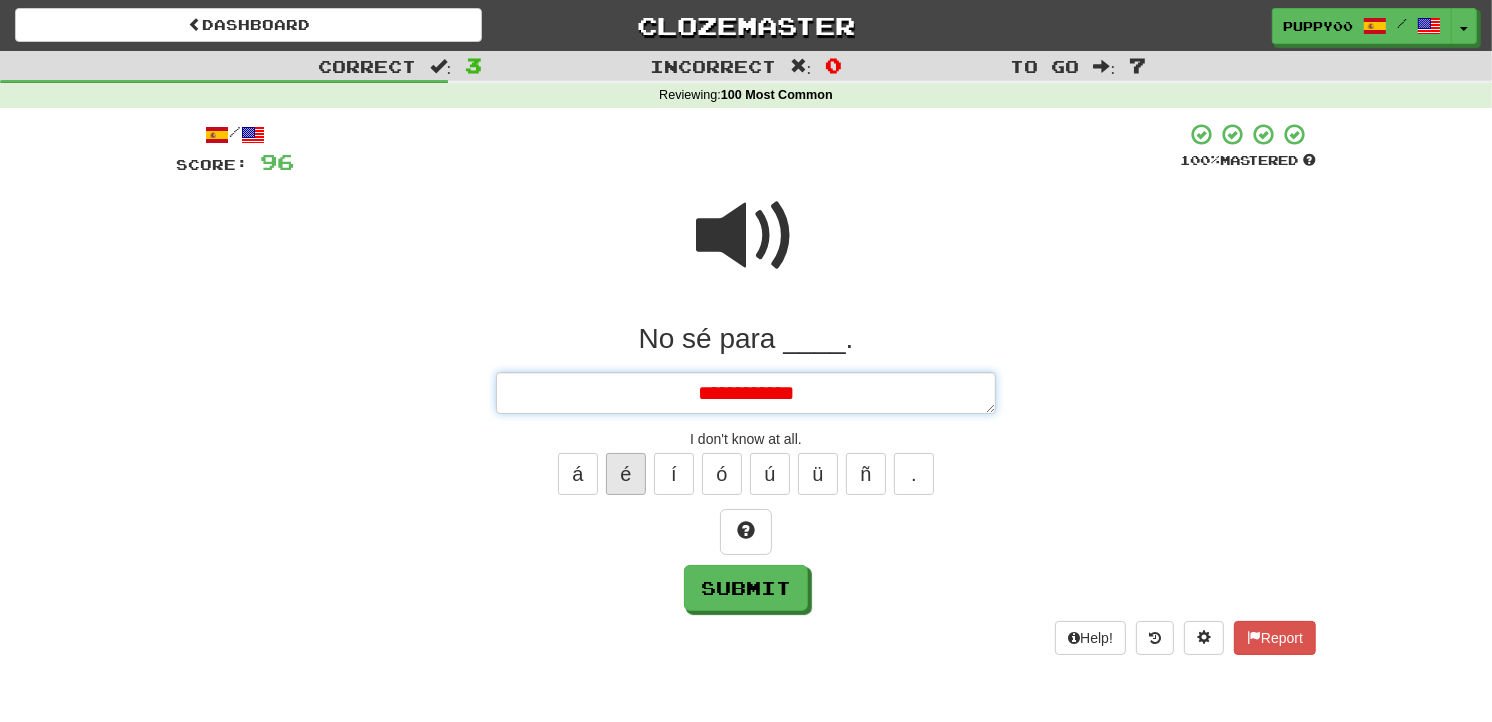 type on "*" 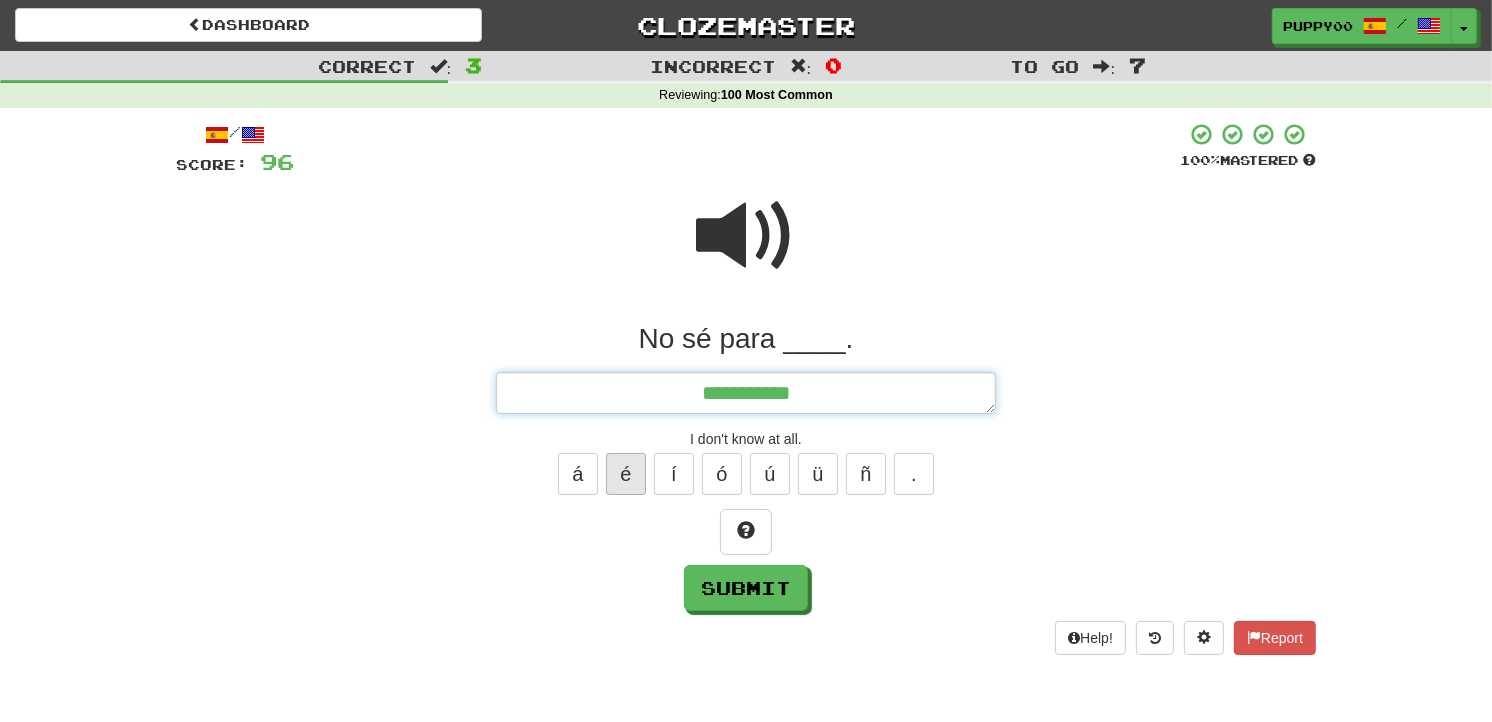 type on "*" 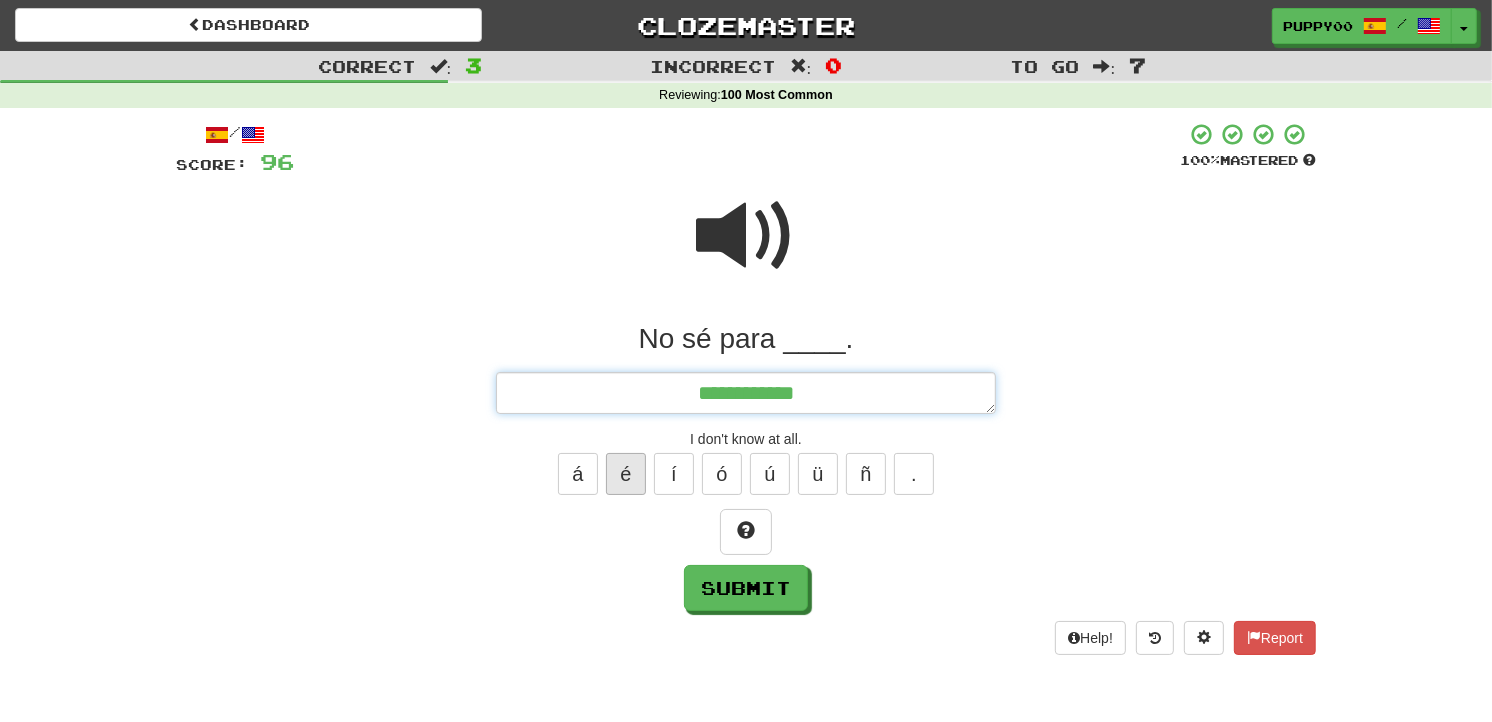 type on "**********" 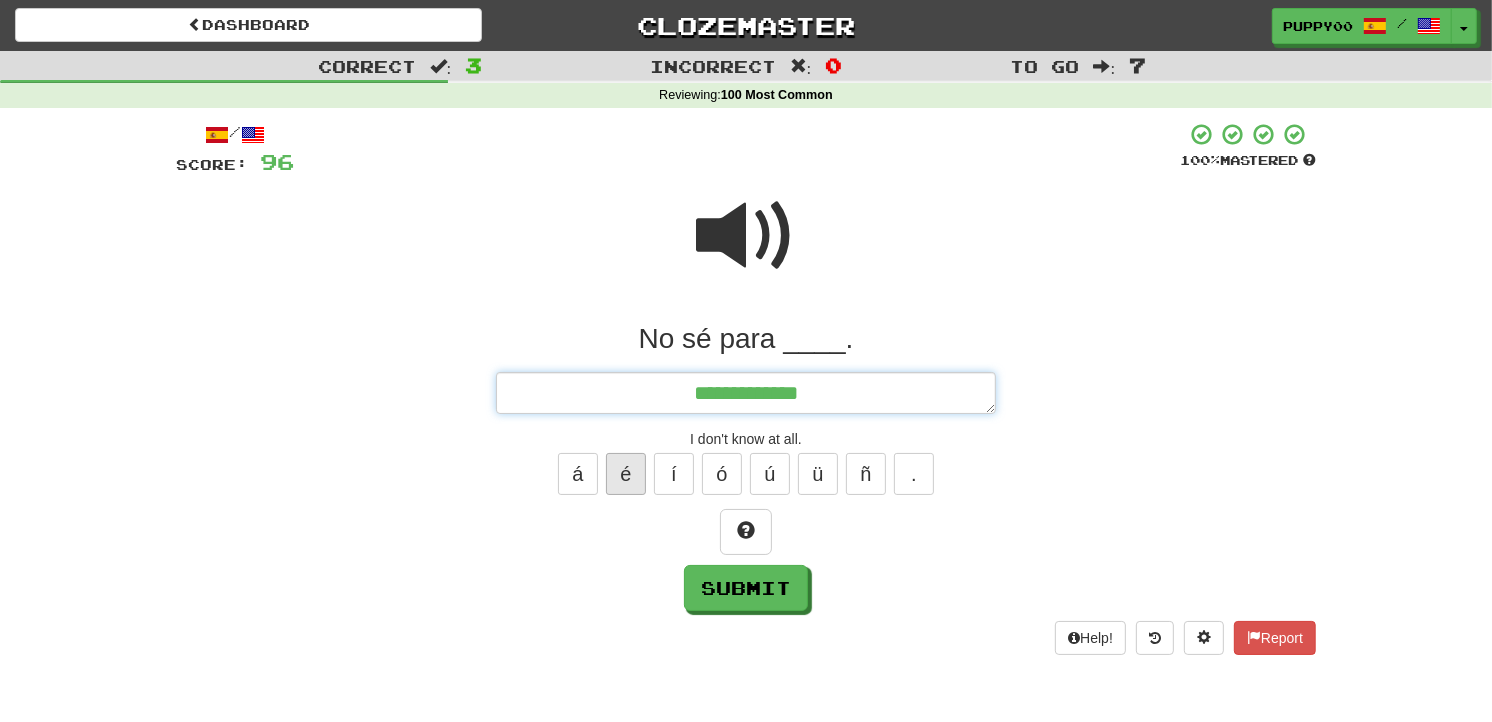 type on "*" 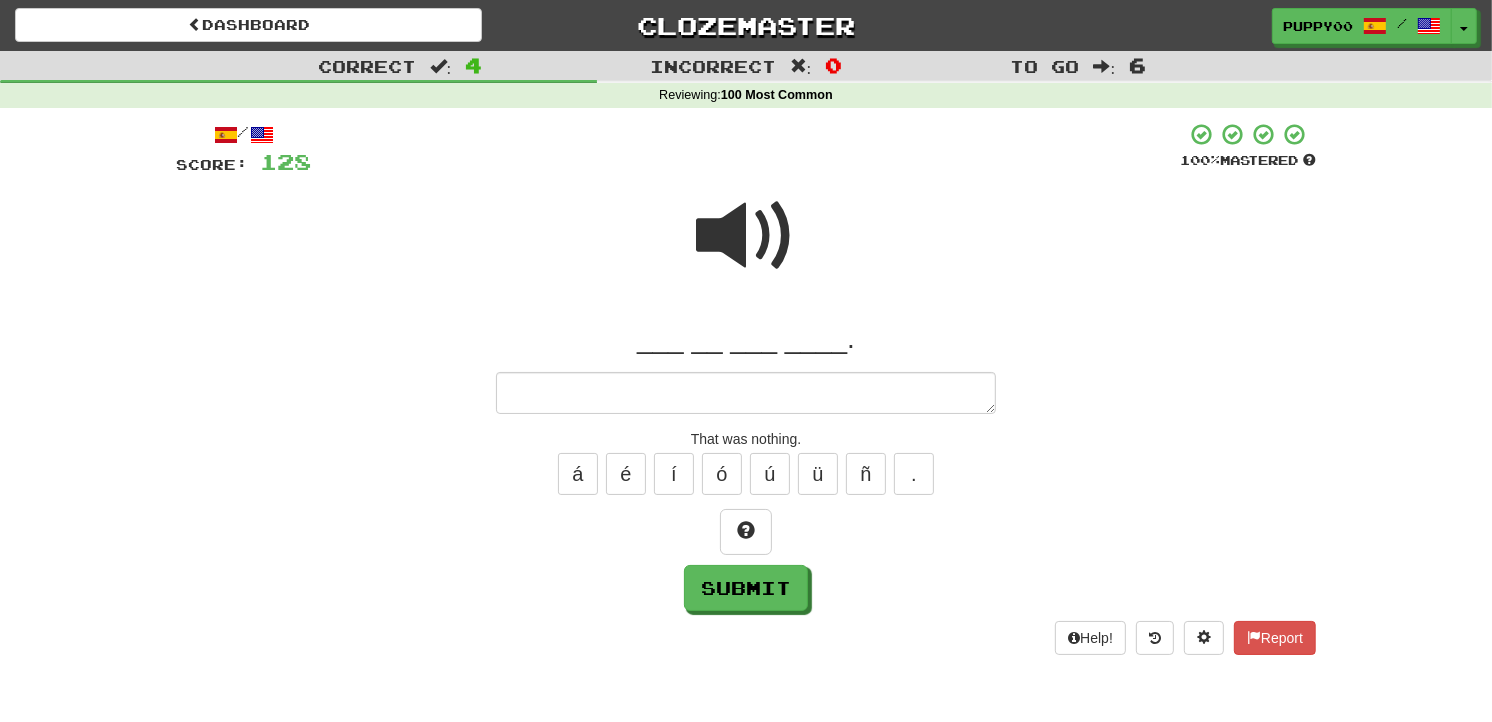 type on "*" 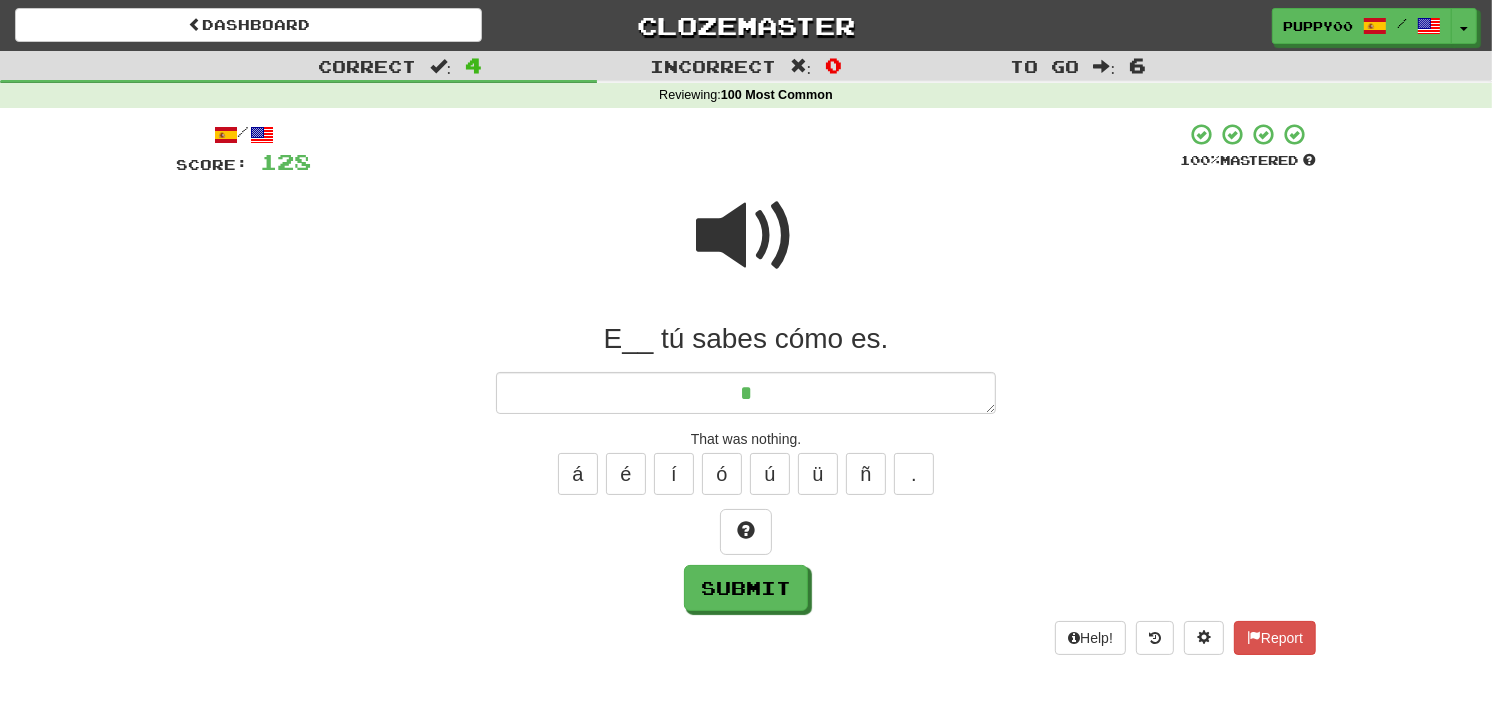 type on "*" 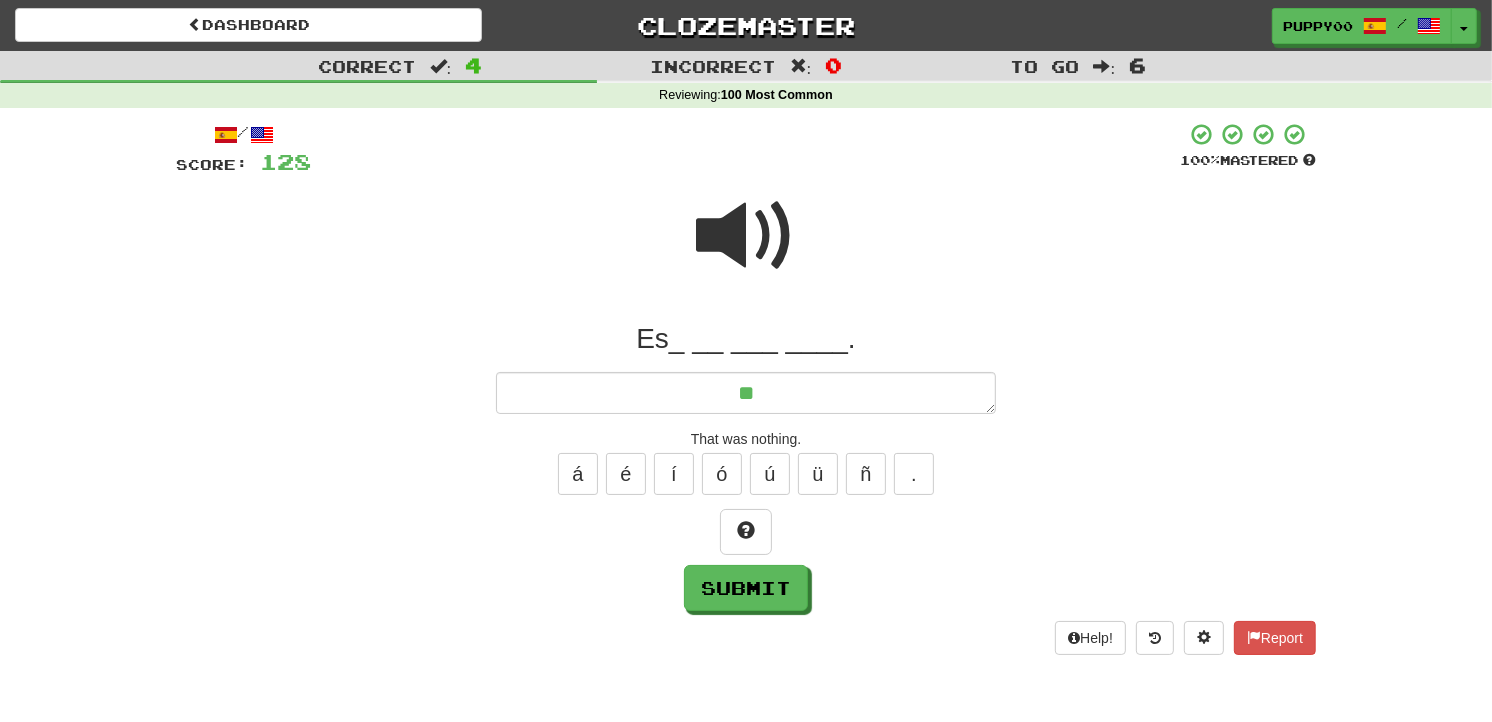 type on "*" 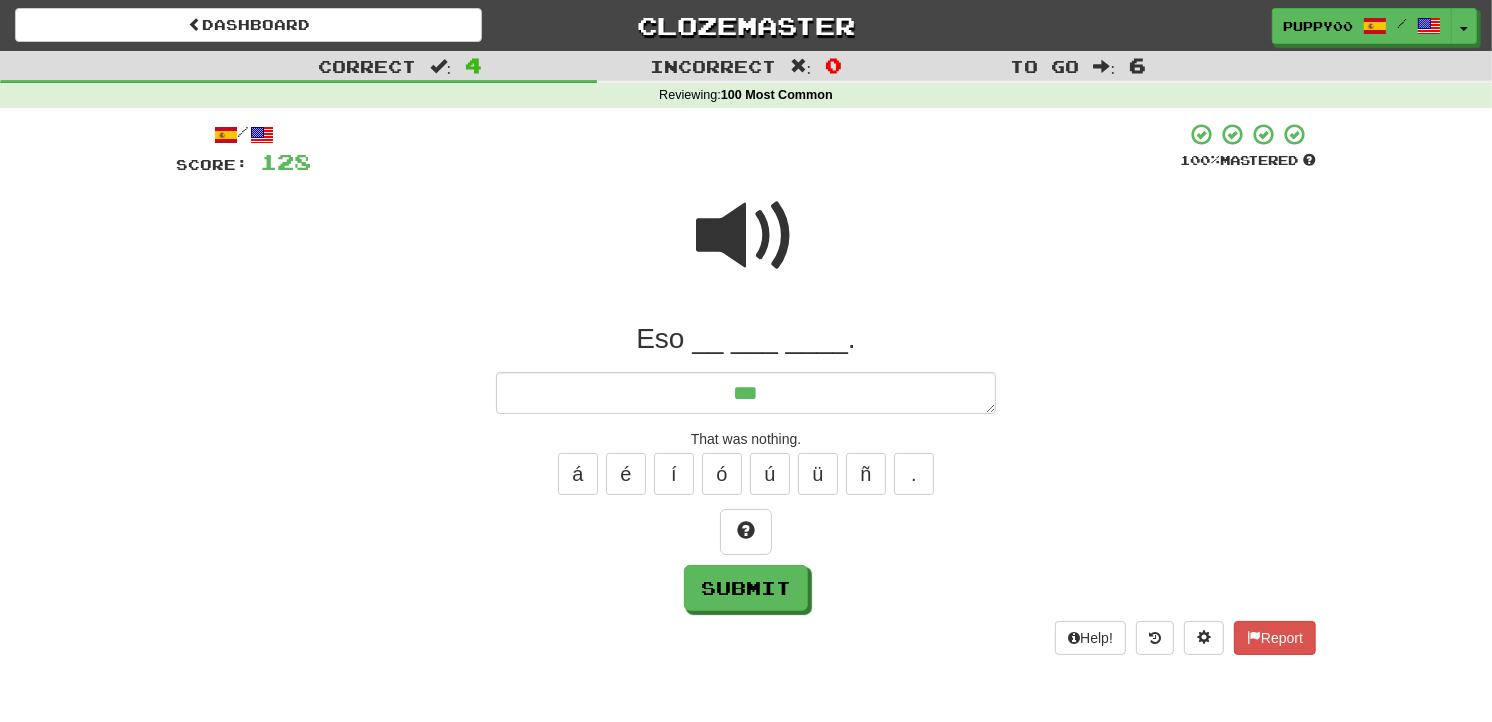 type on "*" 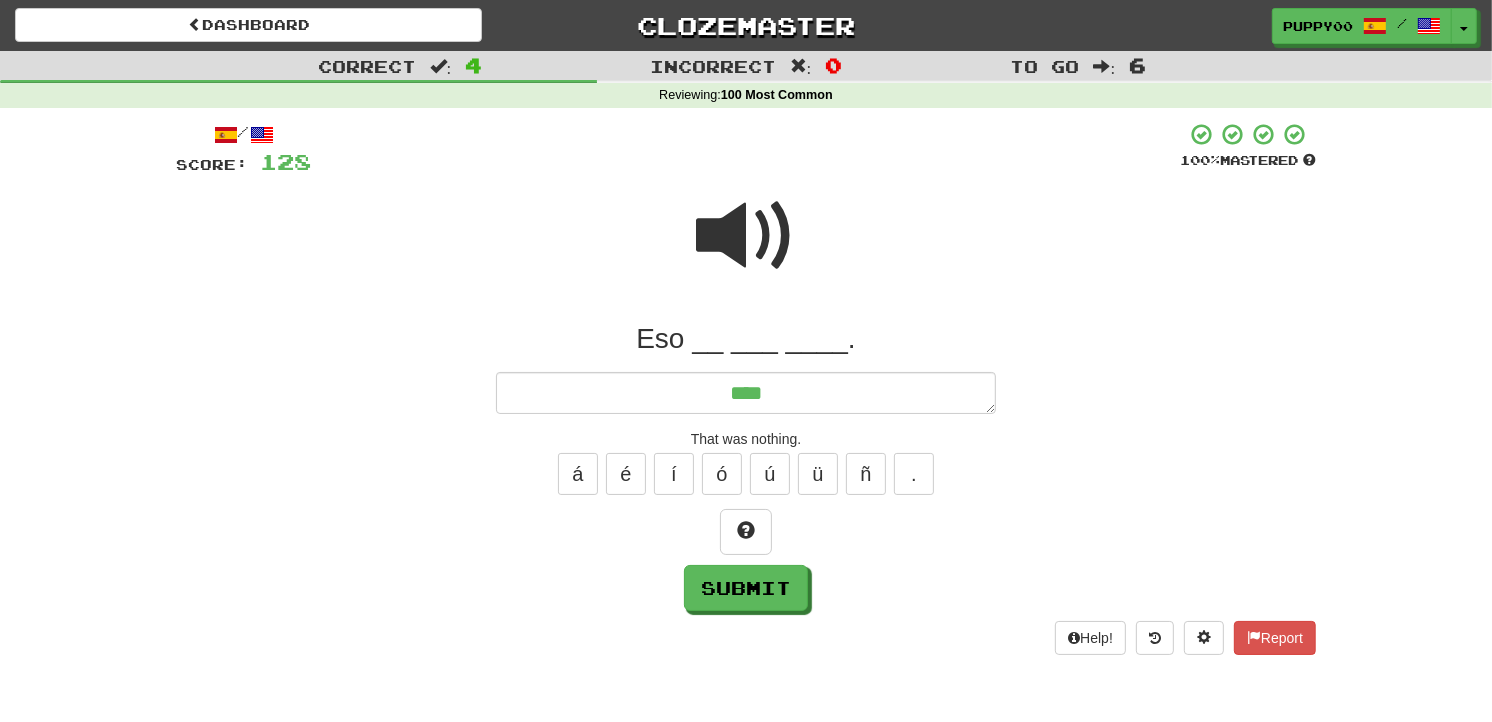 type on "*" 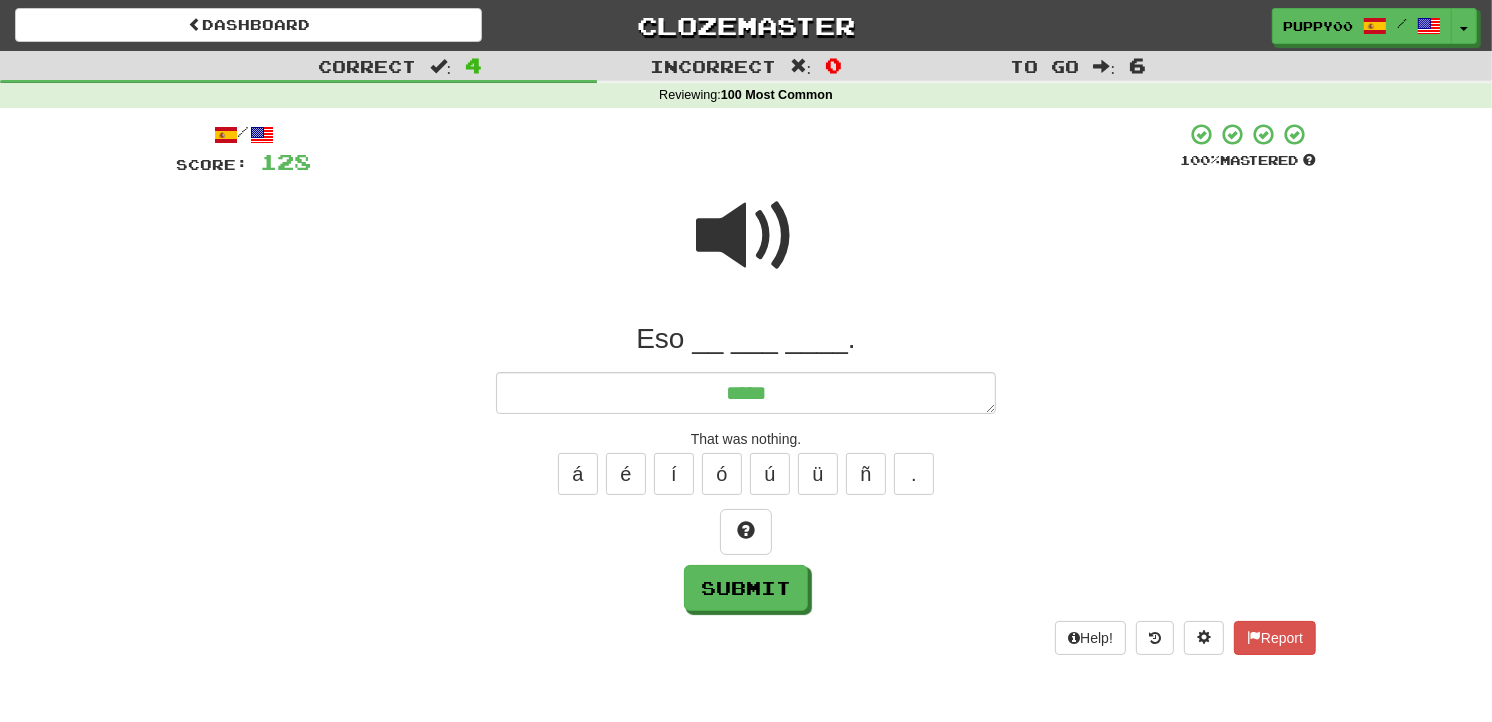 type on "*" 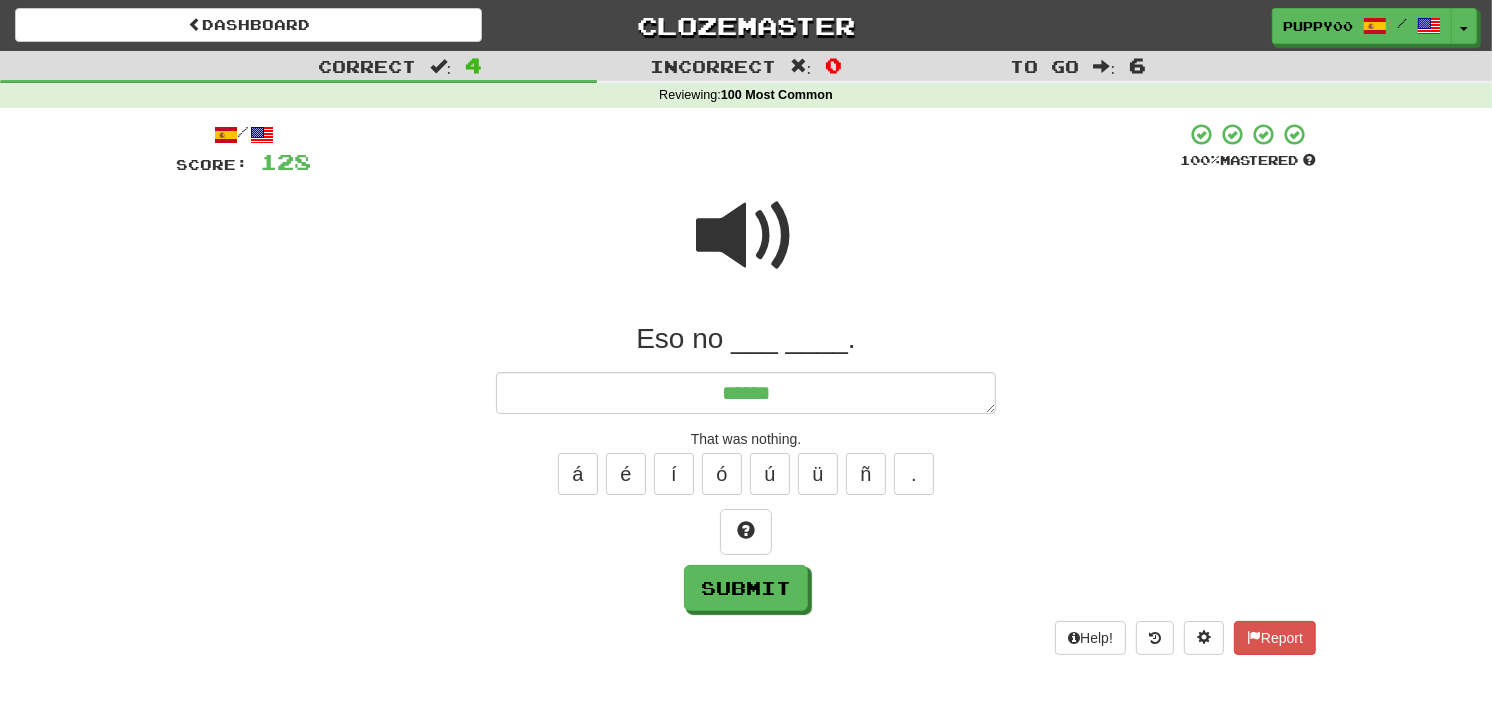 type on "*" 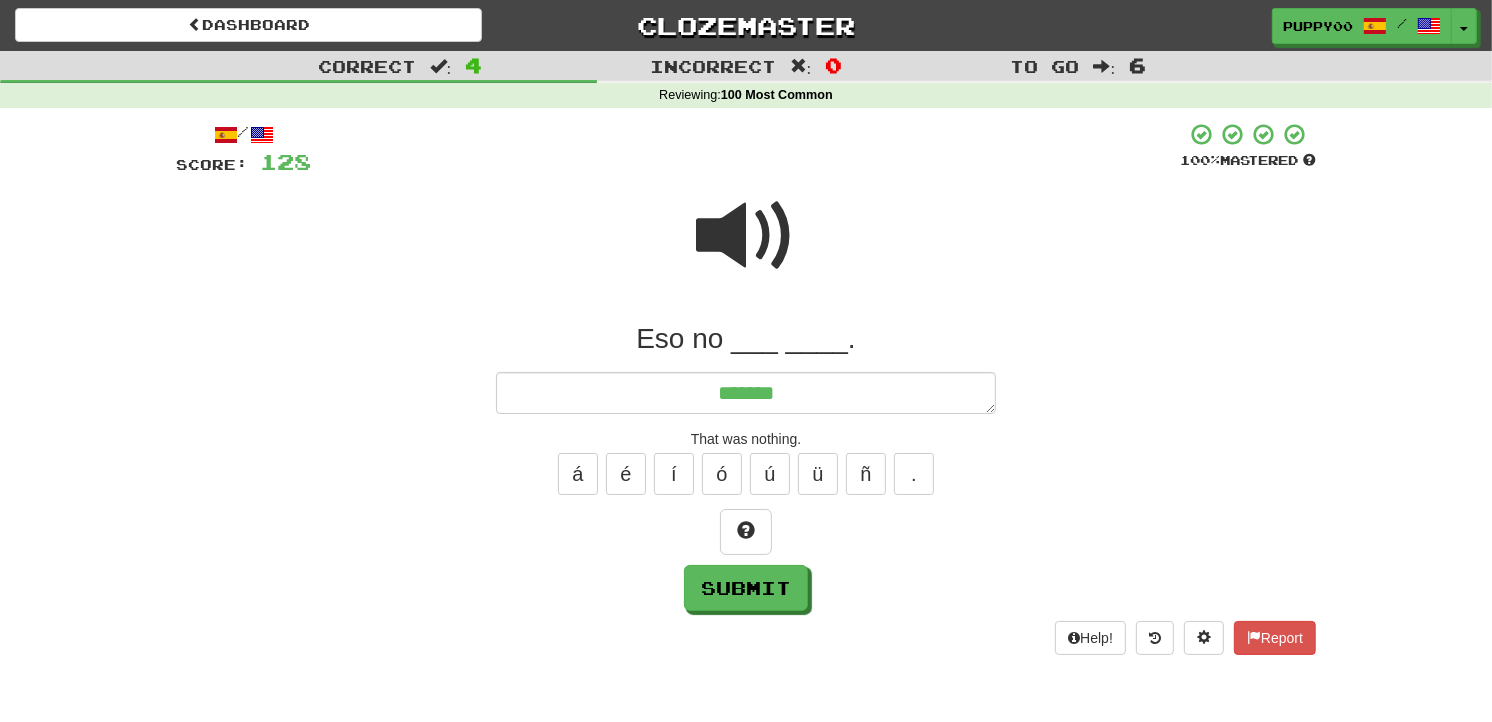 type on "*" 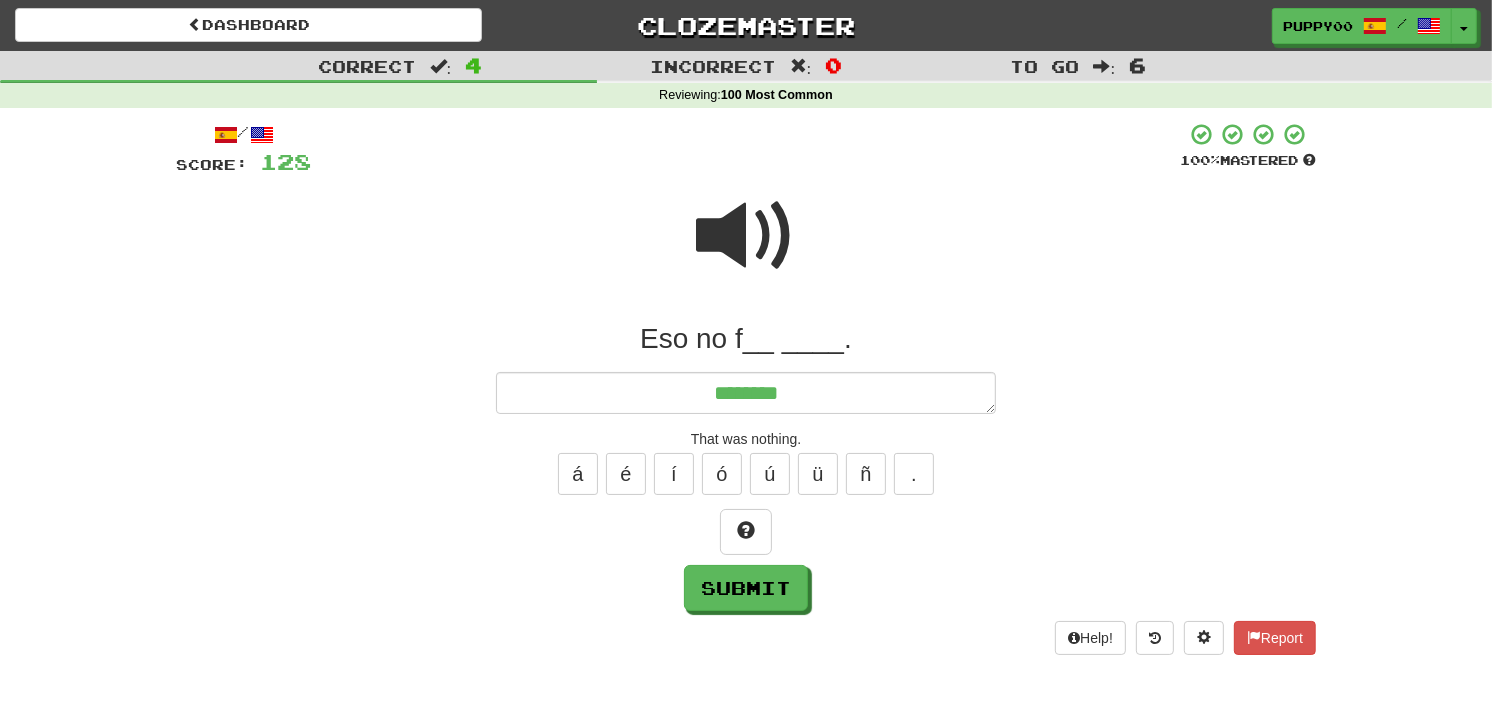 type on "*" 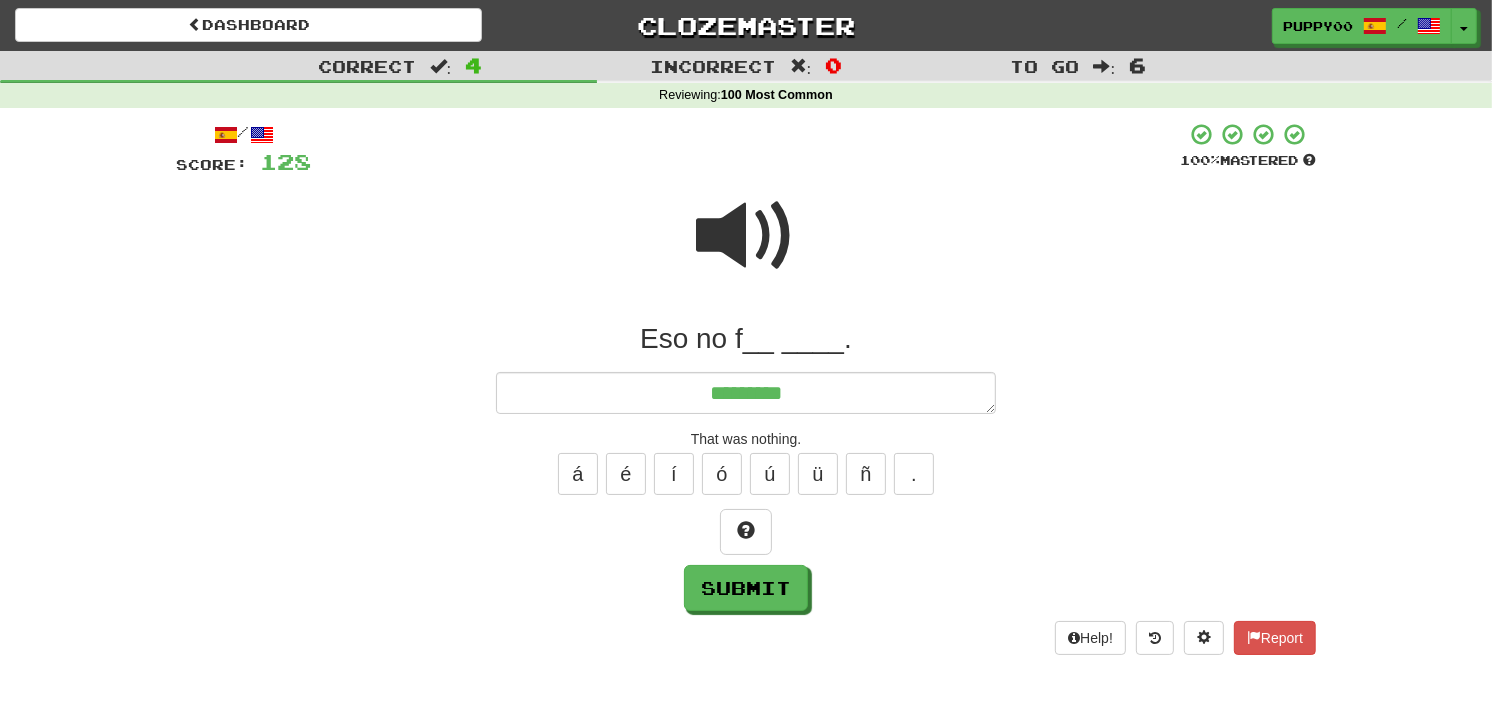 type on "*" 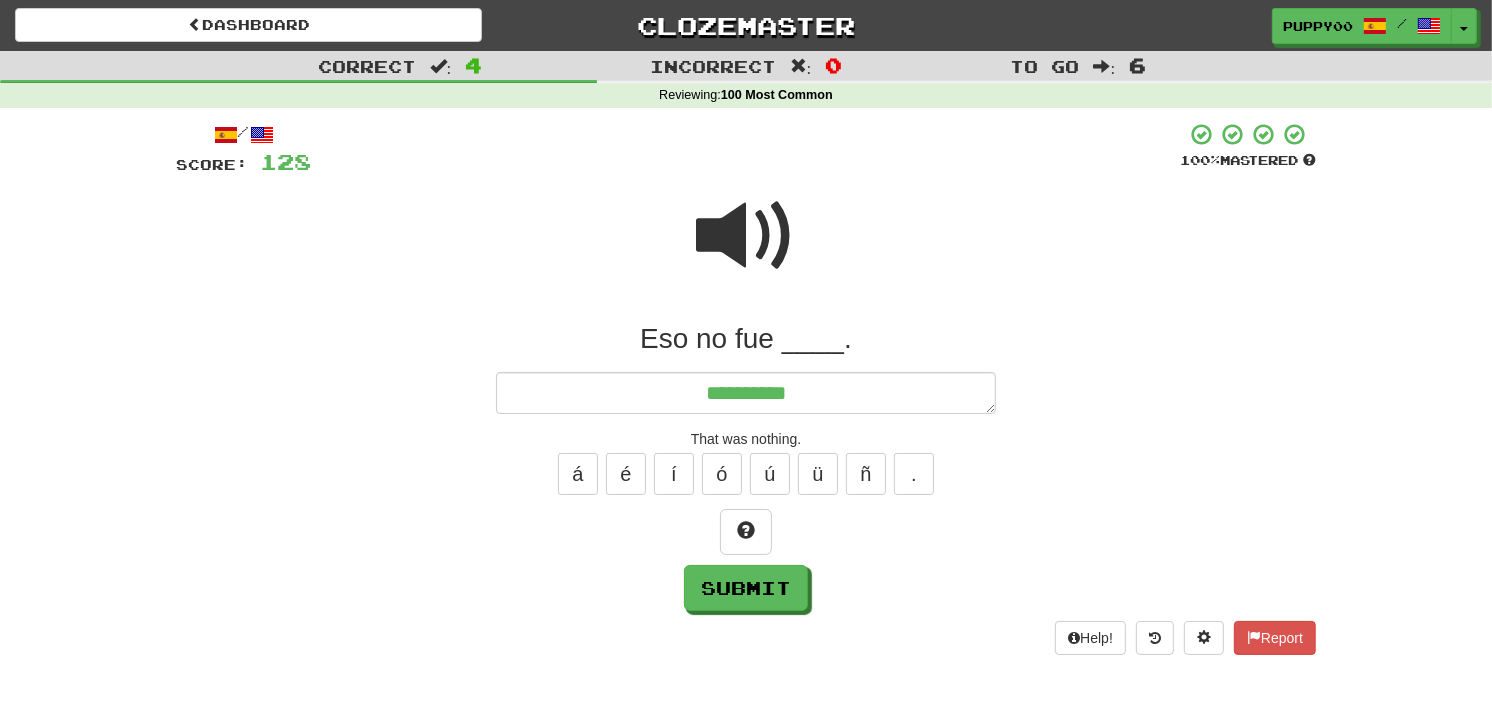 type on "*" 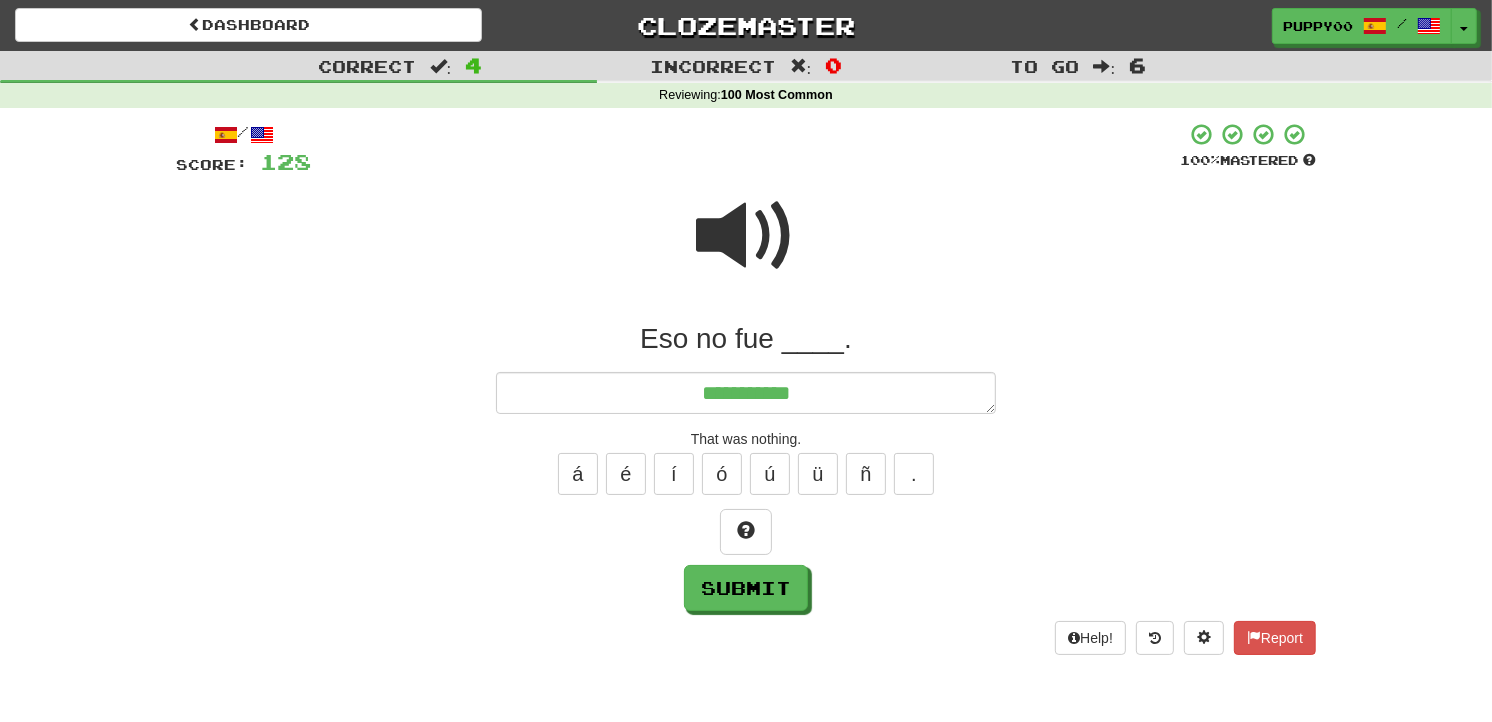 type on "*" 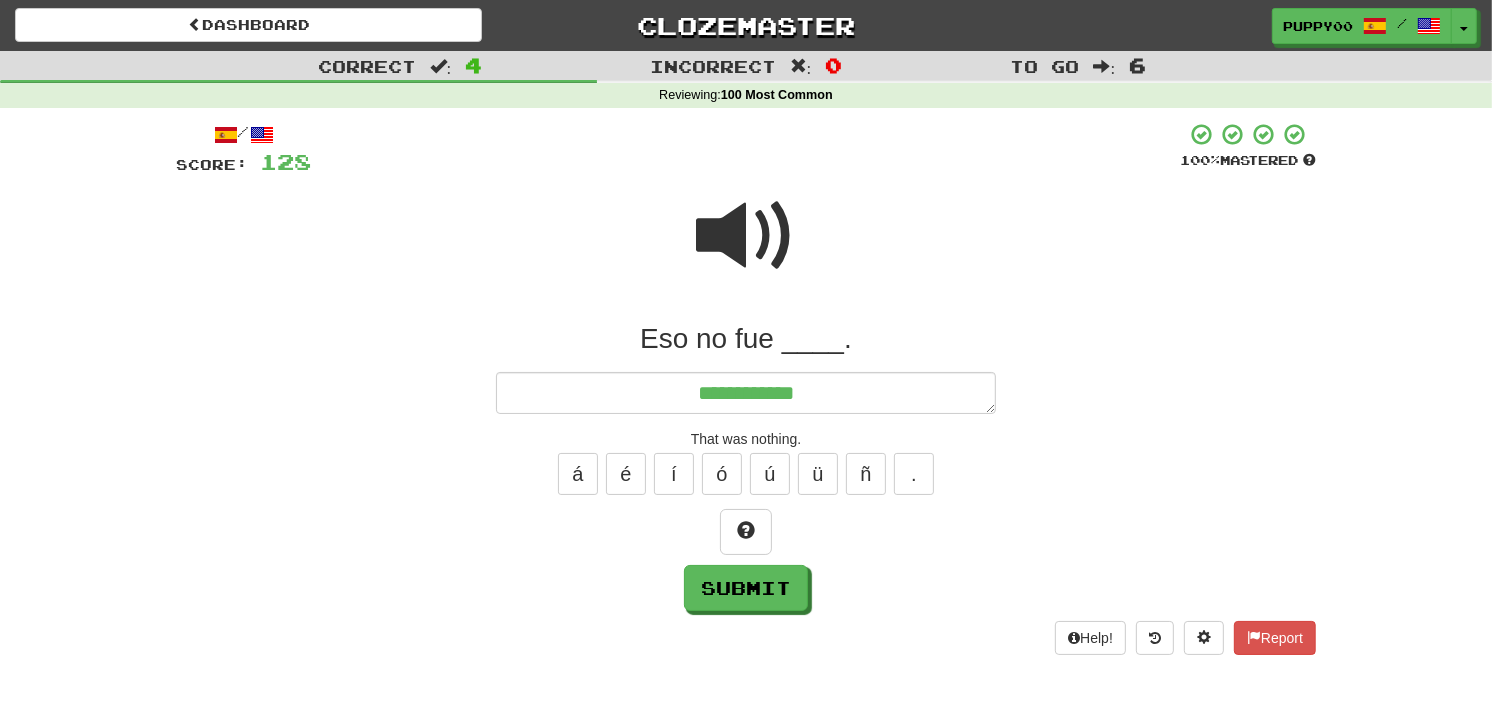 type on "**********" 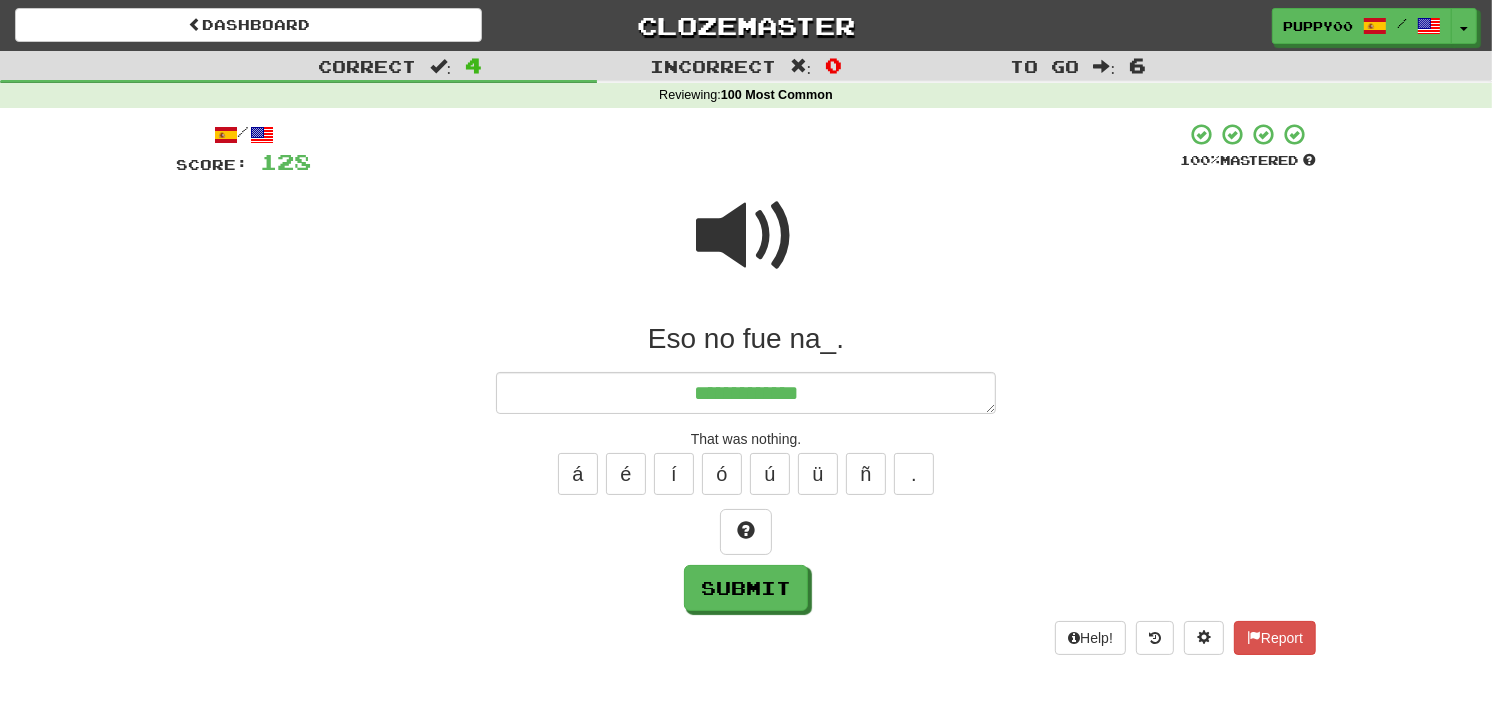 type on "*" 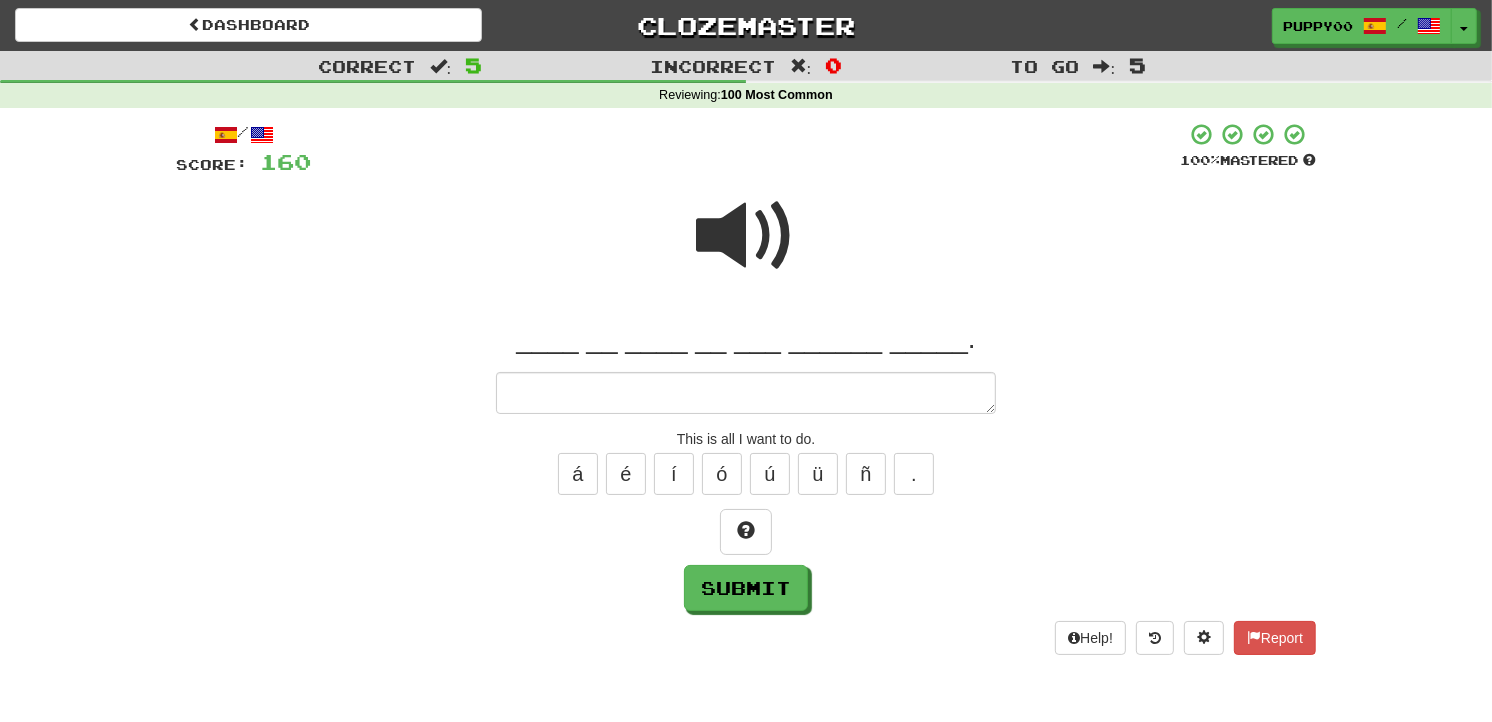 type on "*" 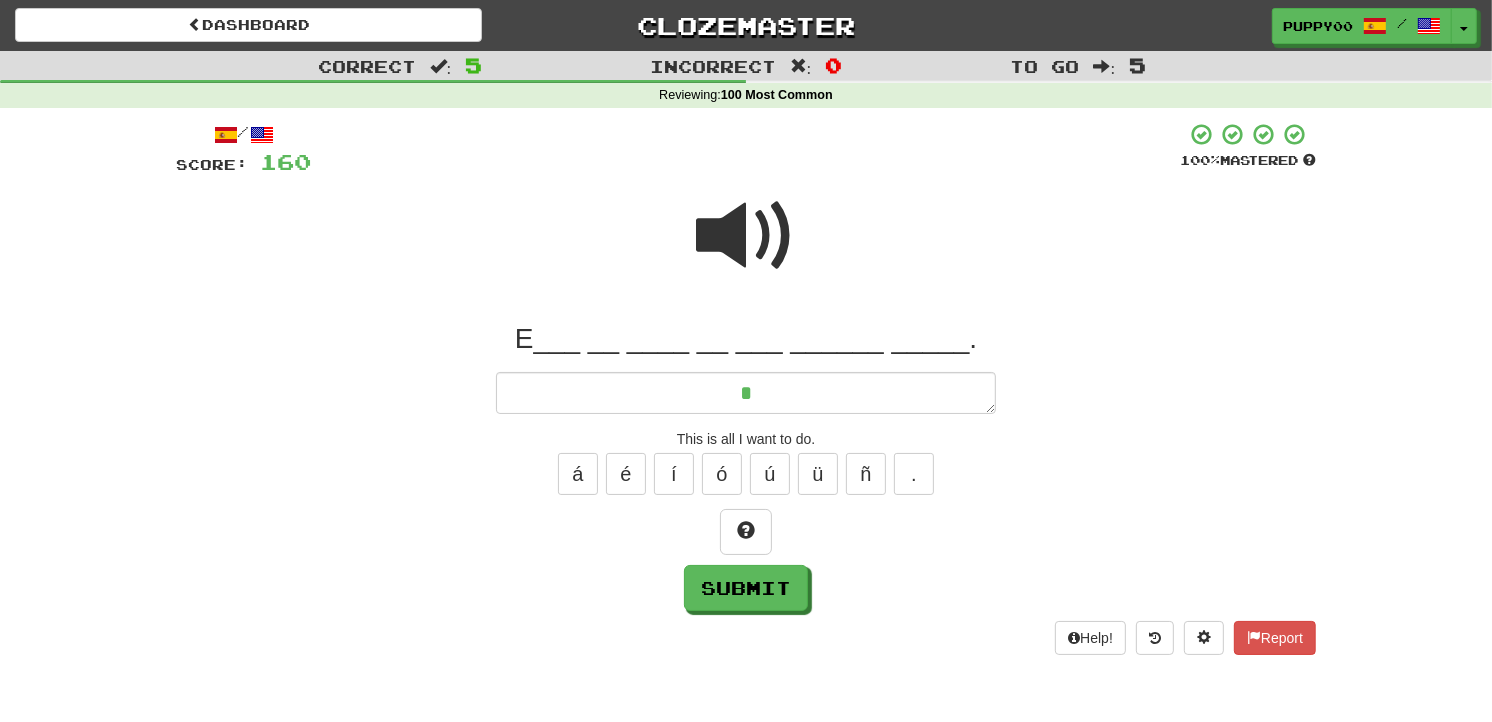 type on "*" 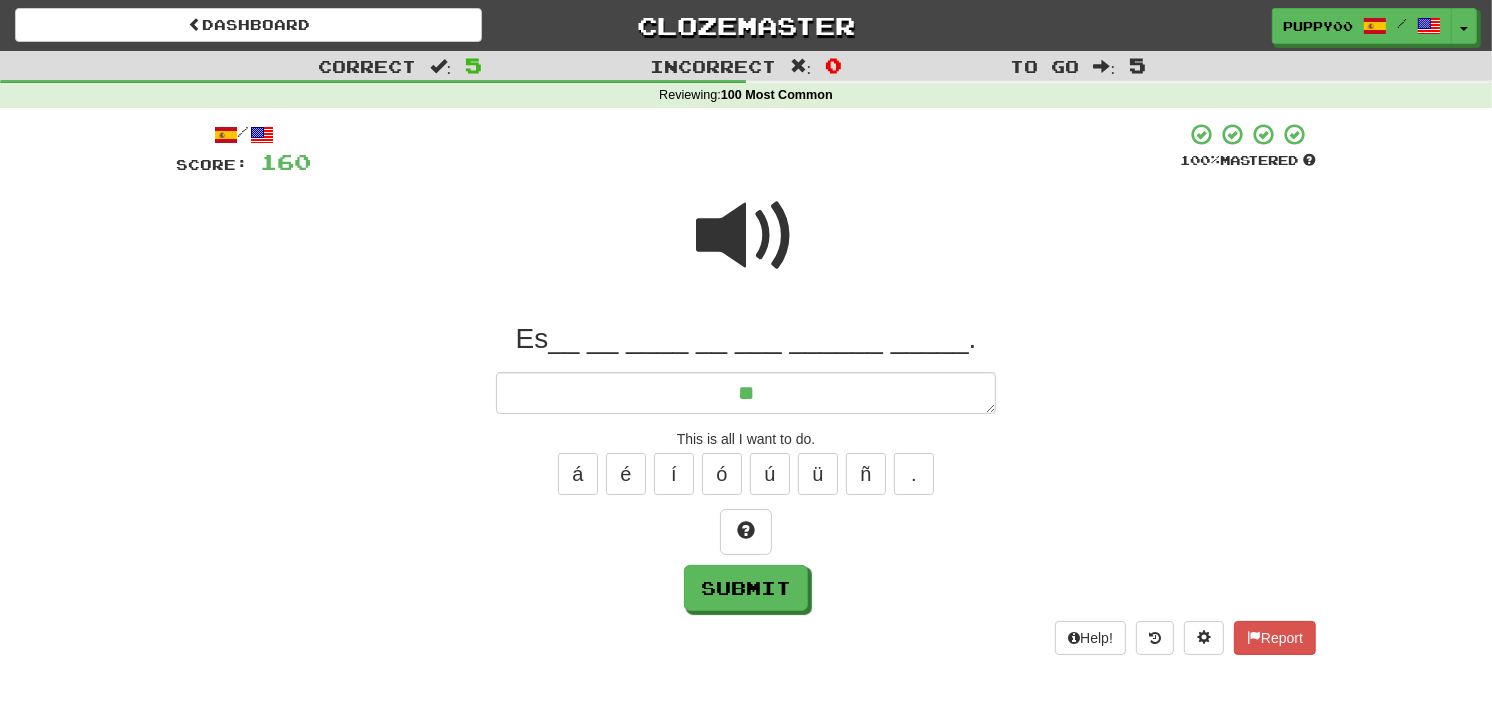 type on "*" 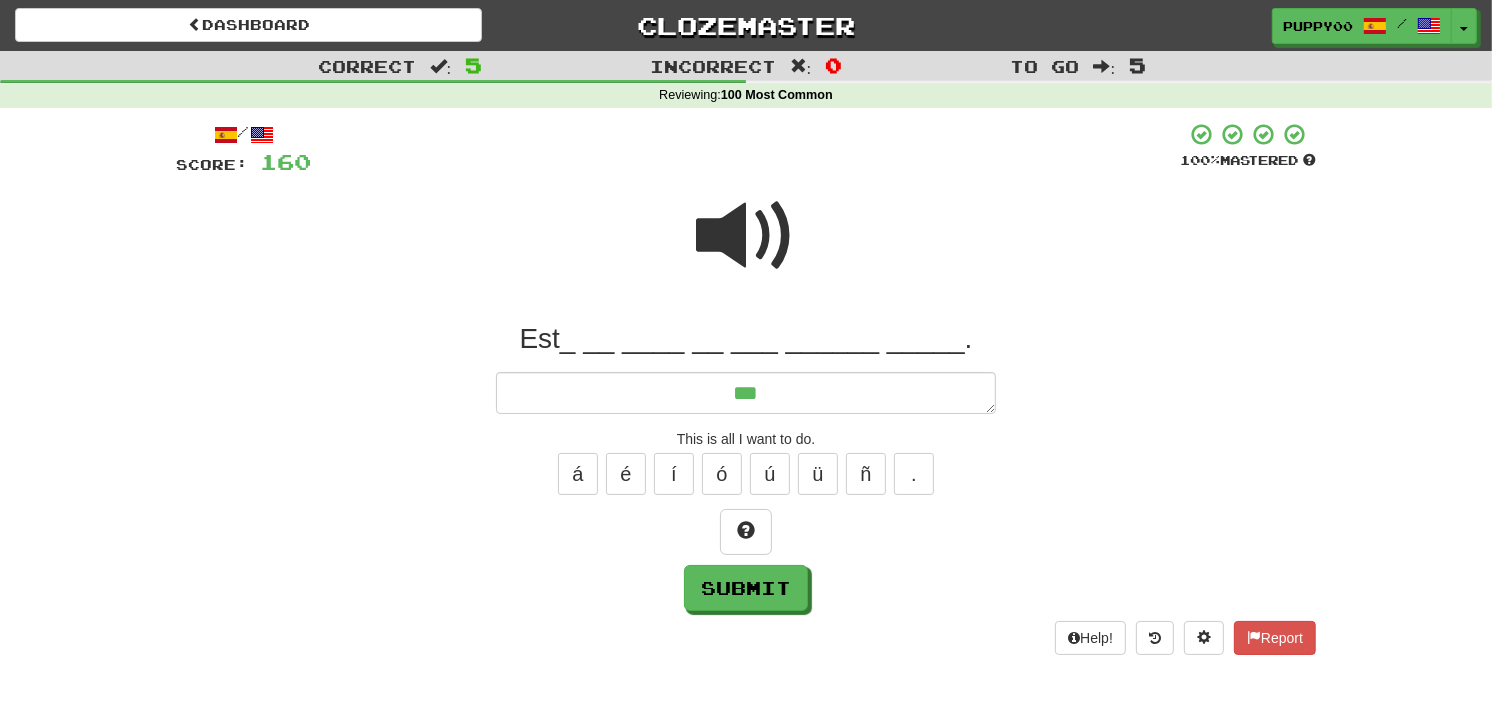 type on "*" 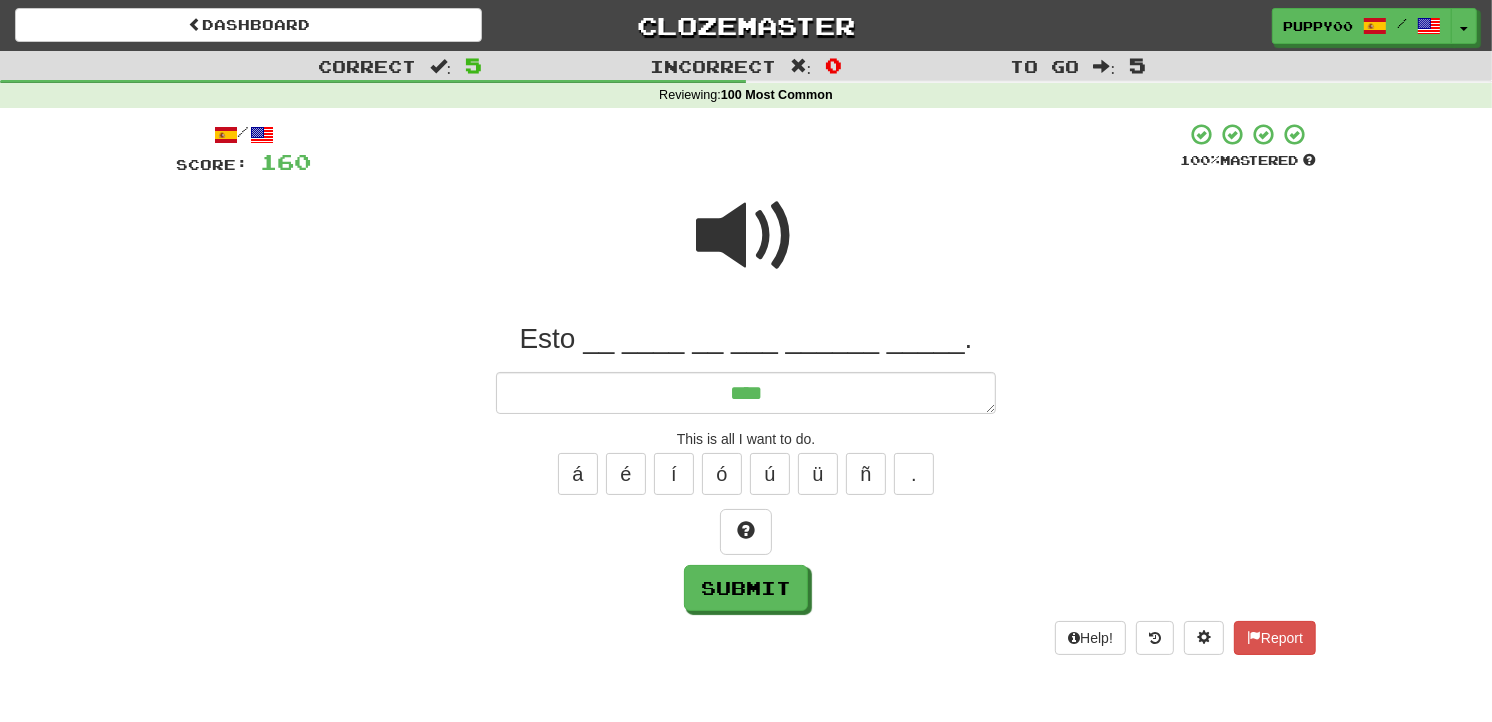 type on "*" 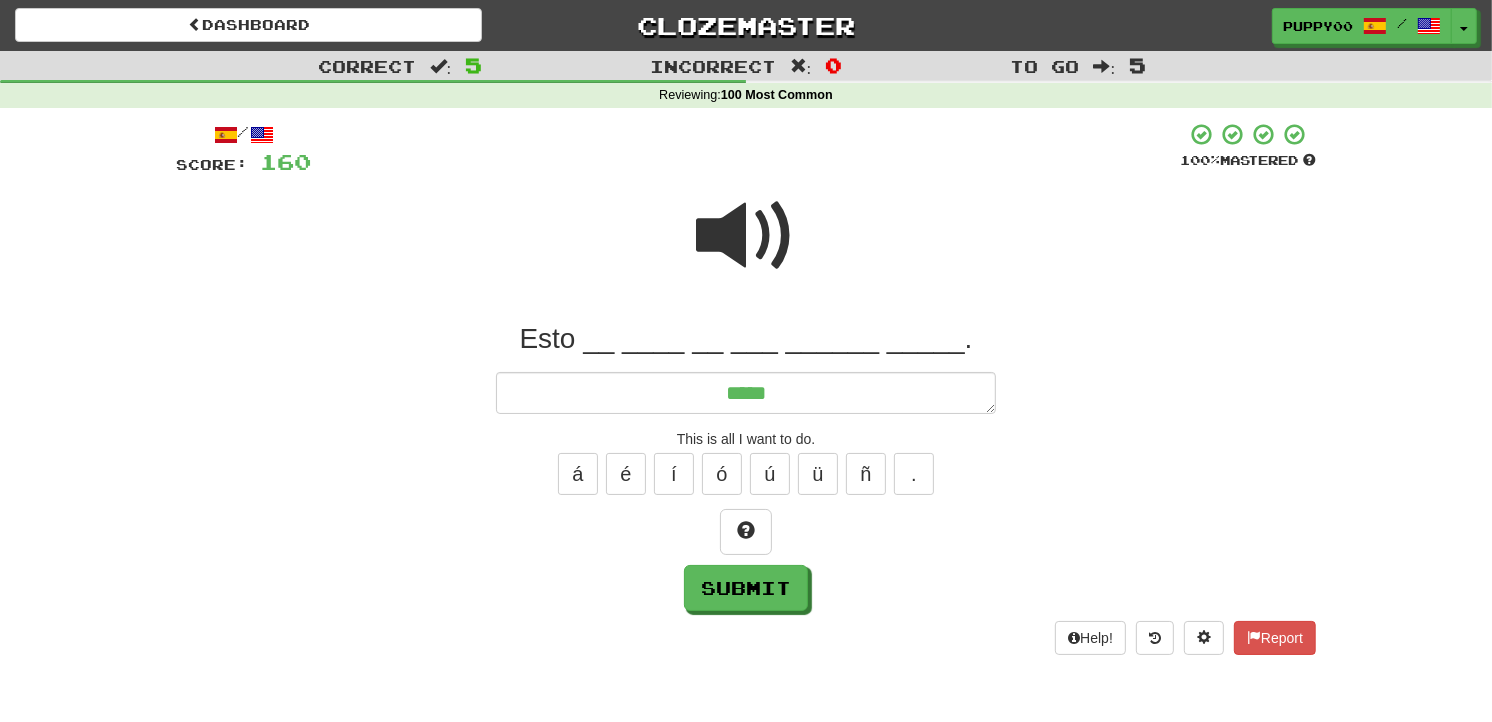 type on "******" 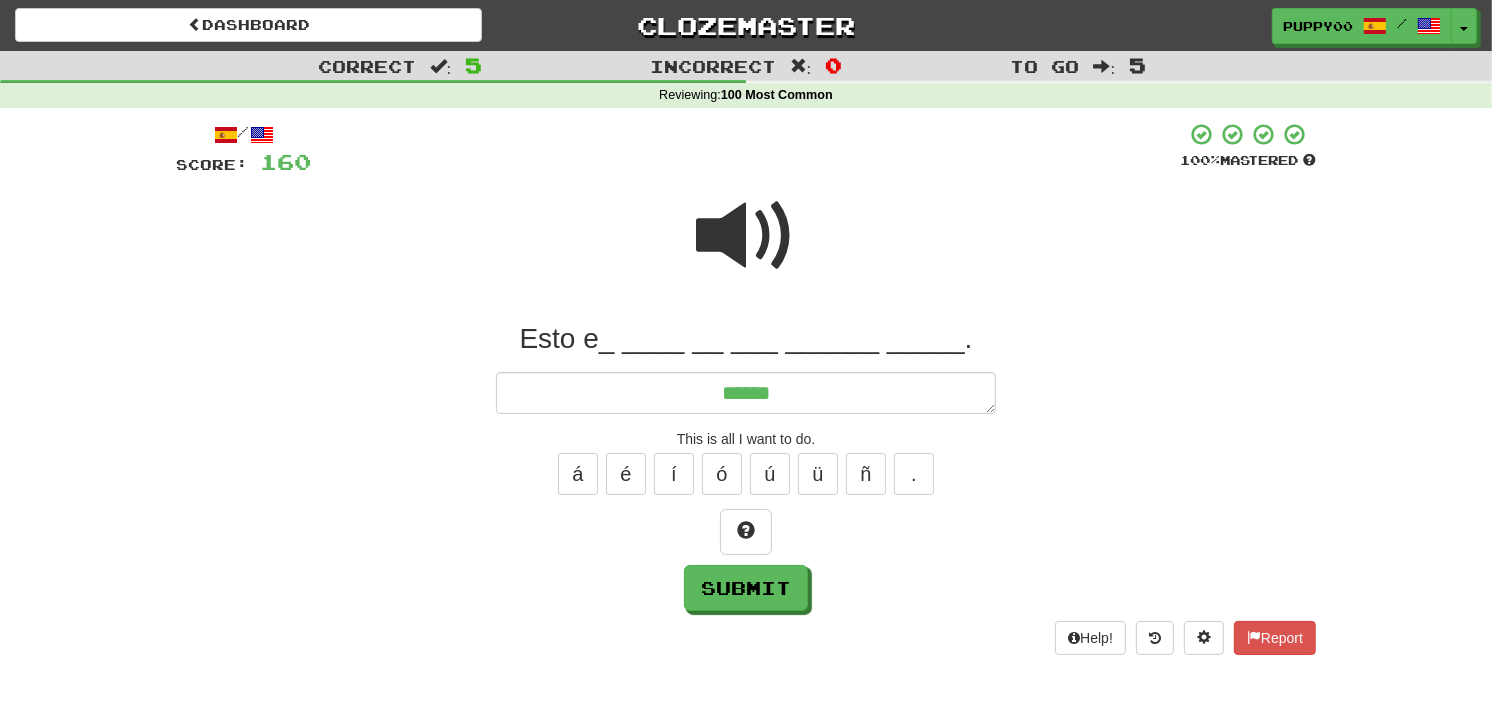 type on "*" 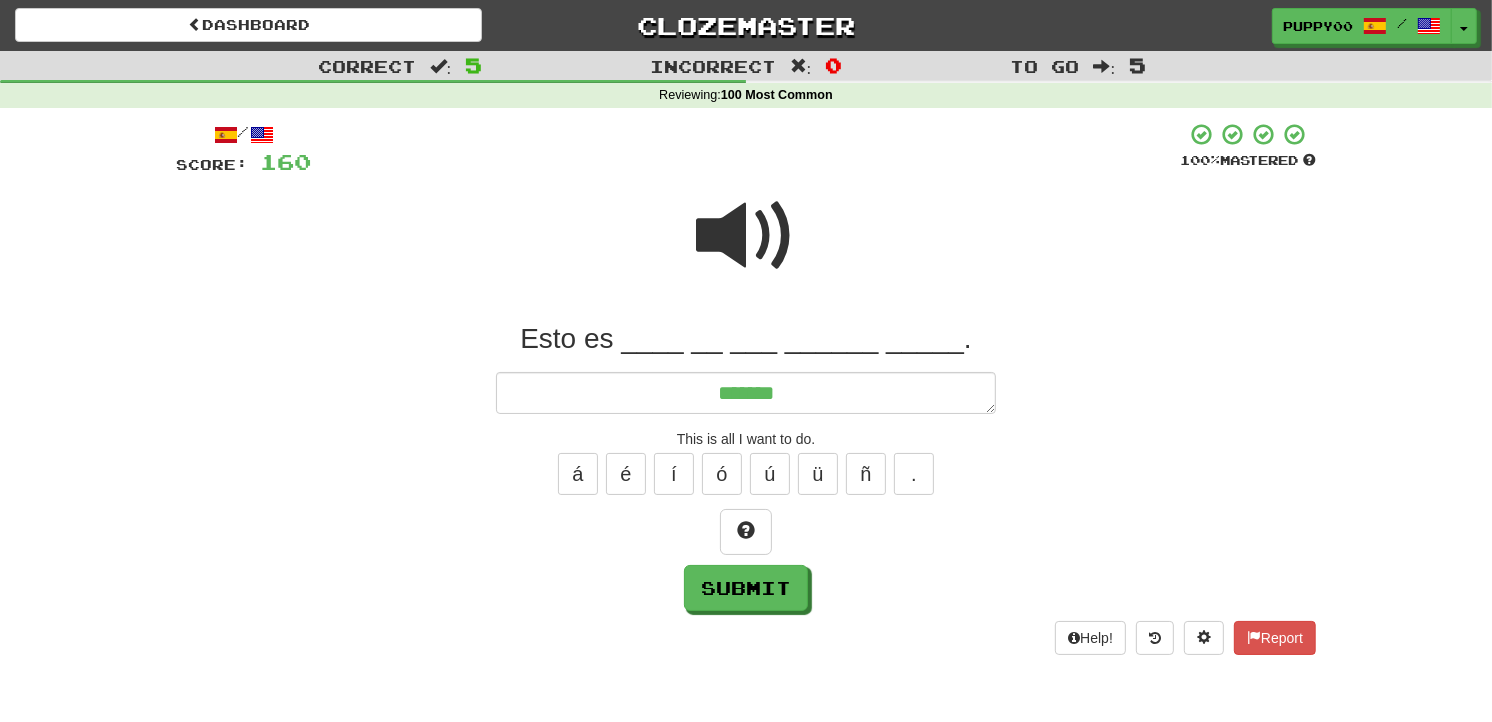 type on "*" 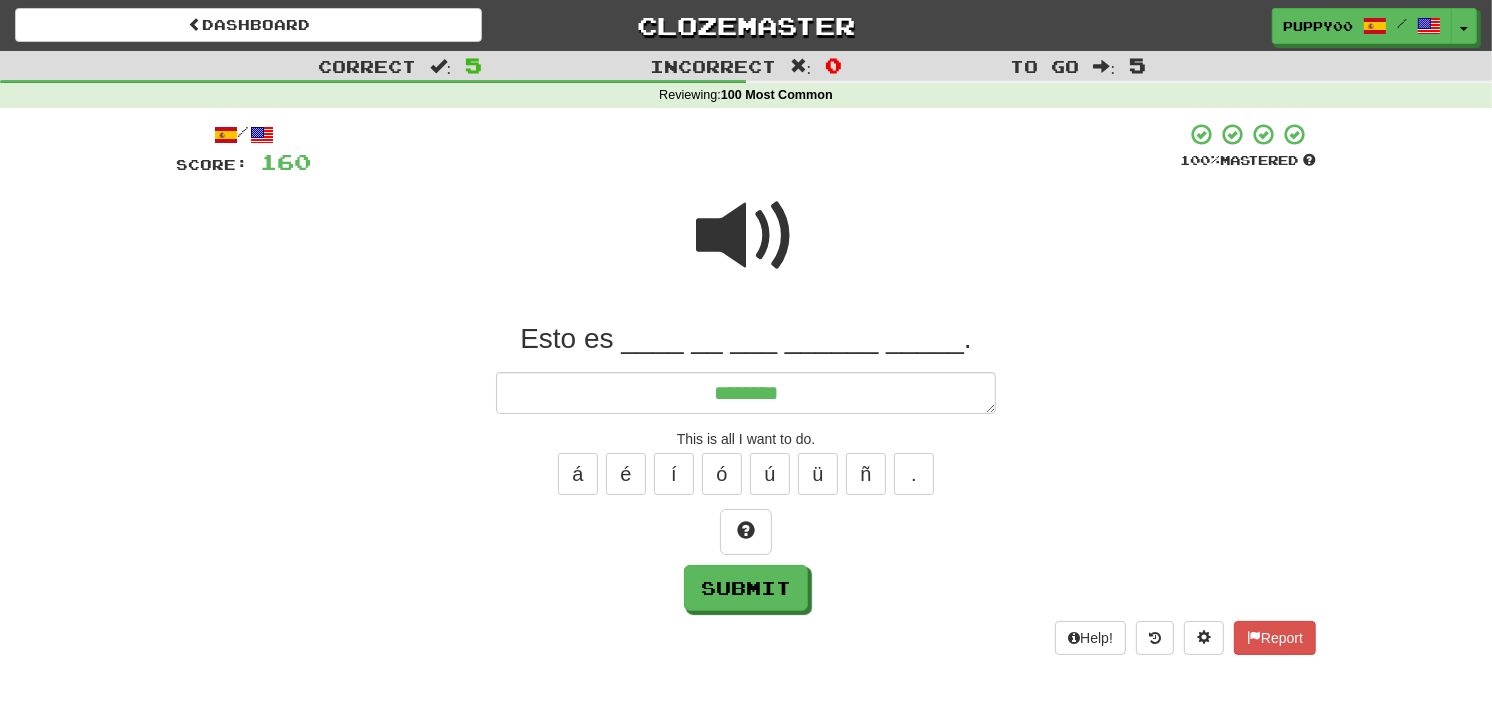 type on "*" 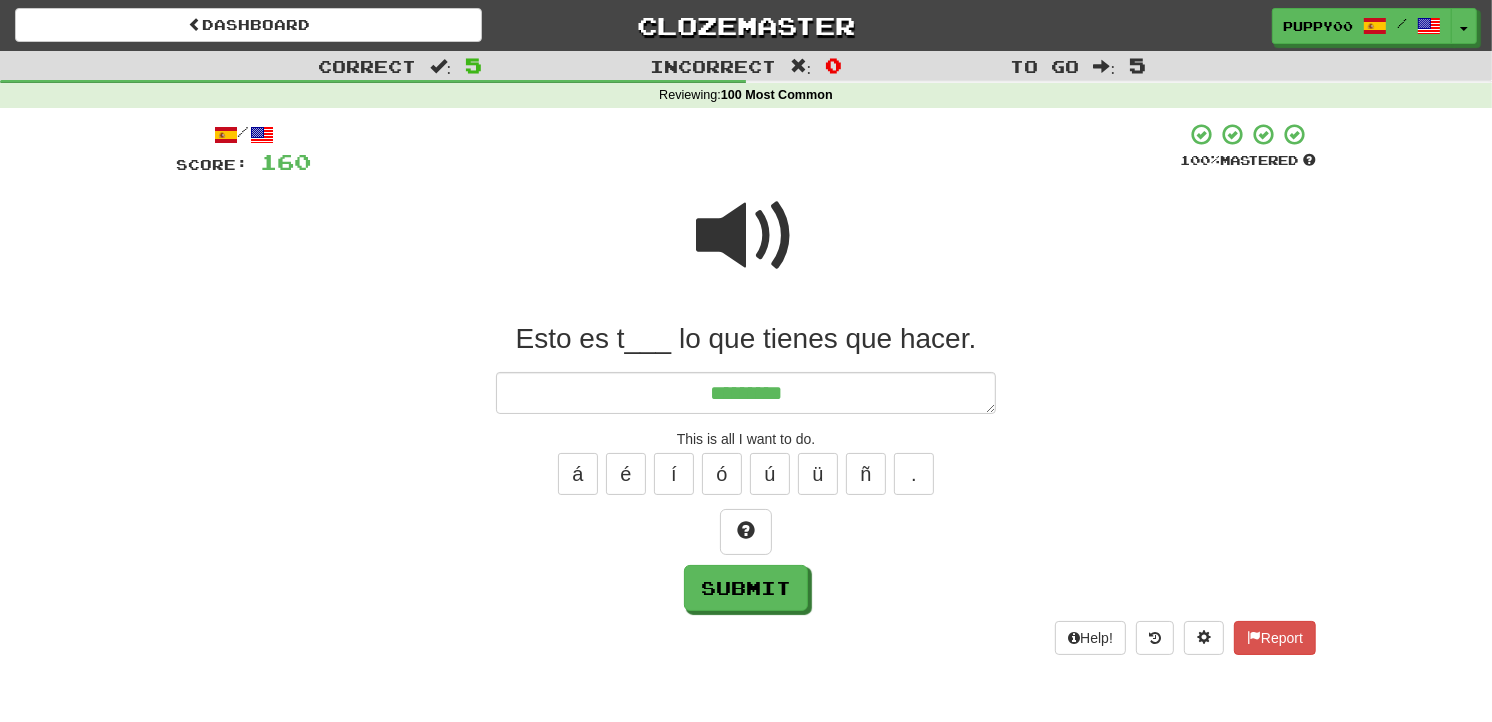 type on "**********" 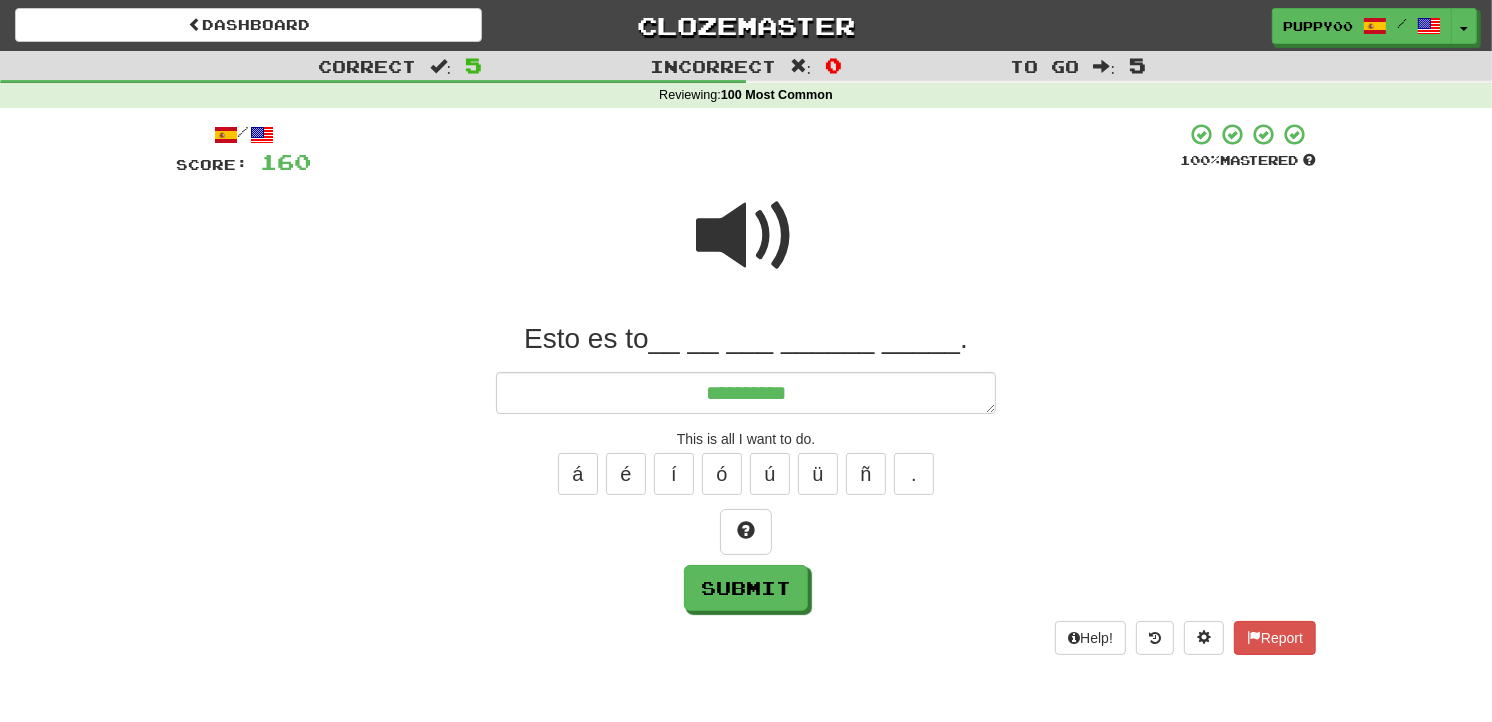 type on "*" 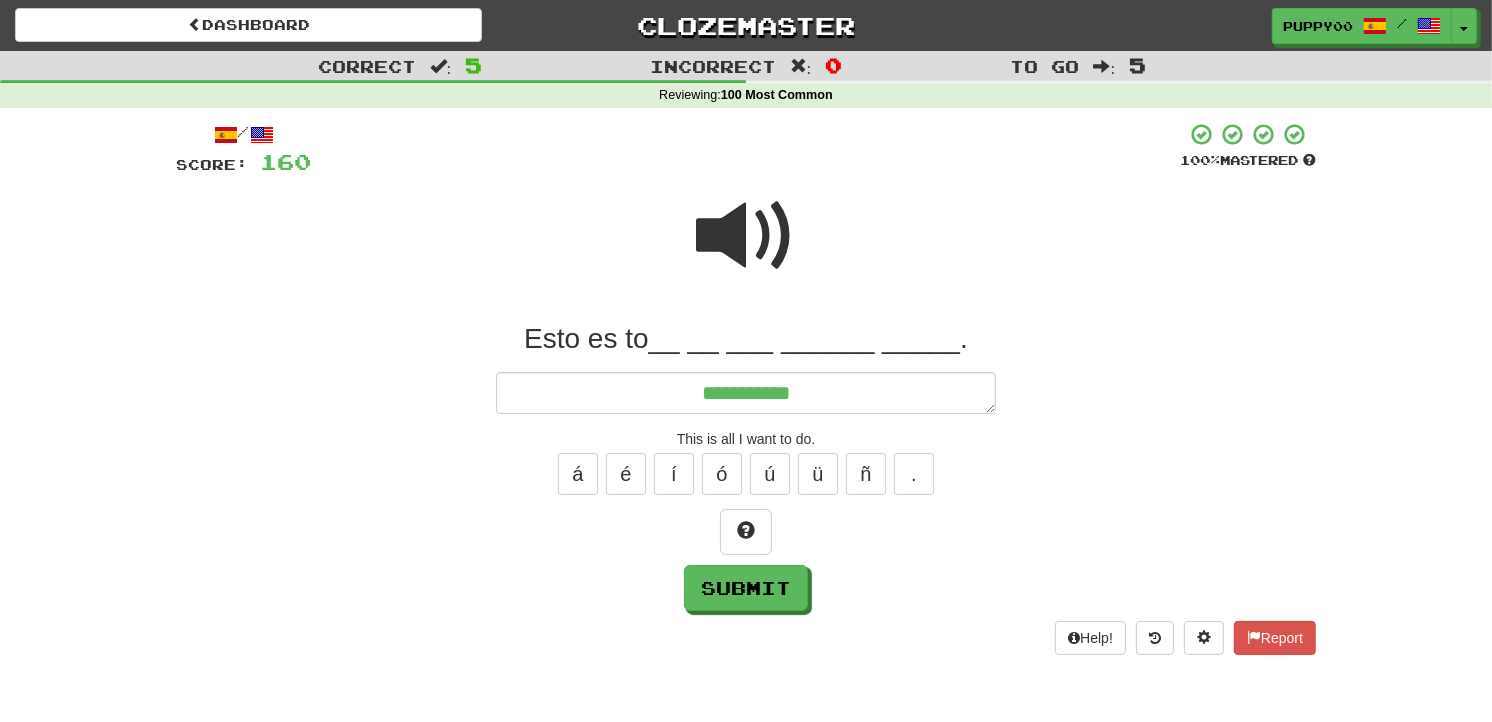type on "*" 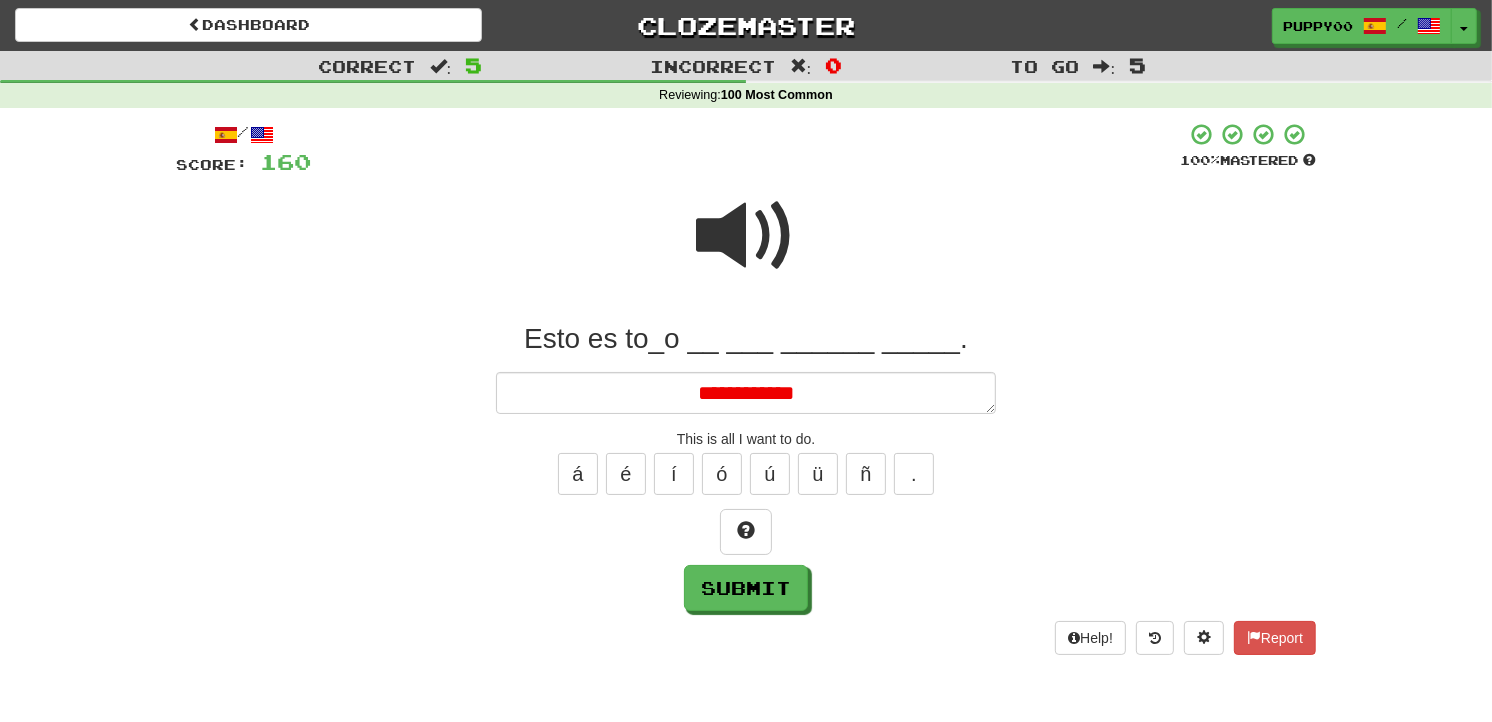 type on "*" 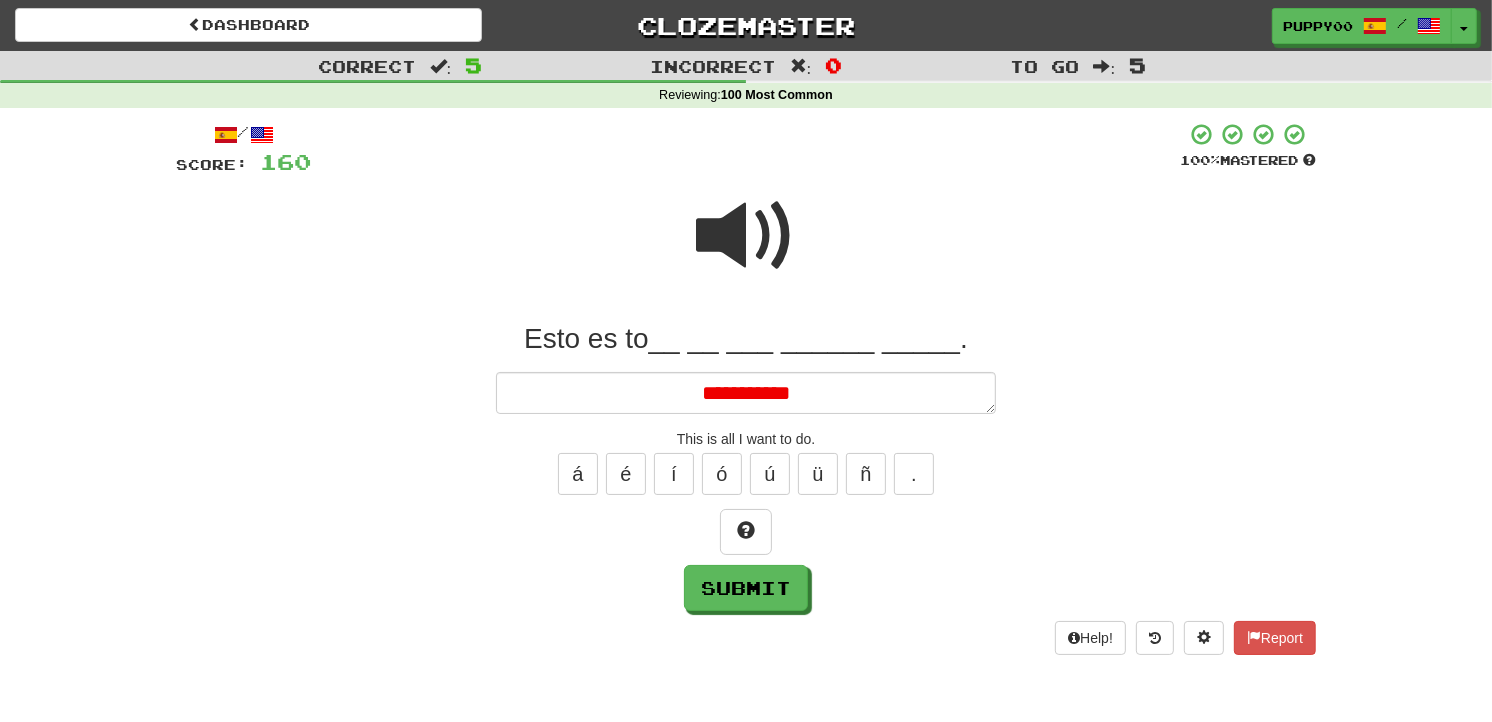 type on "*" 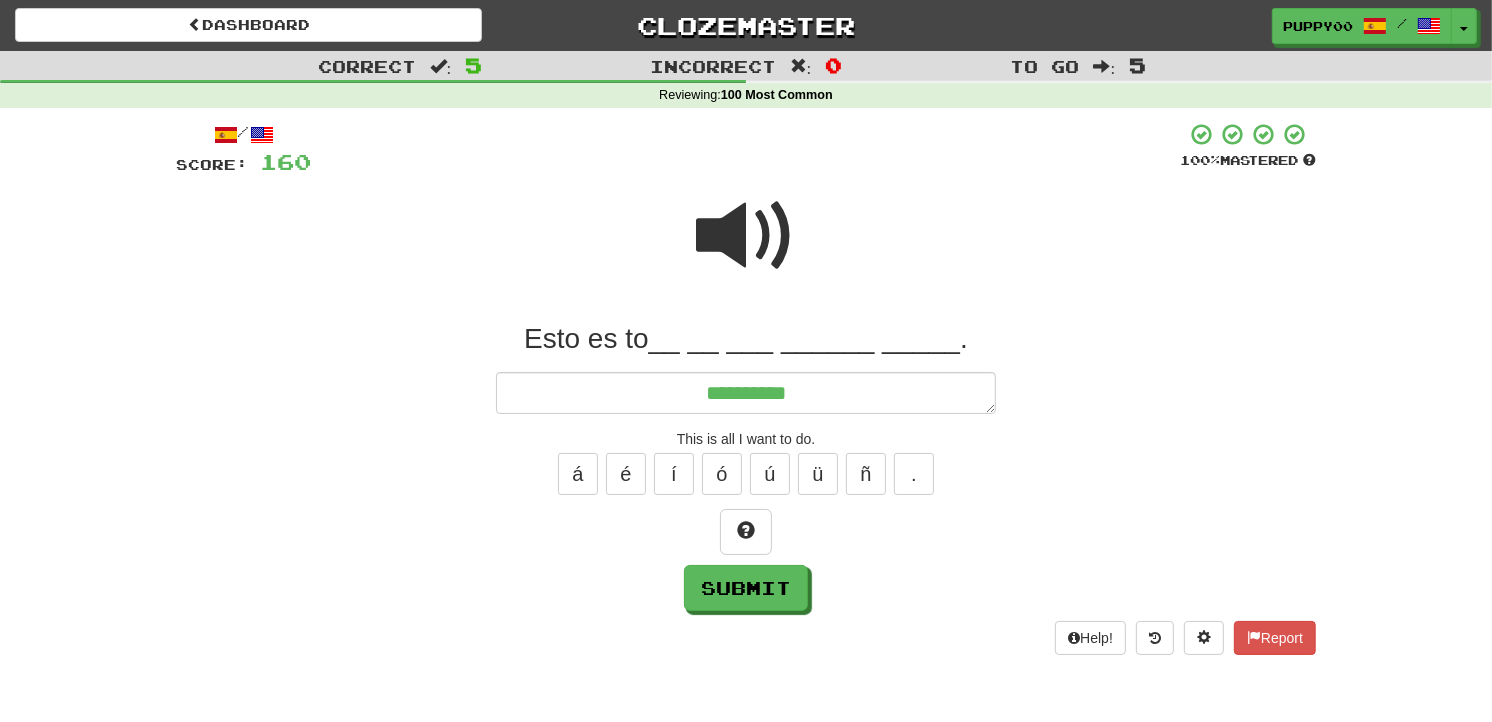 type on "*" 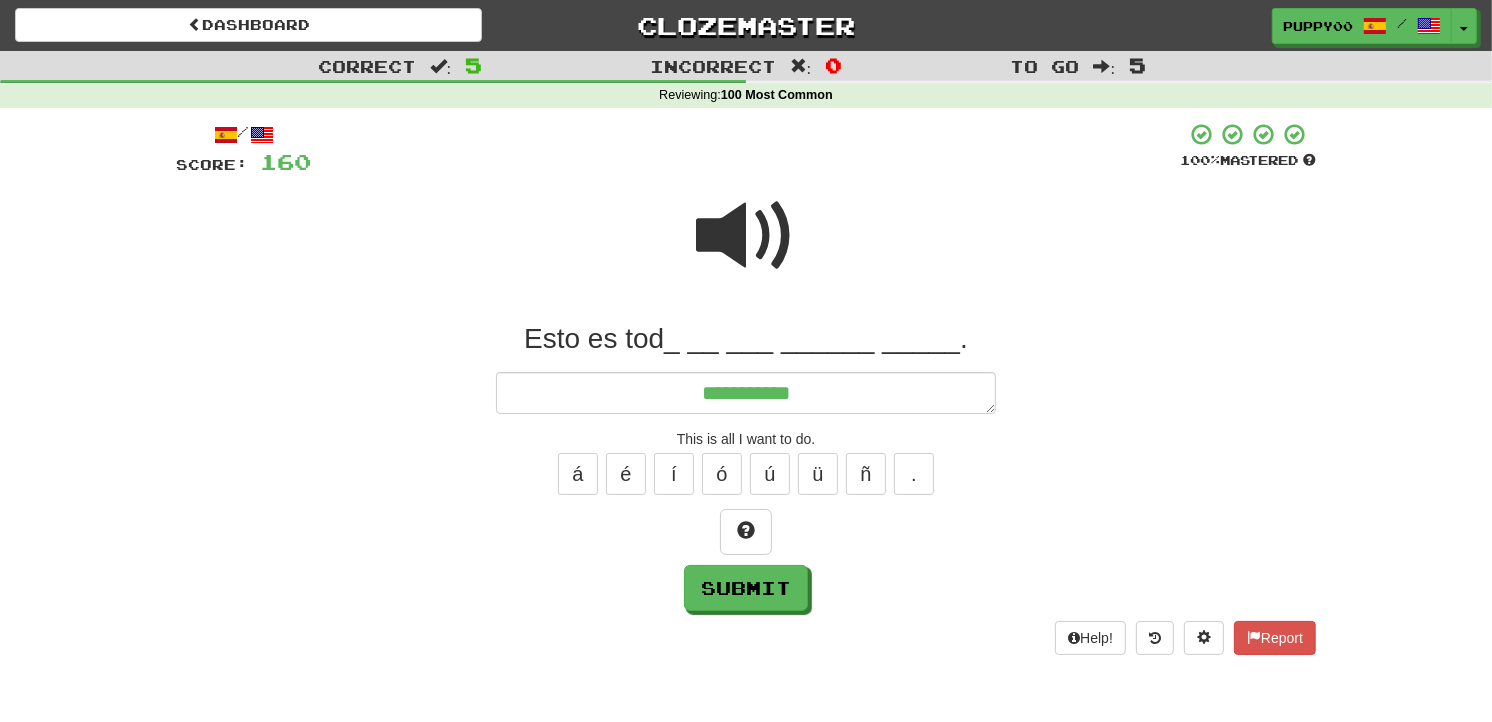 type on "*" 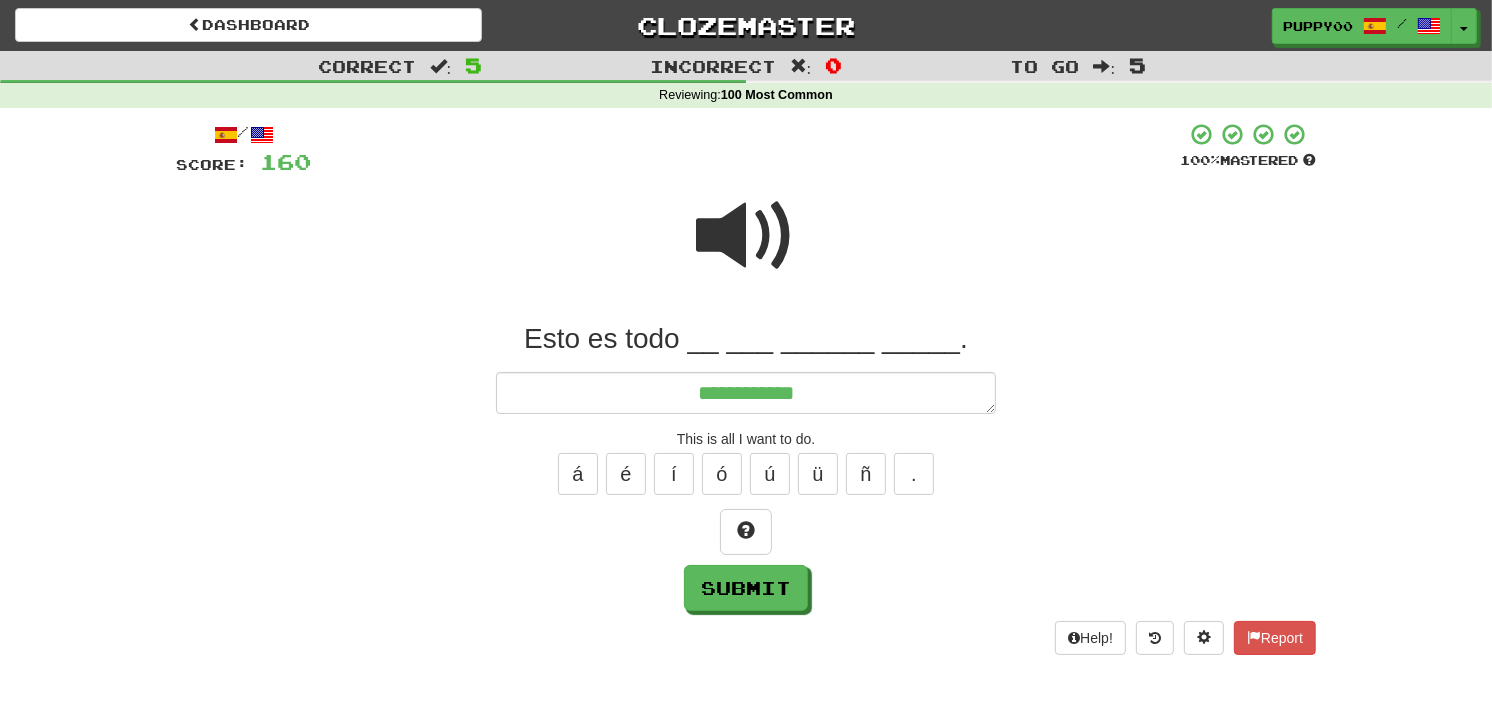 type on "*" 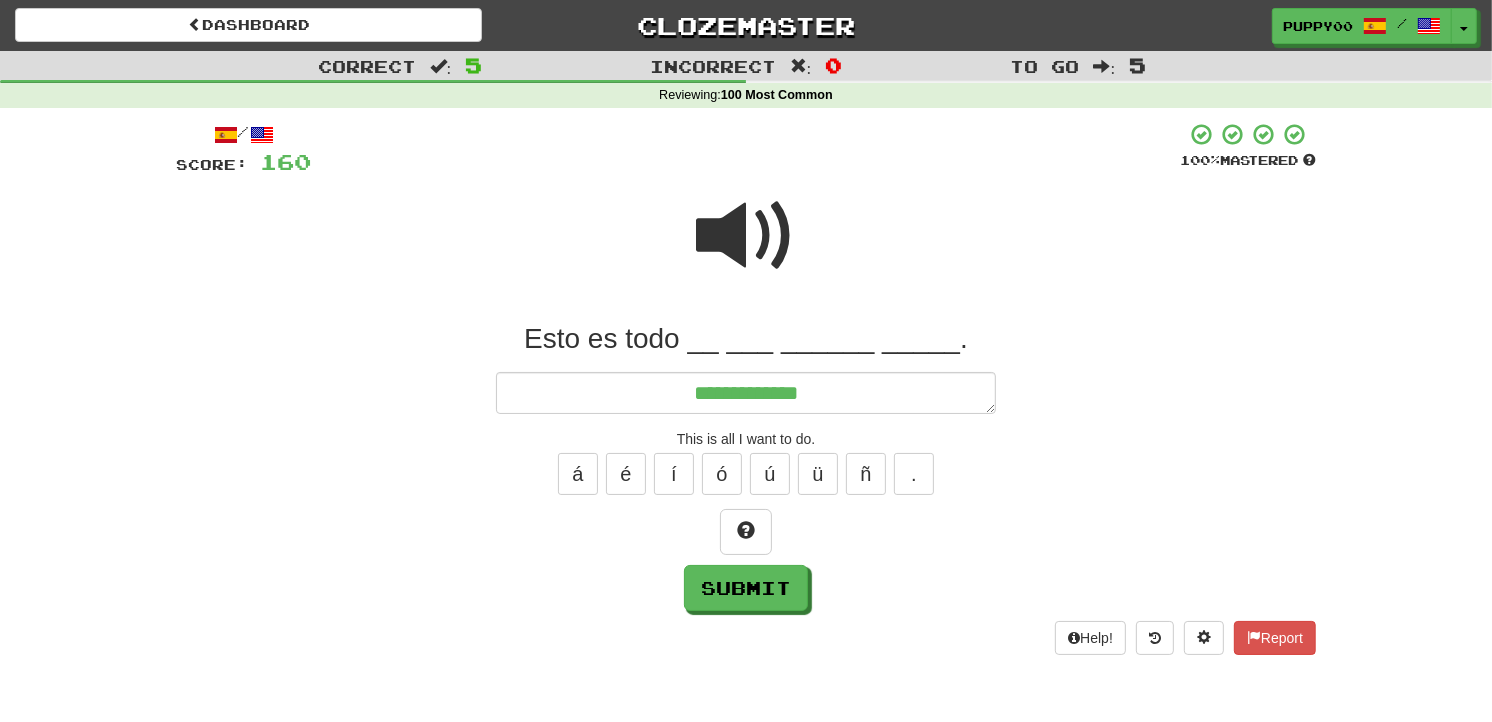 type on "*" 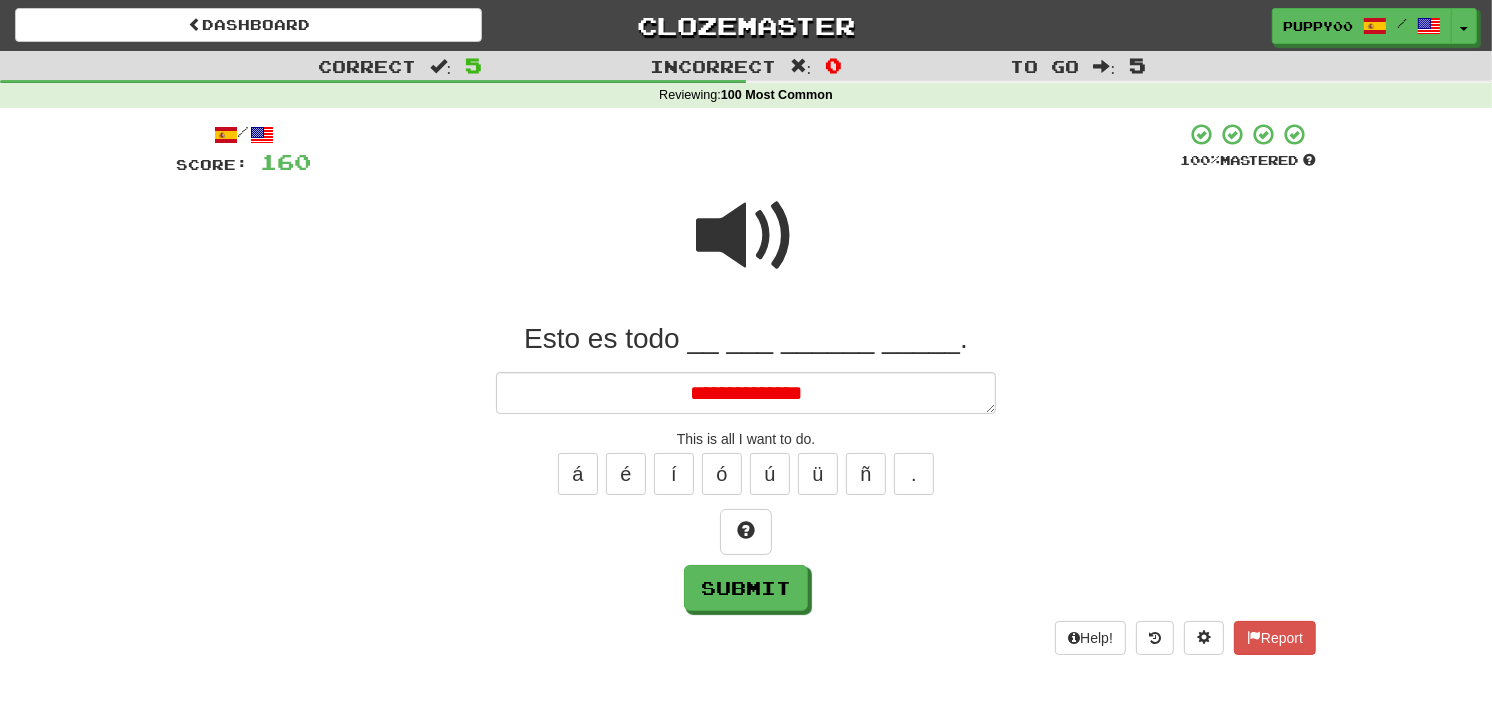 type on "*" 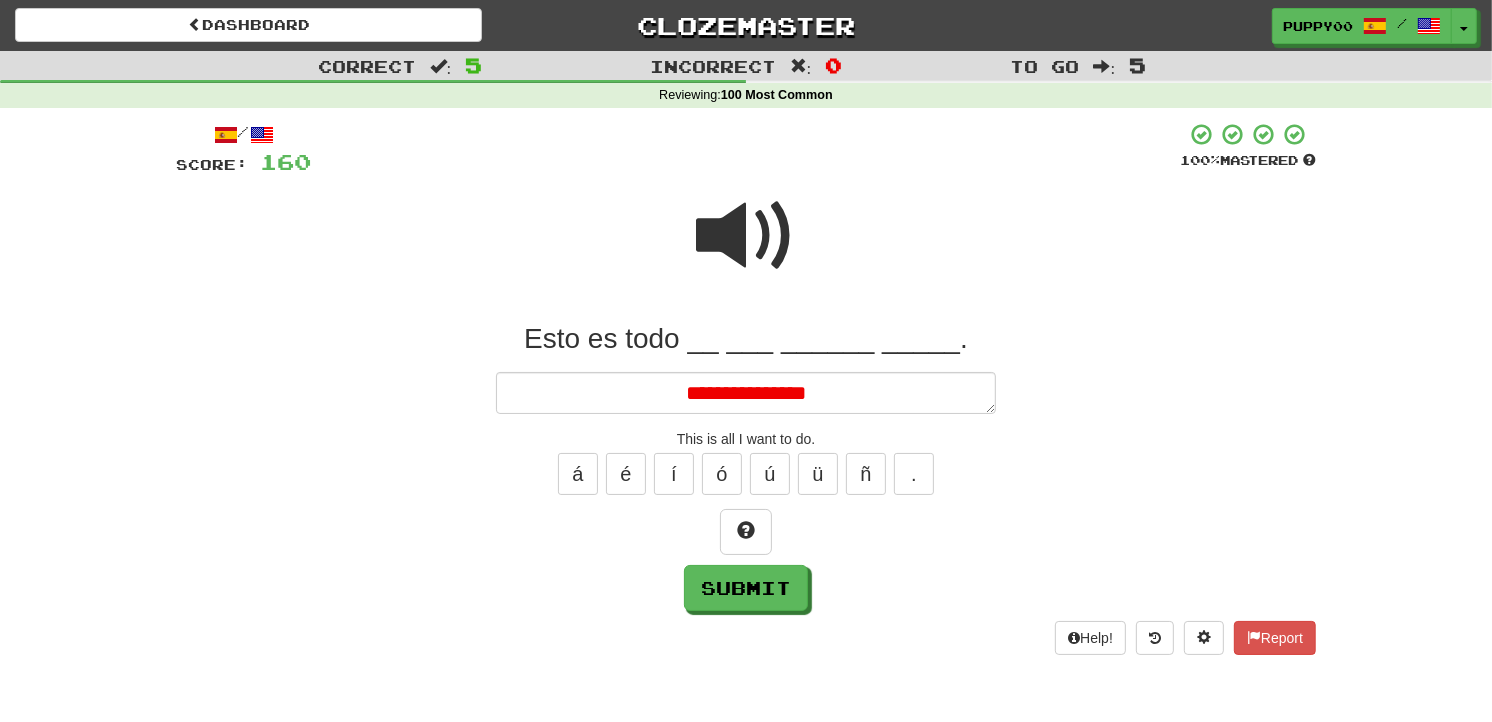 type on "*" 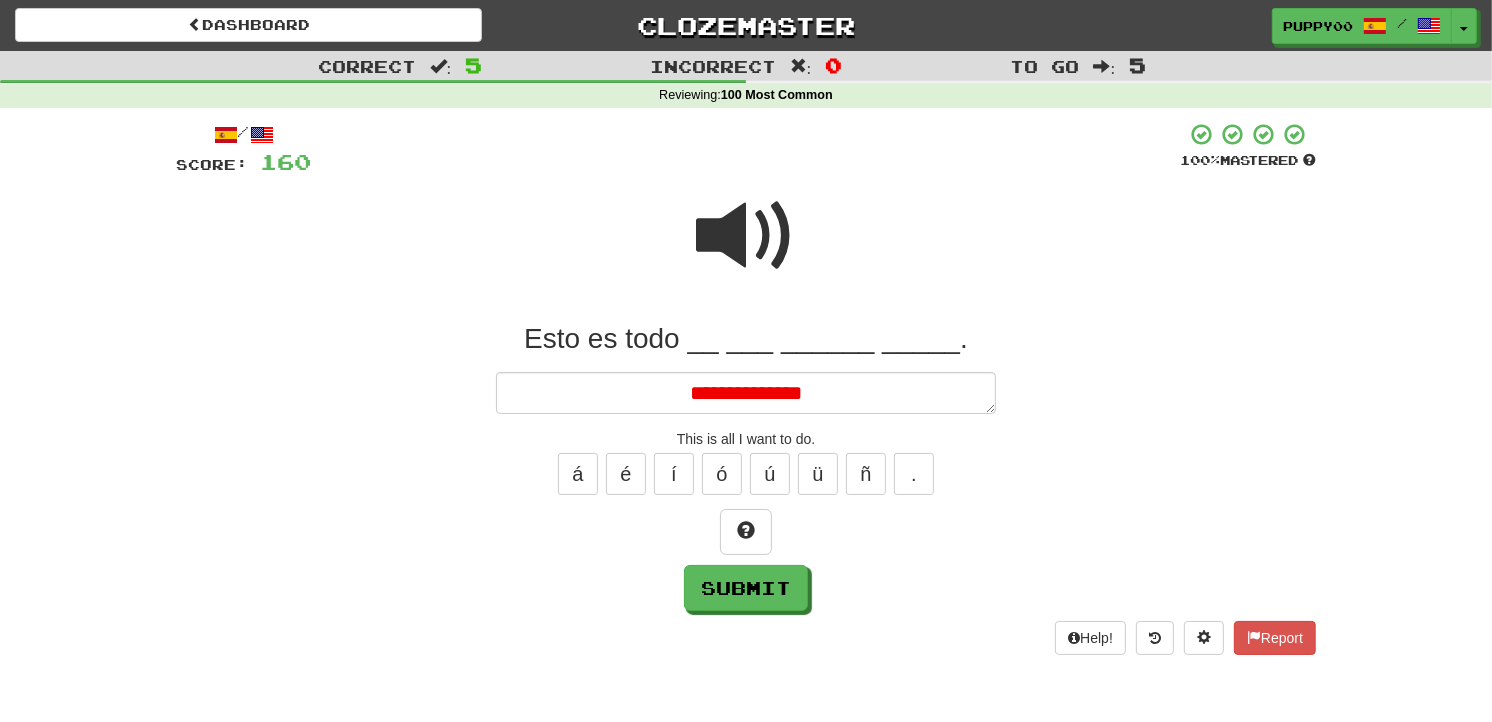 type on "*" 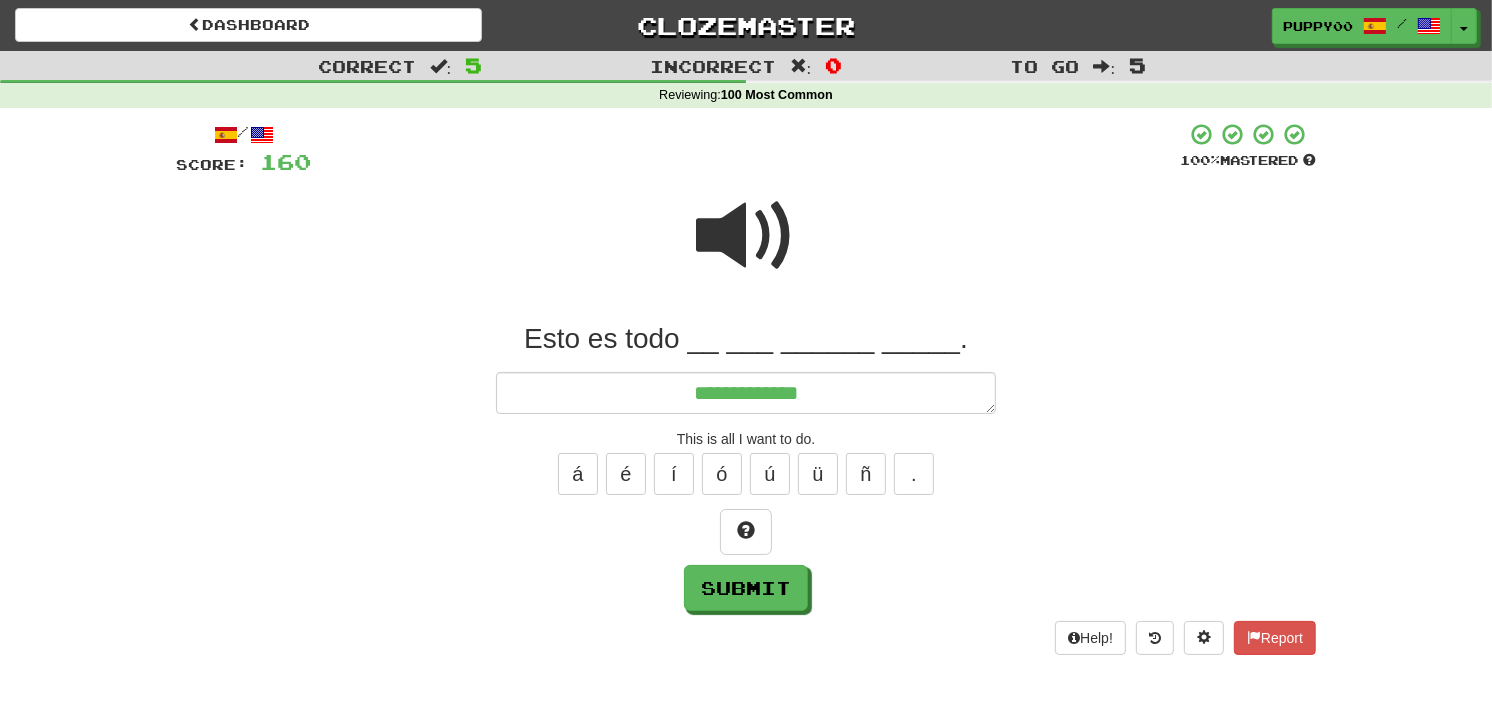 type on "*" 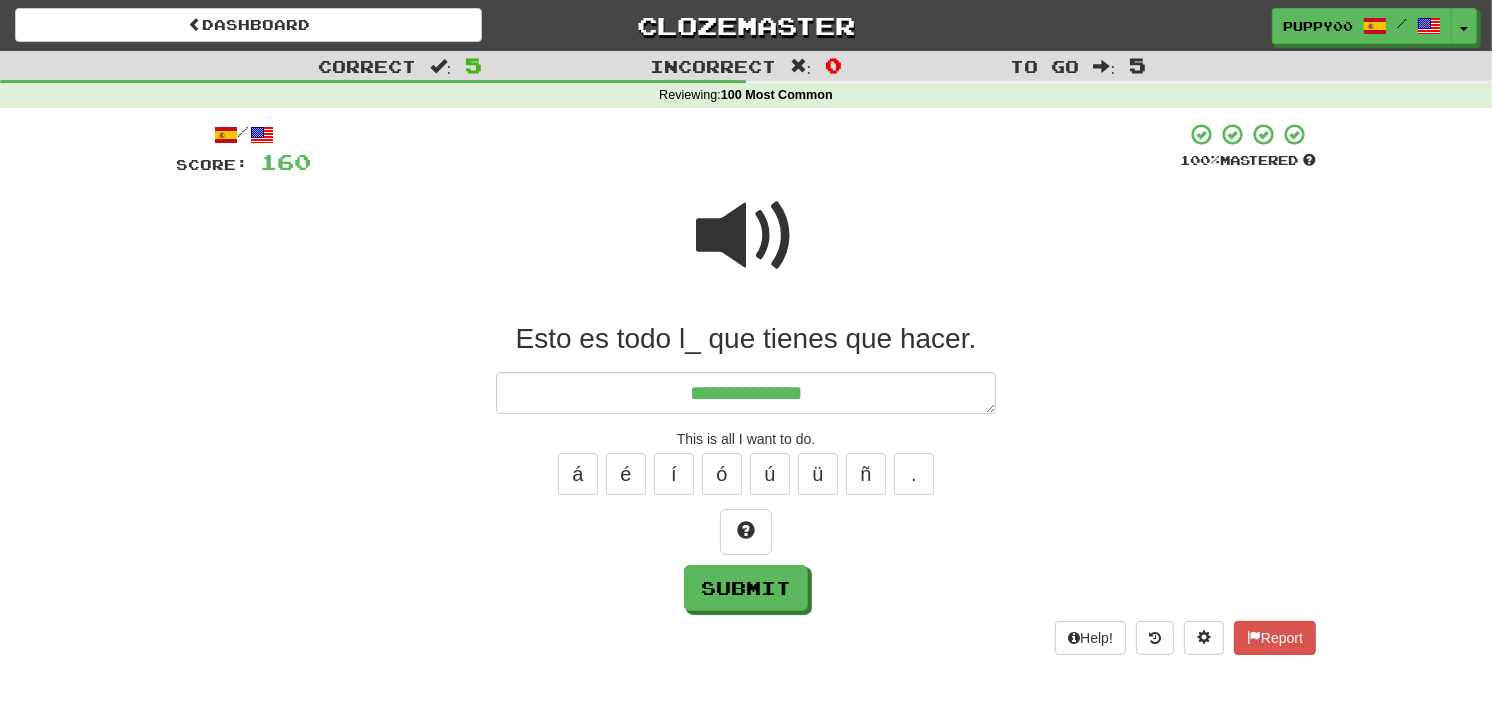 type on "*" 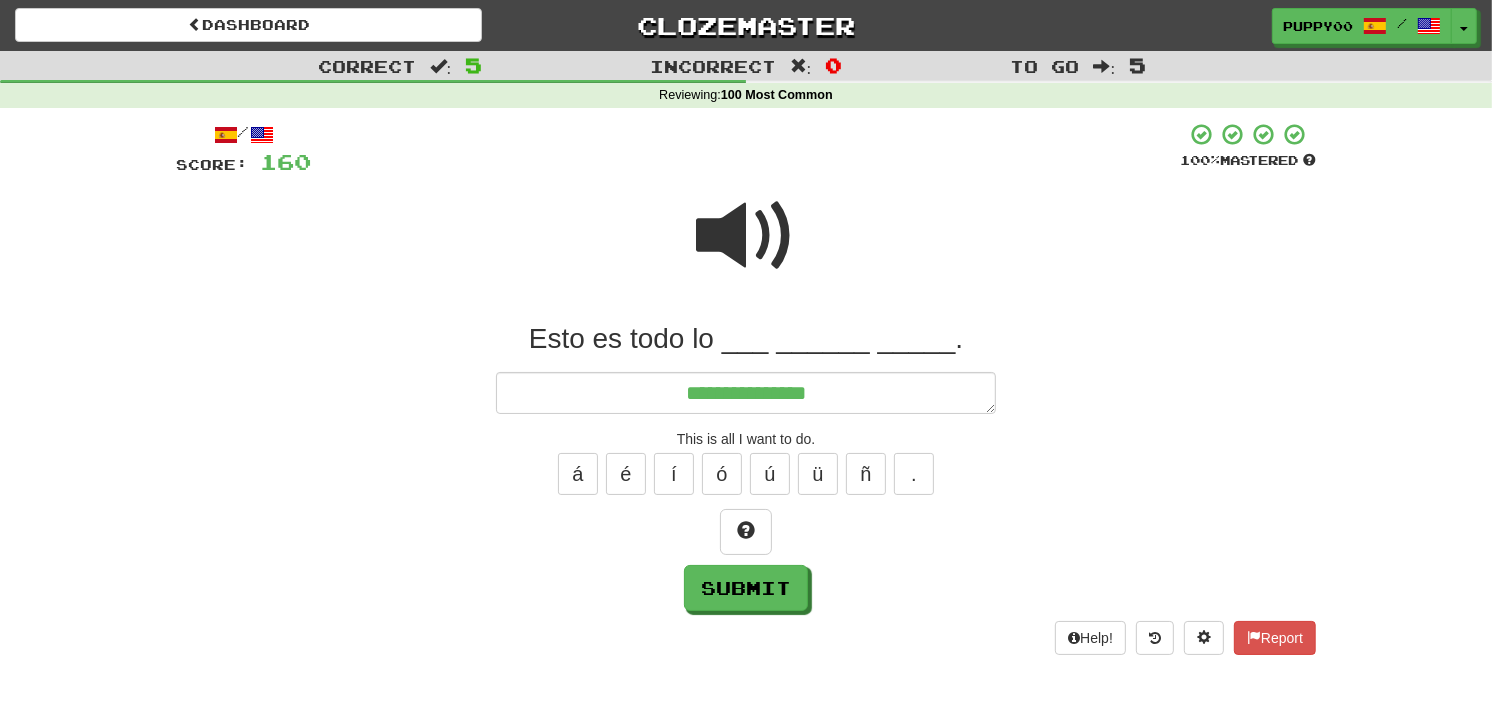 type on "*" 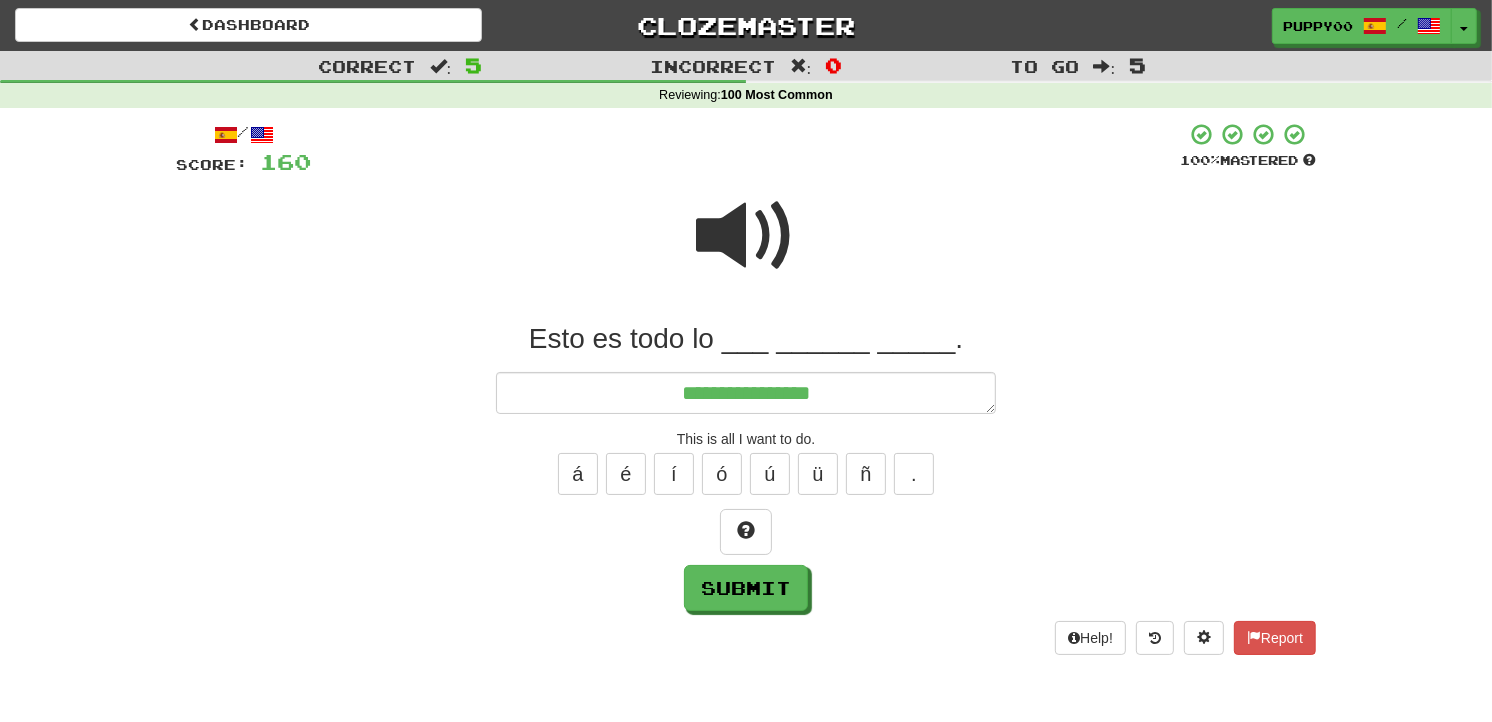 type on "*" 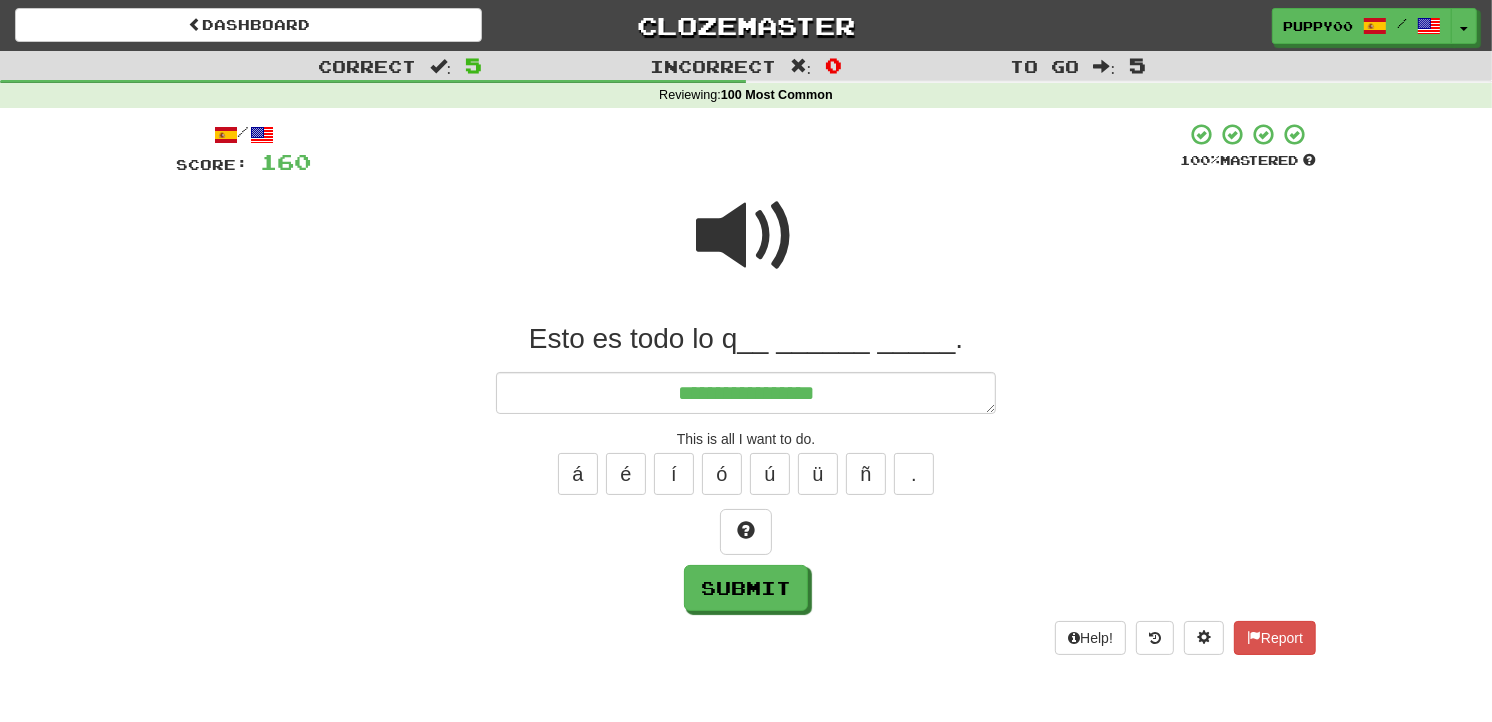 type on "*" 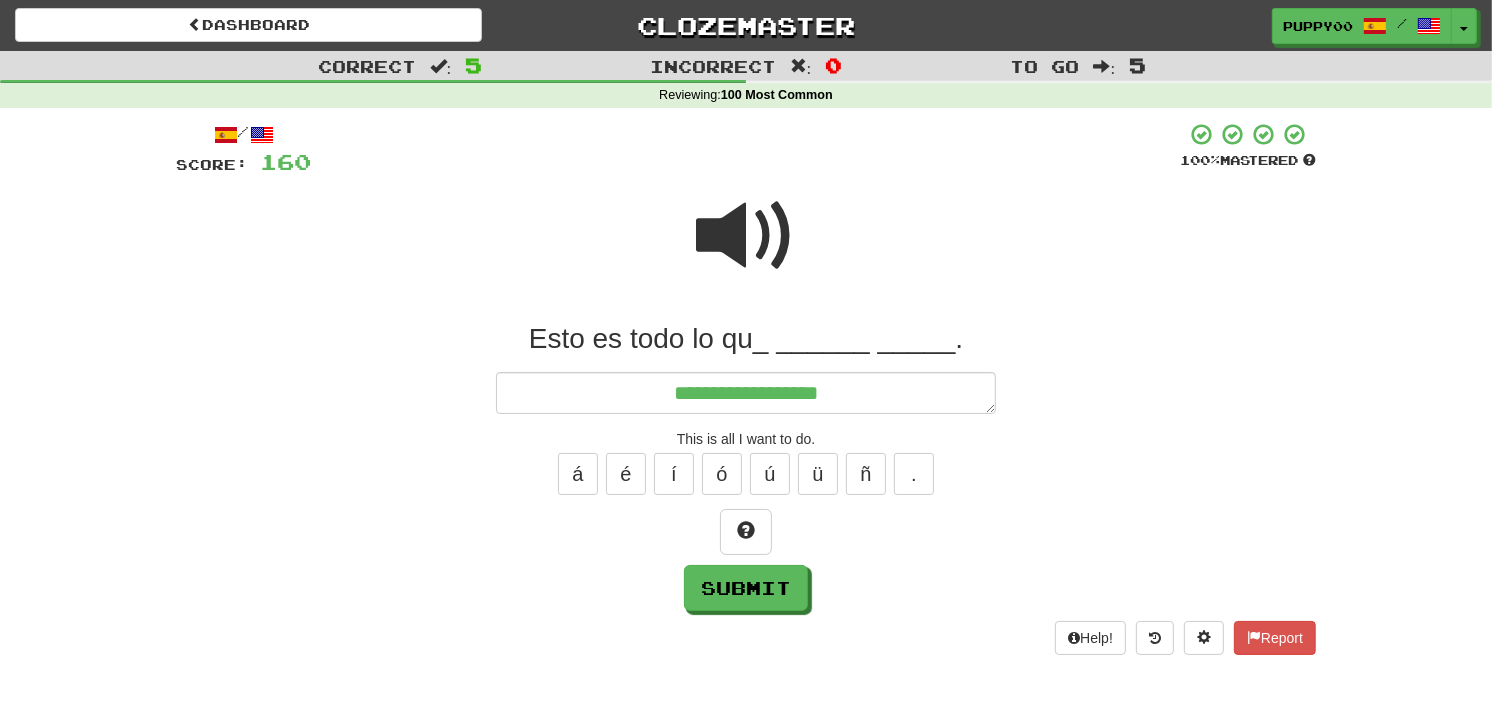 type on "*" 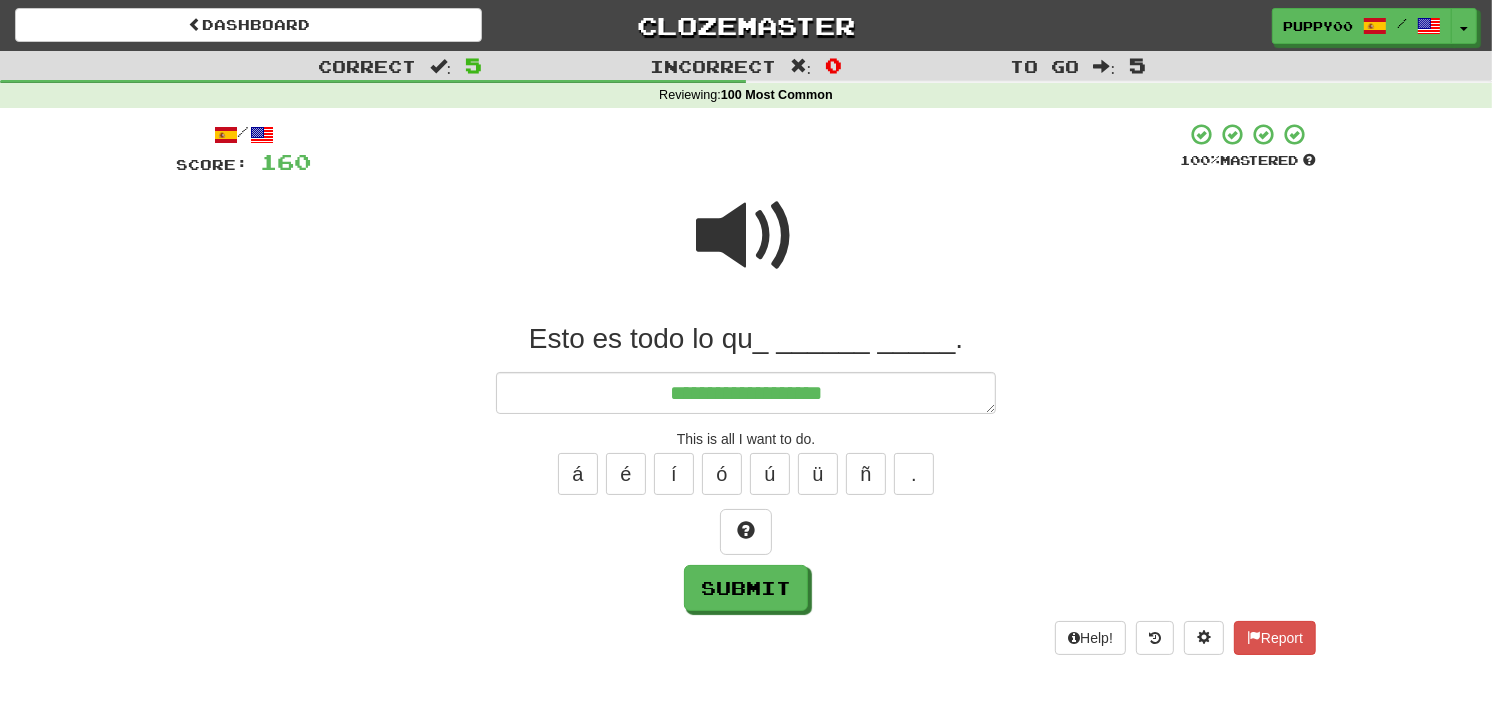 type on "*" 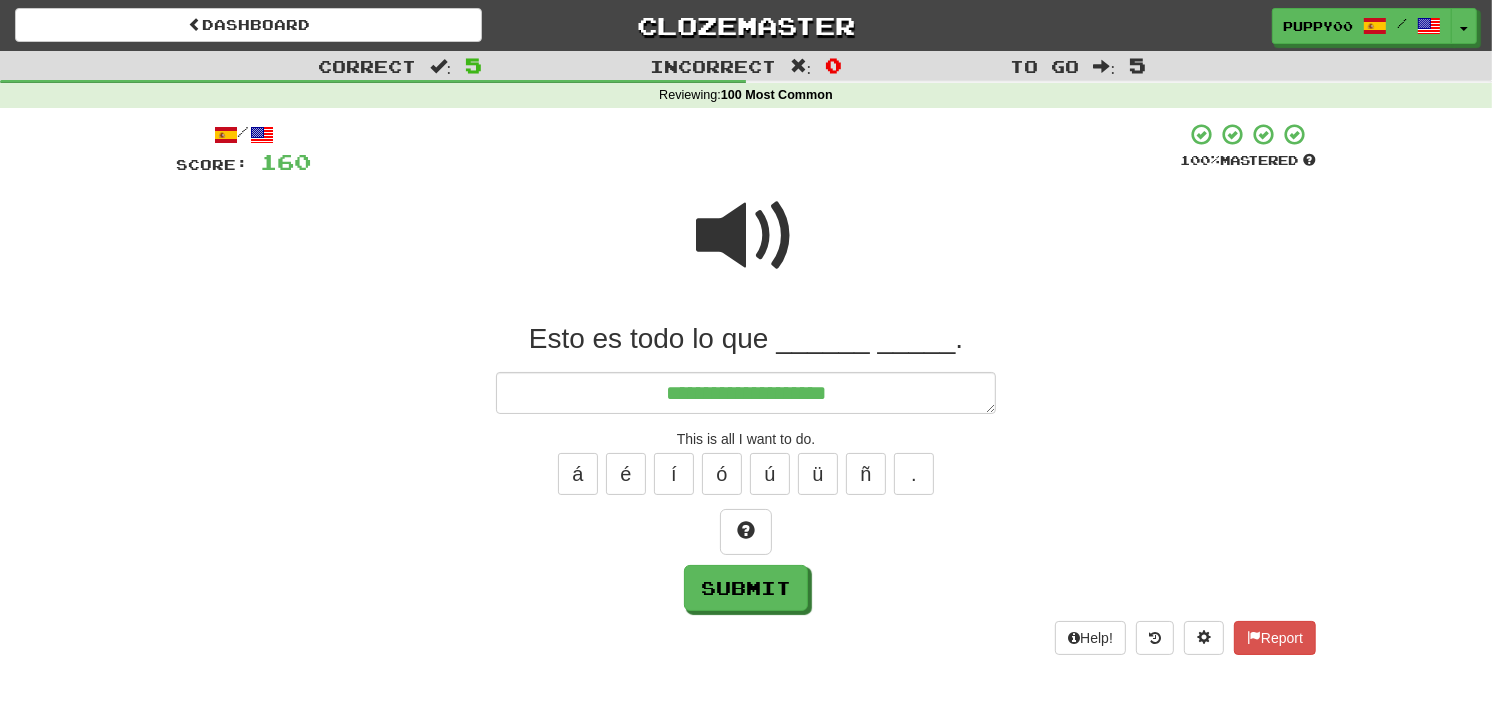 type on "*" 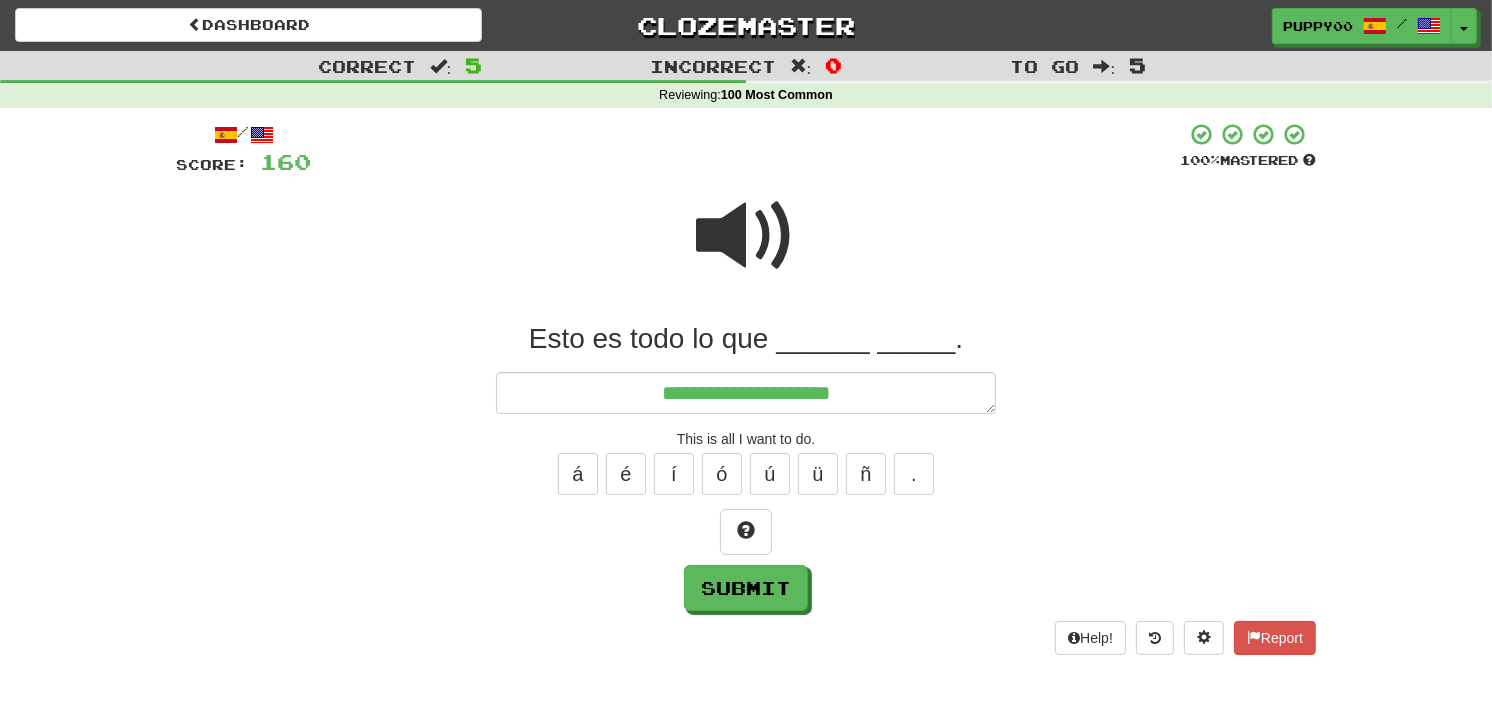 type on "*" 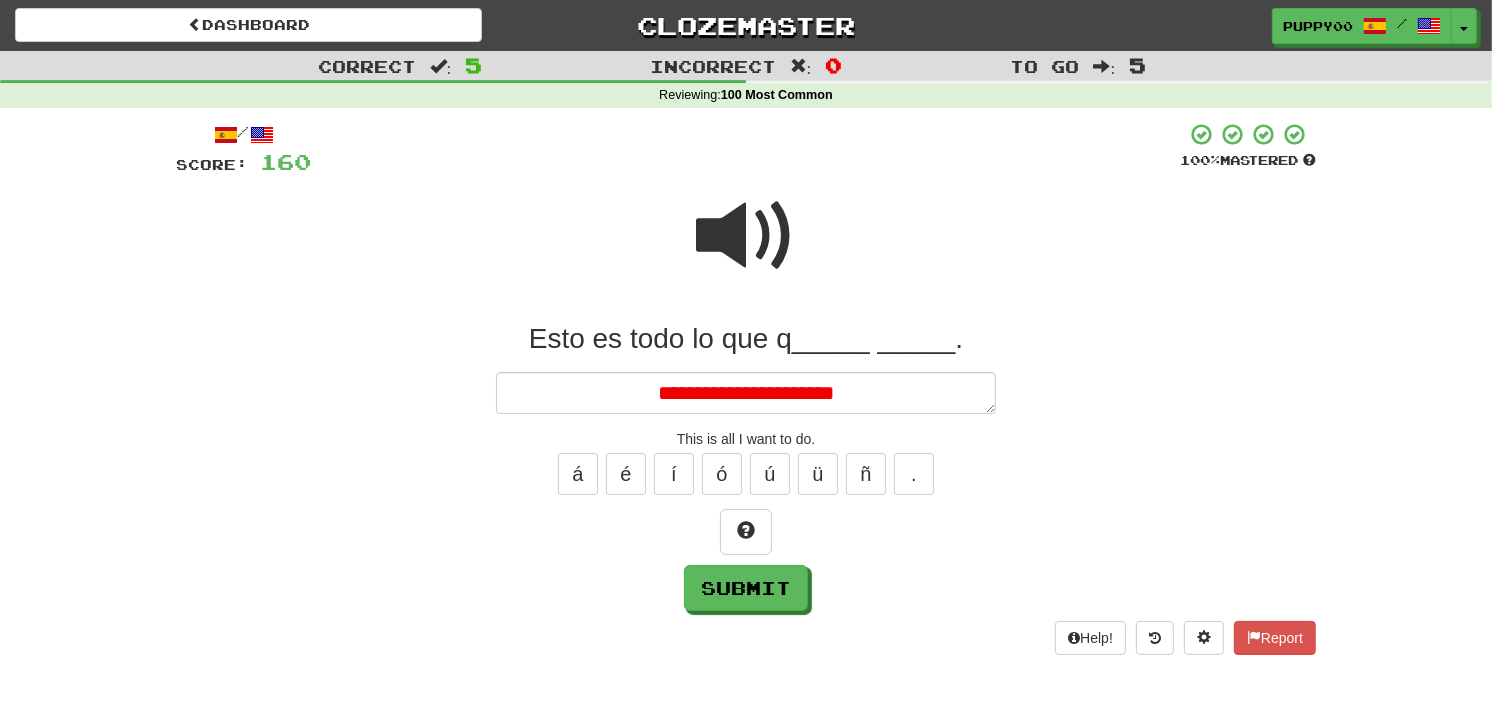 type on "*" 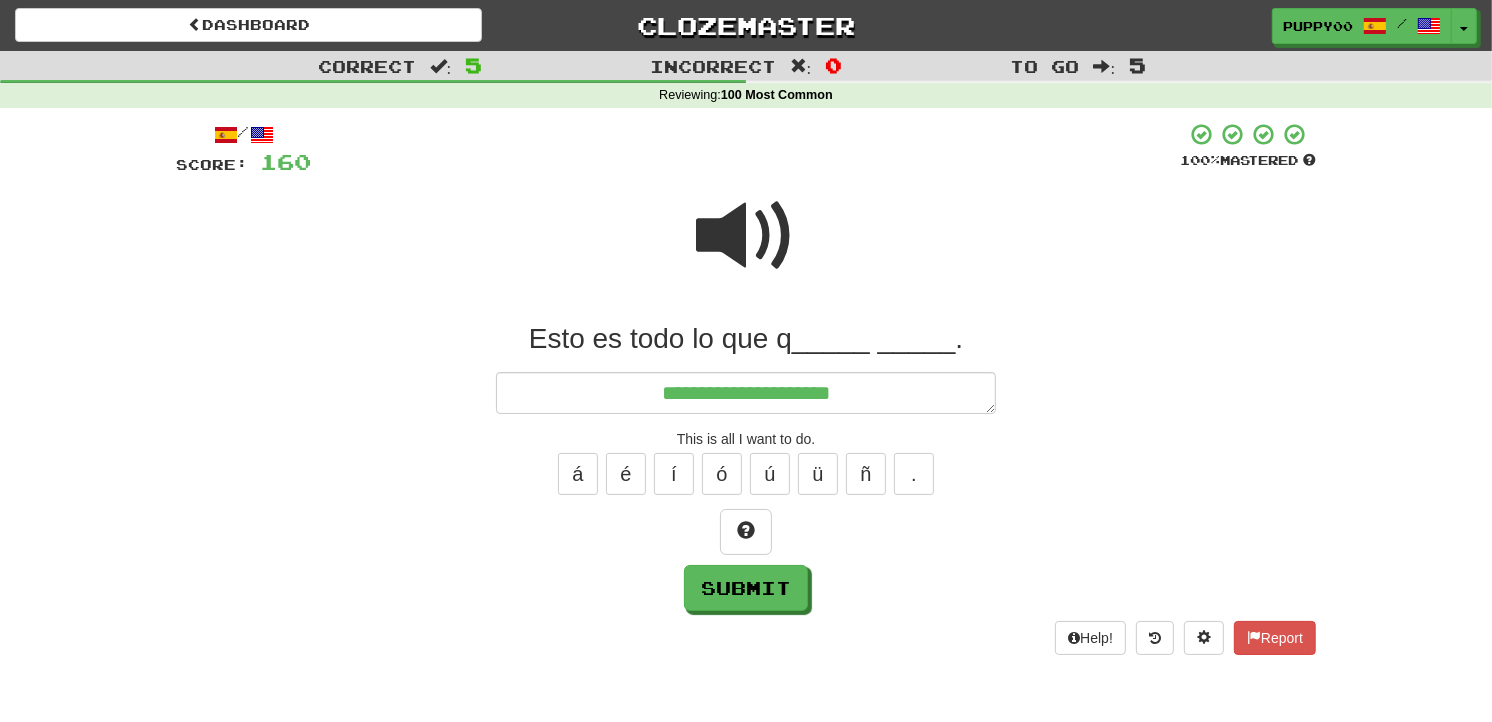 type on "*" 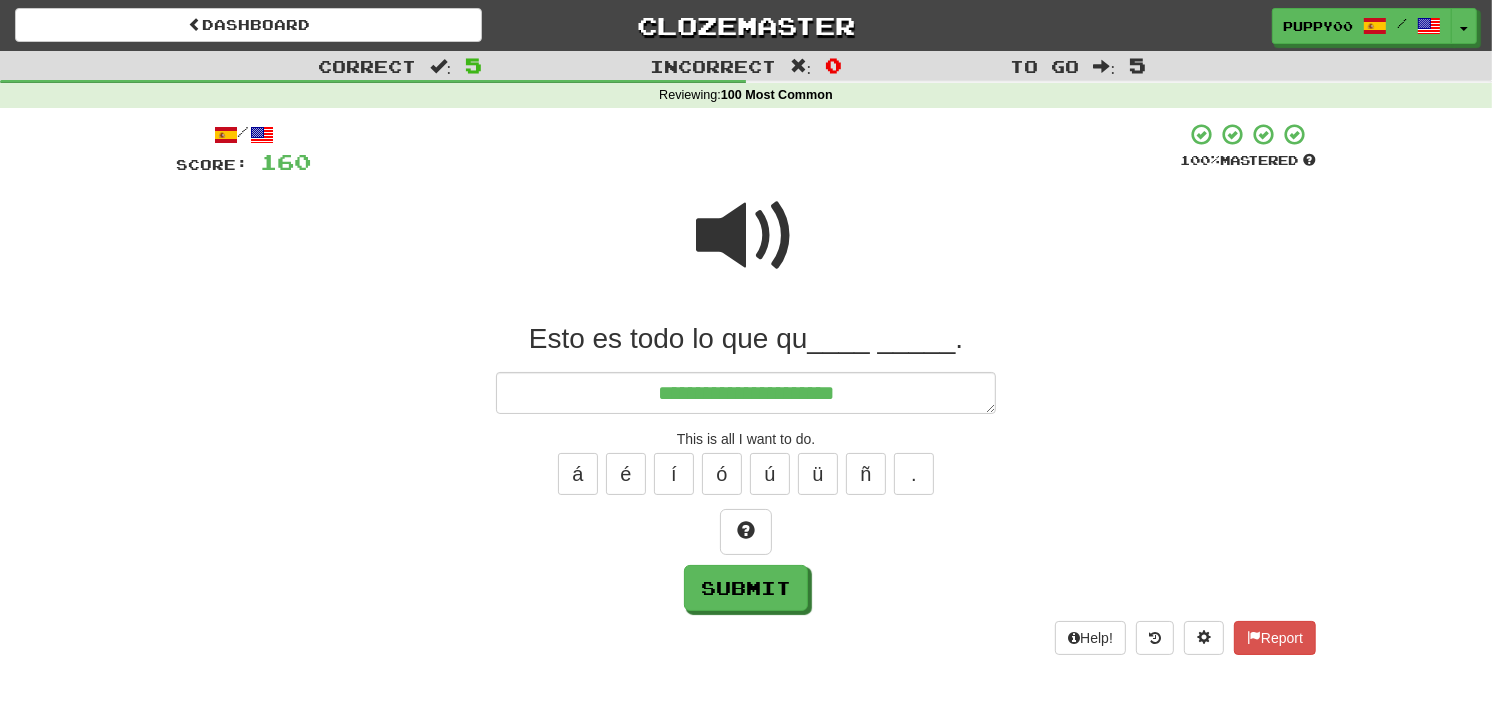 type on "*" 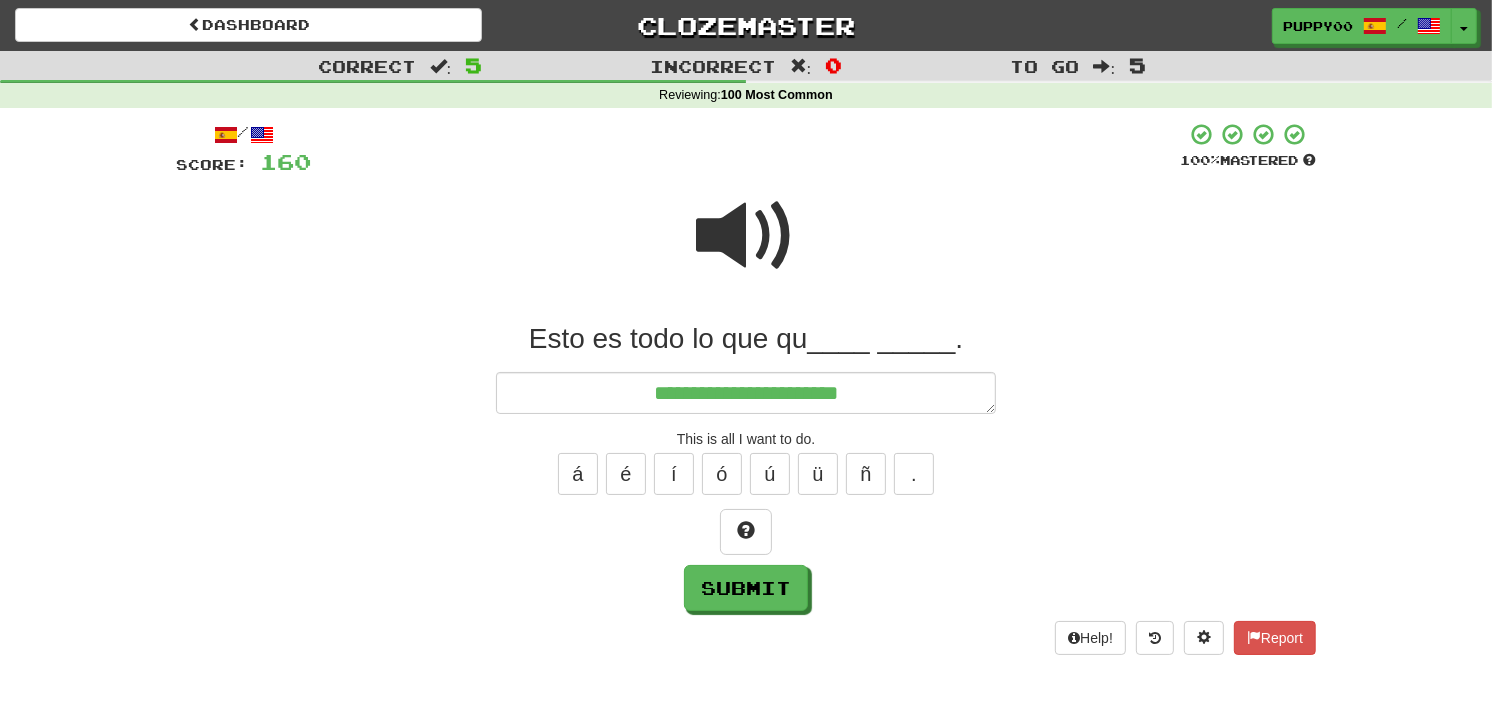 type on "**********" 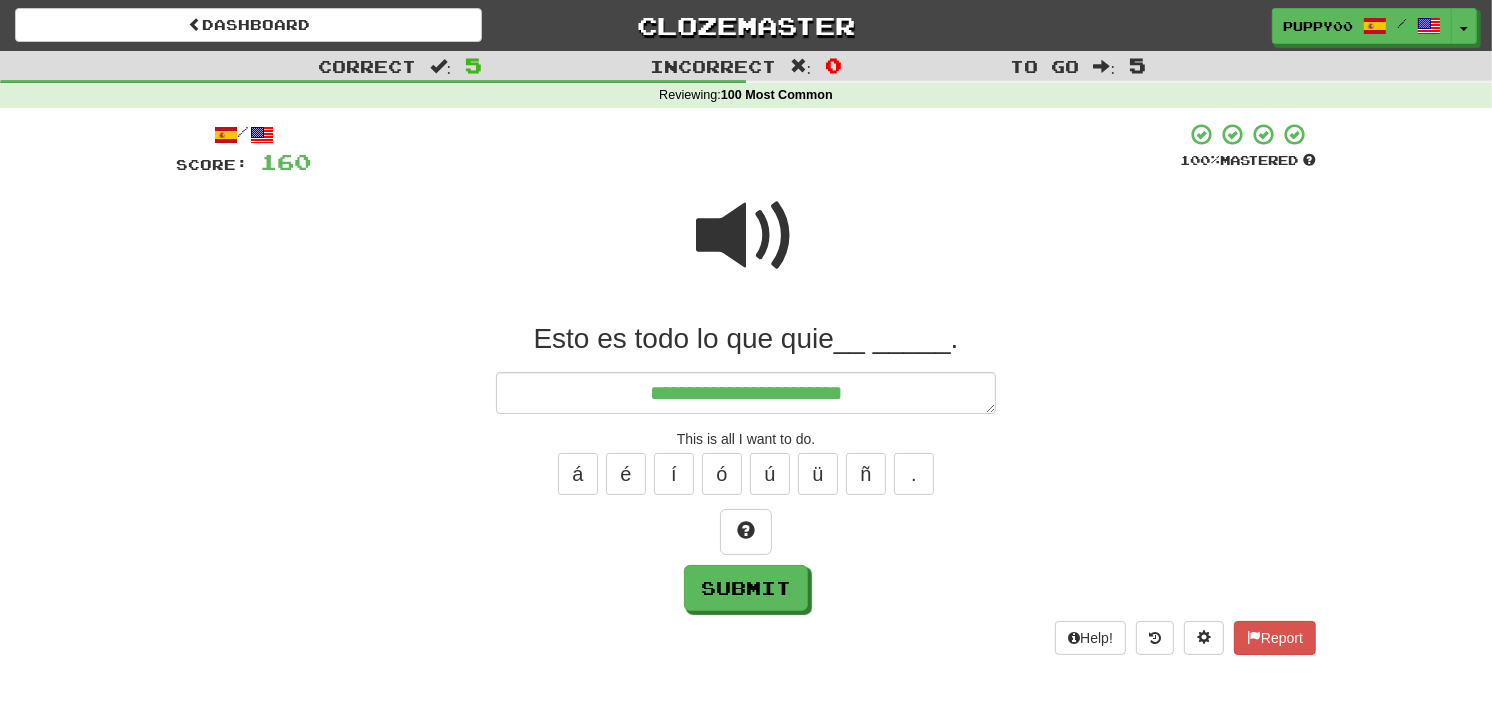 type on "*" 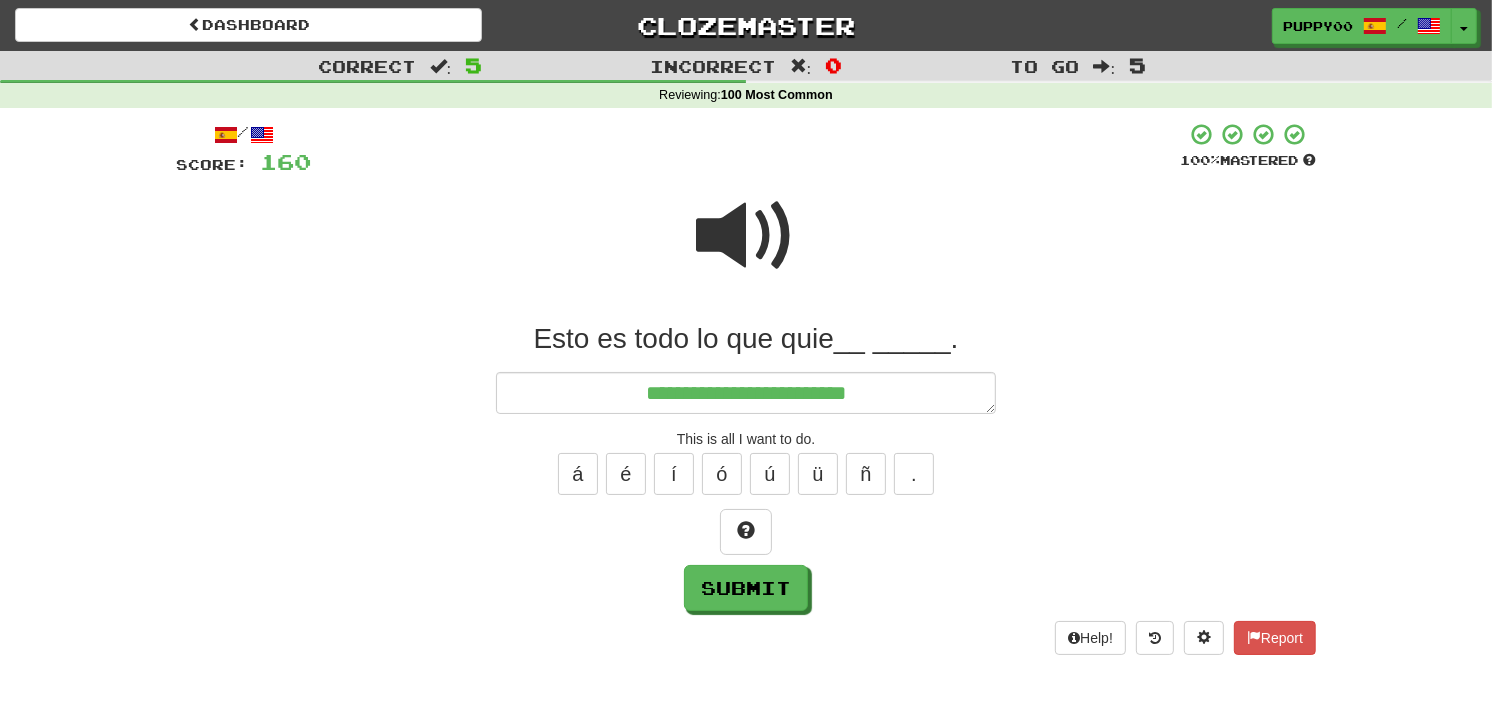 type on "*" 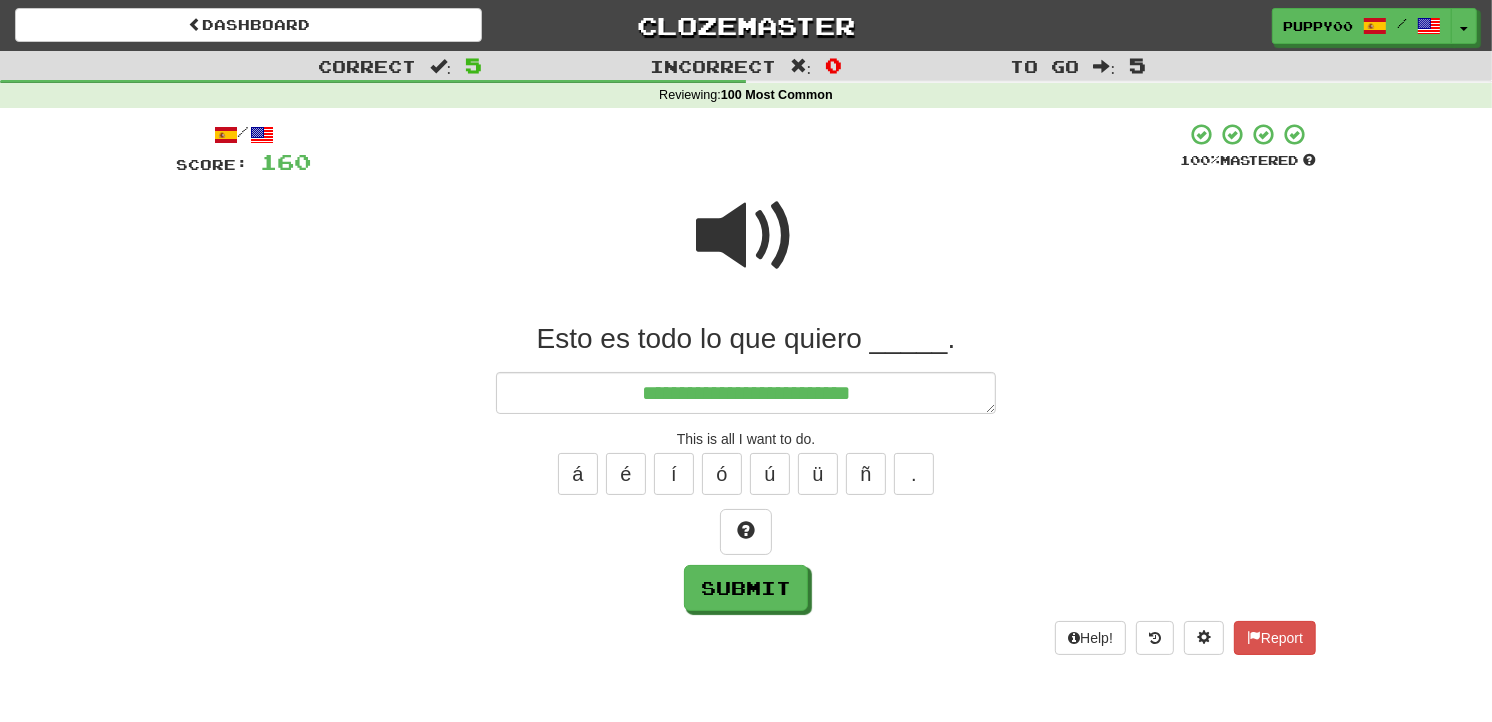type on "*" 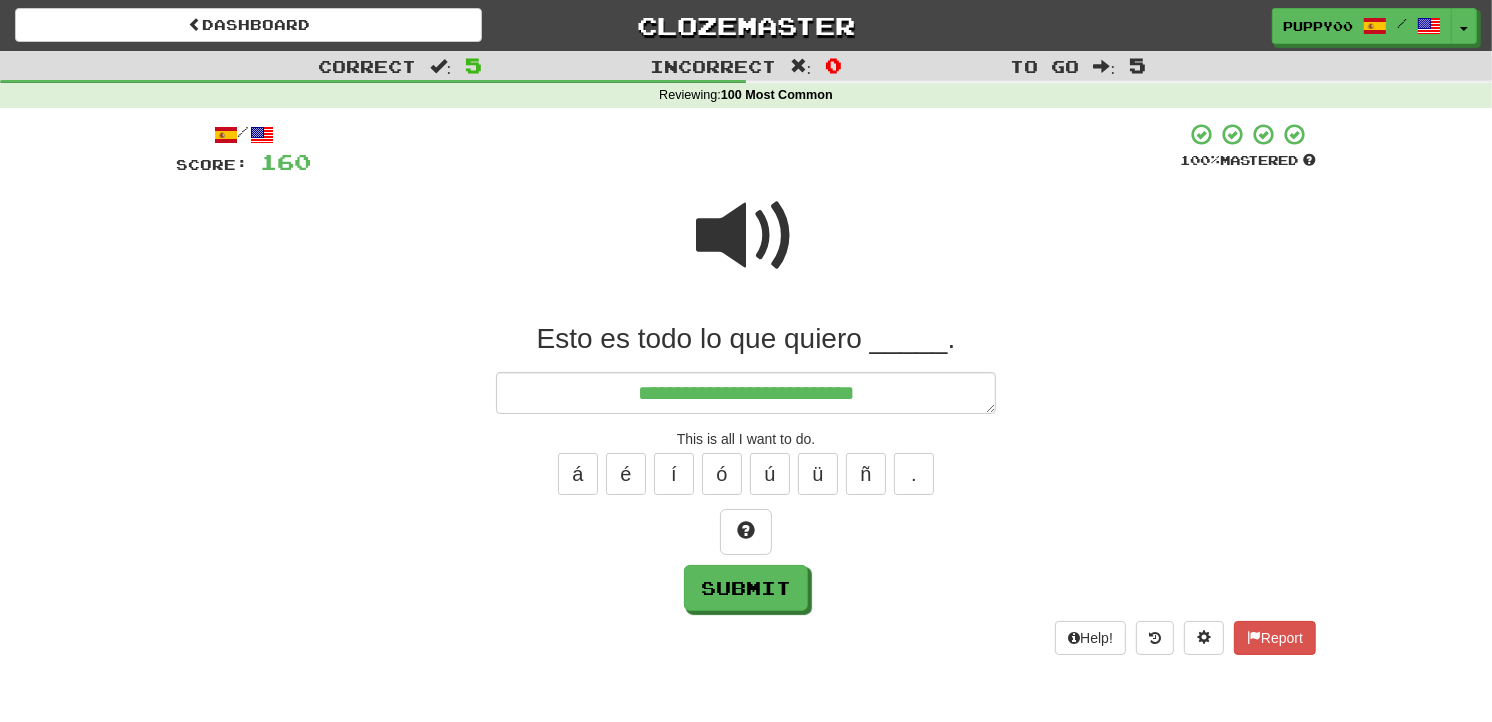 type on "*" 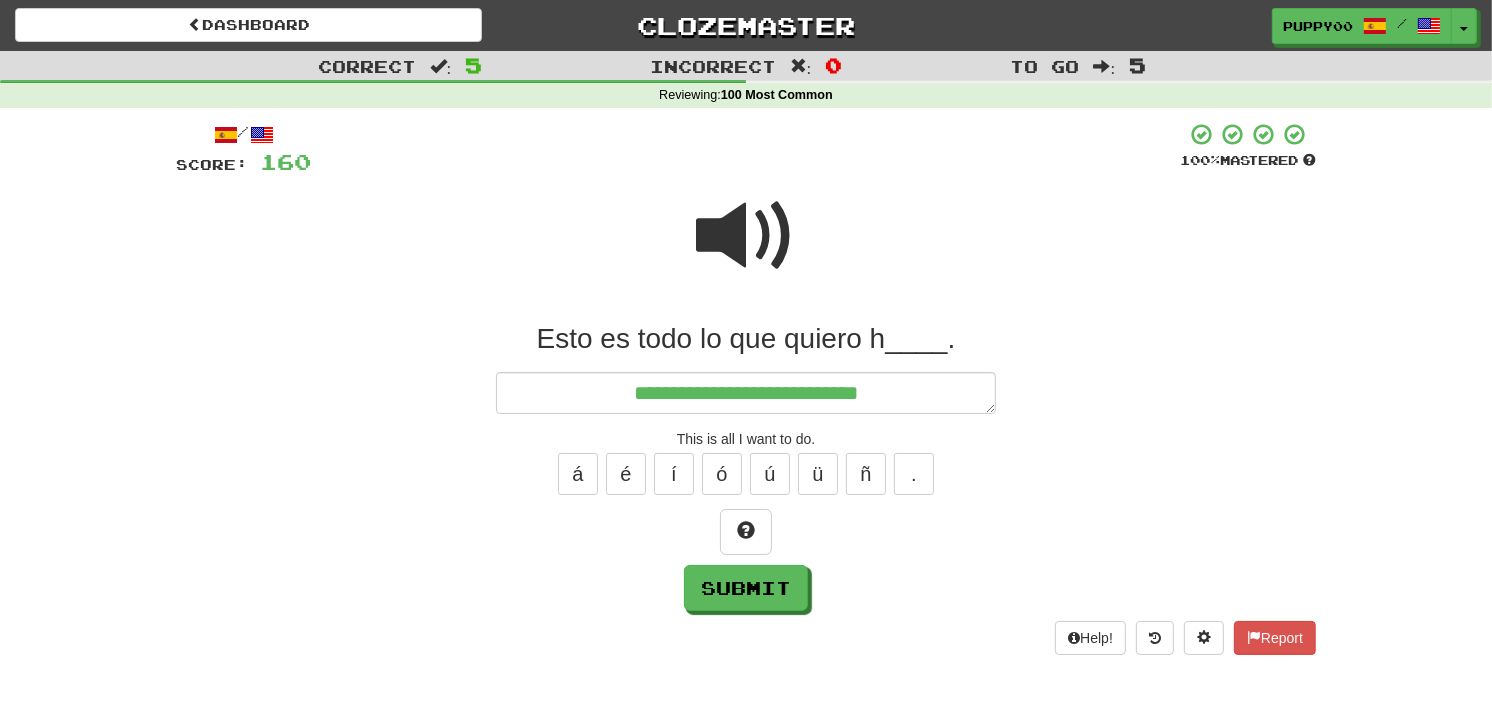 type on "*" 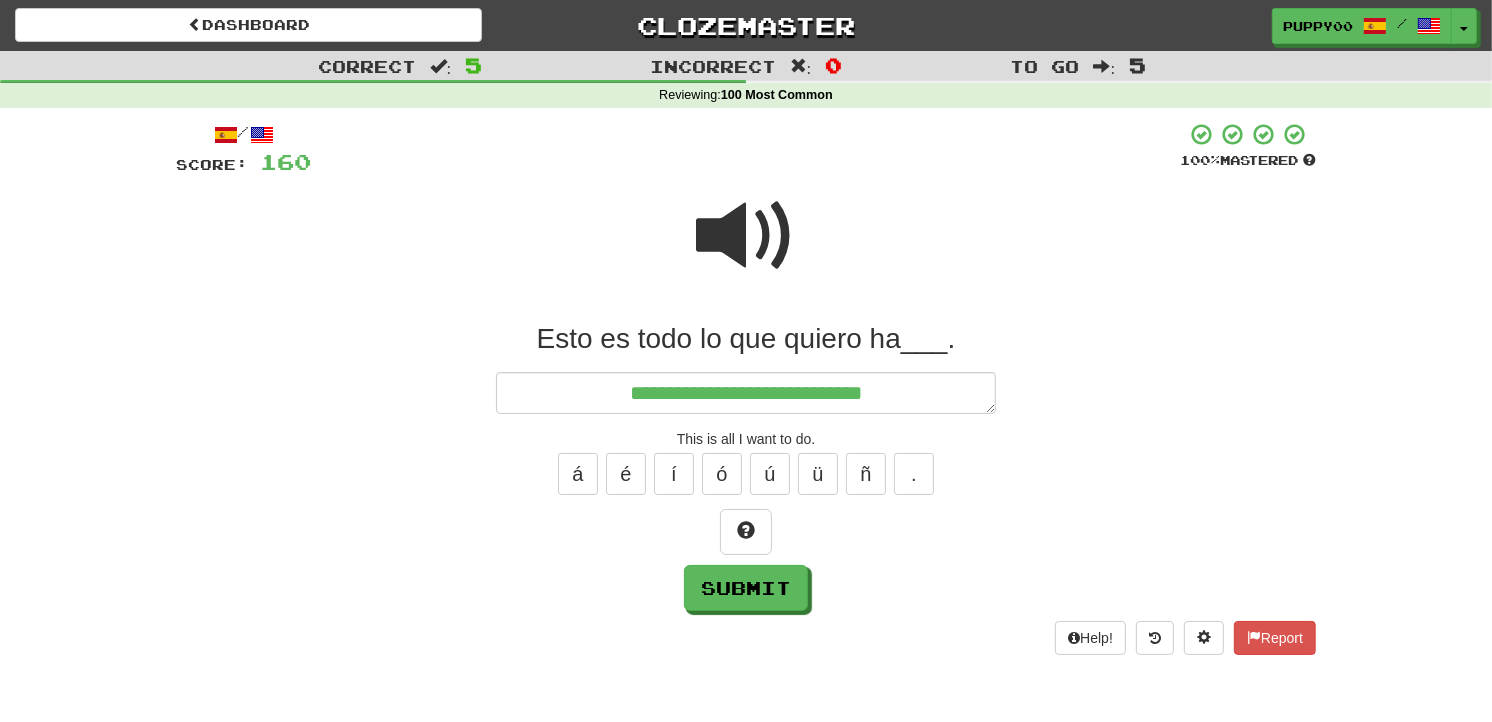 type on "*" 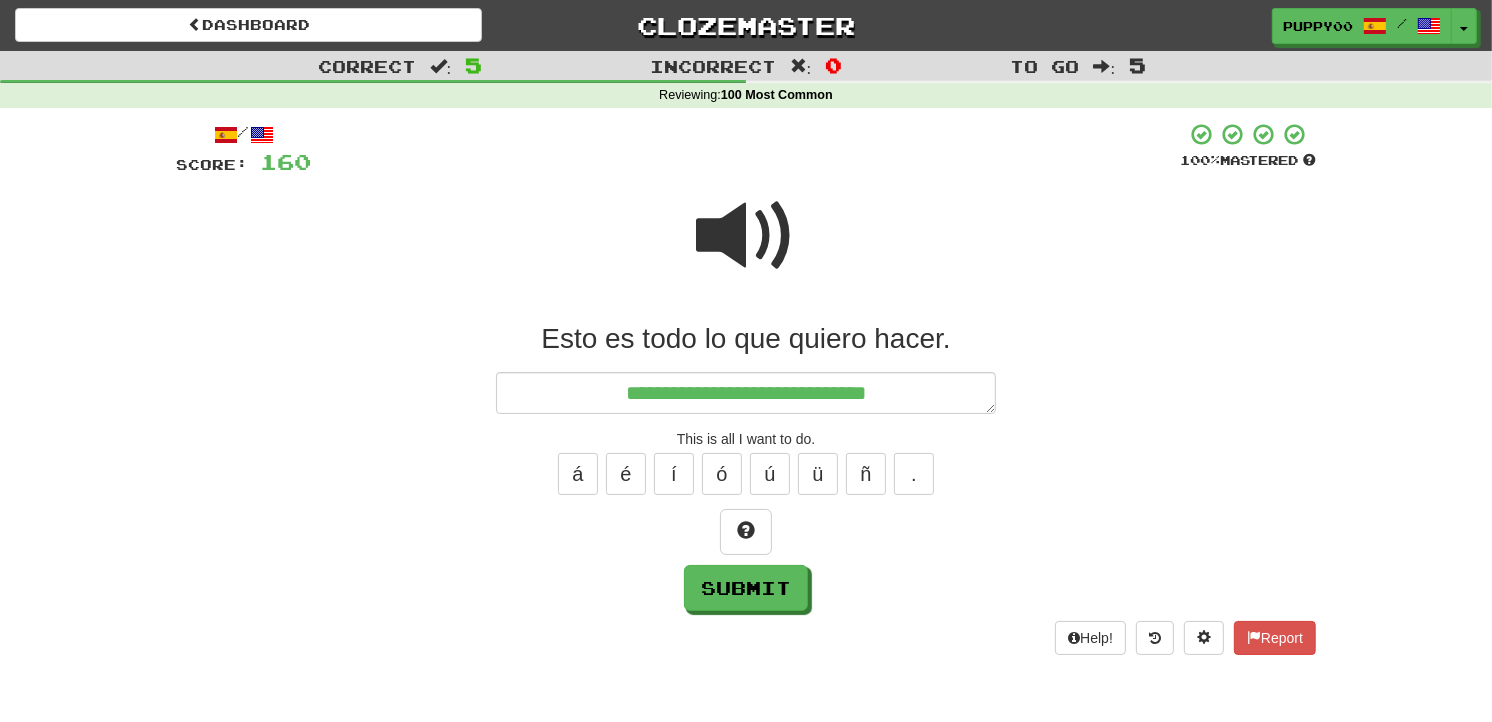 type on "*" 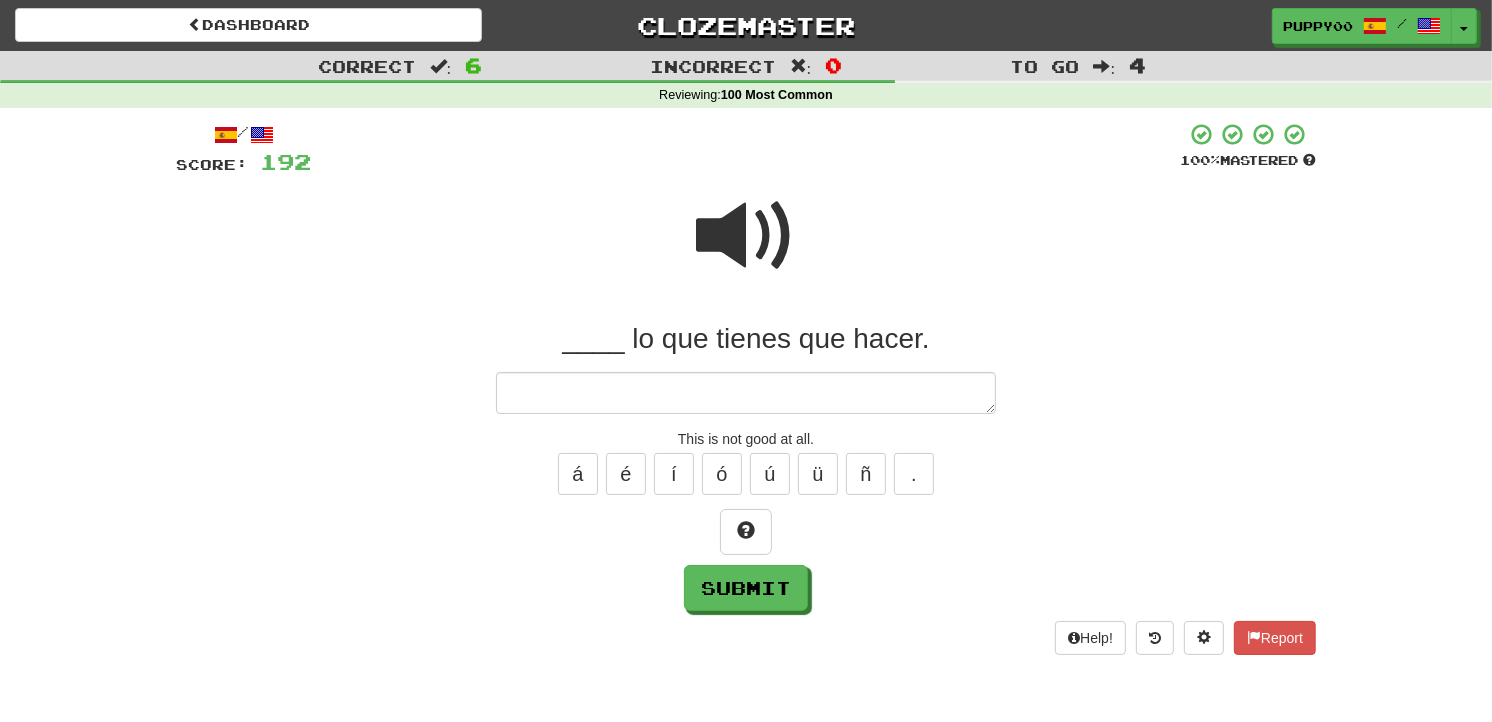 type on "*" 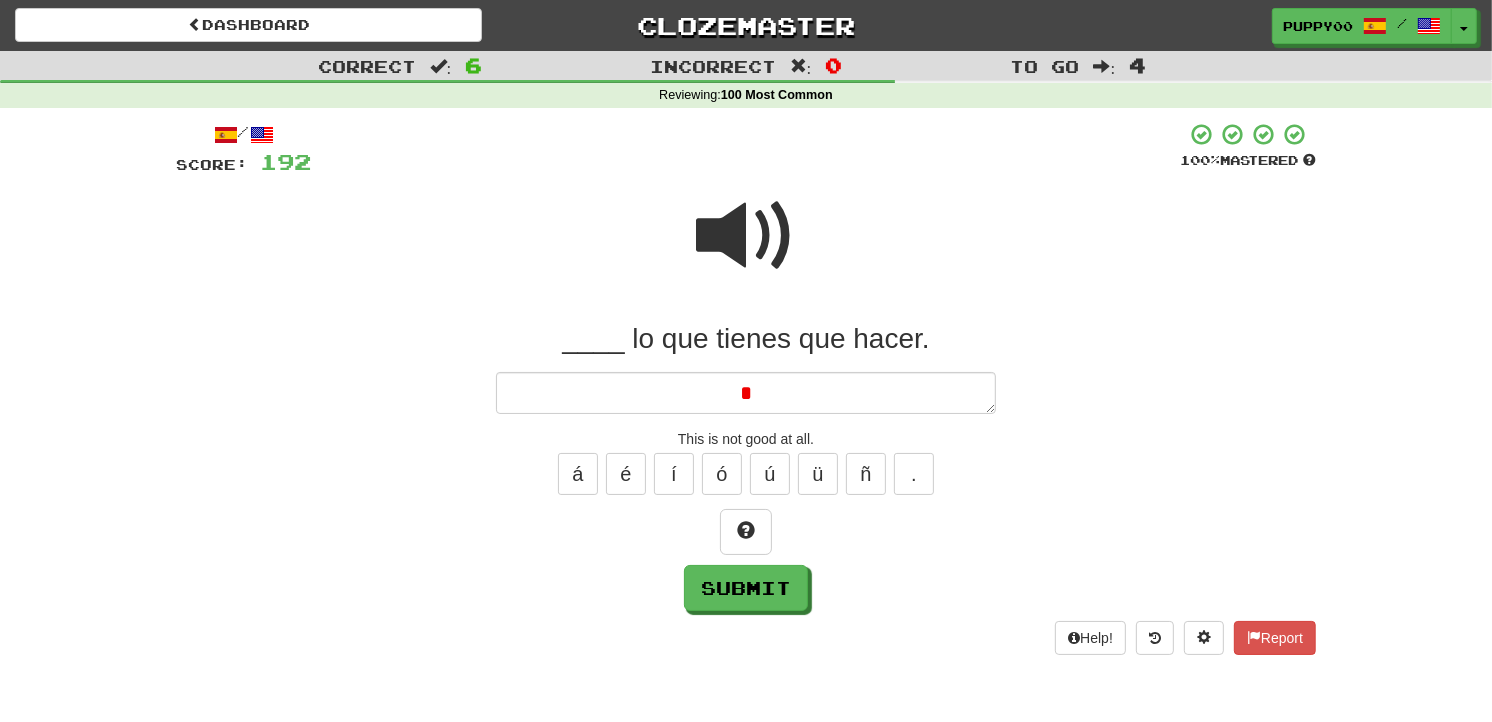 type 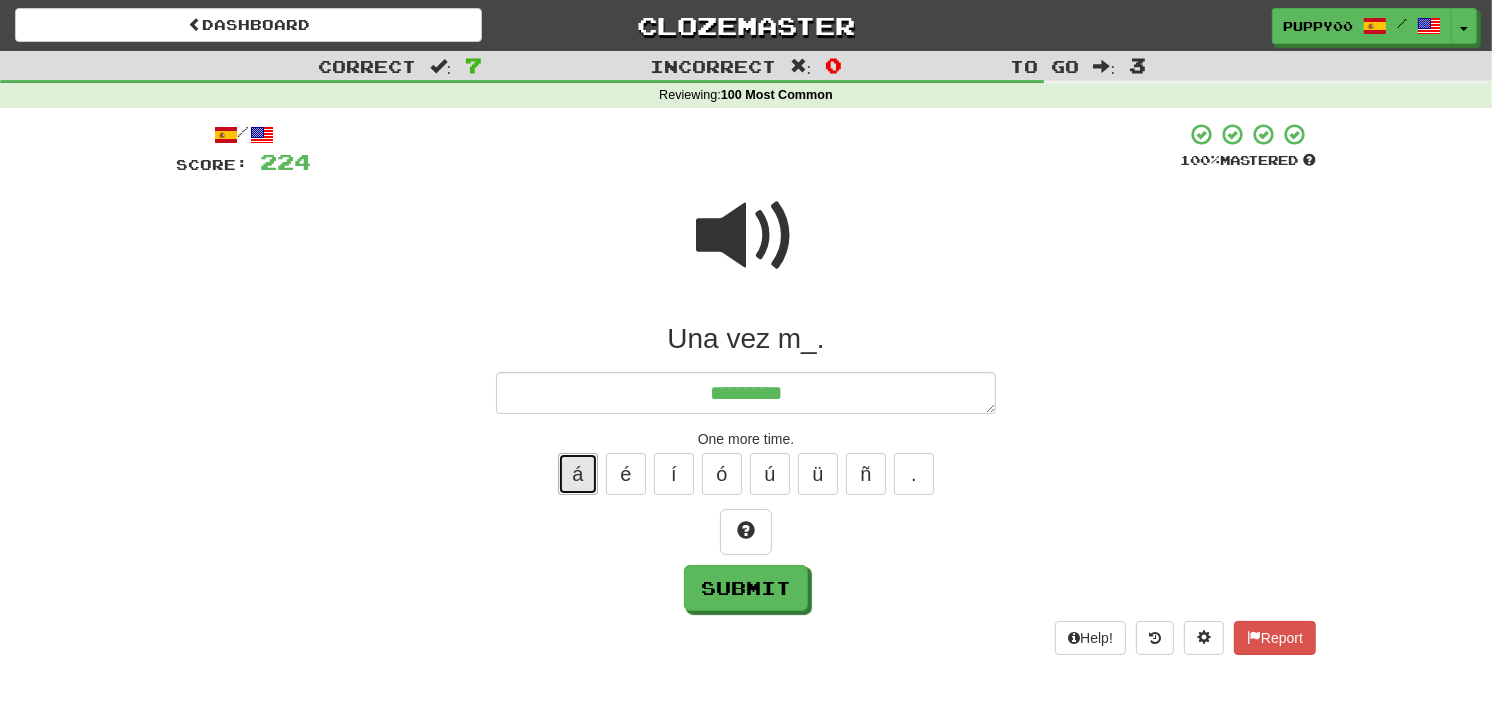 click on "á" at bounding box center (578, 474) 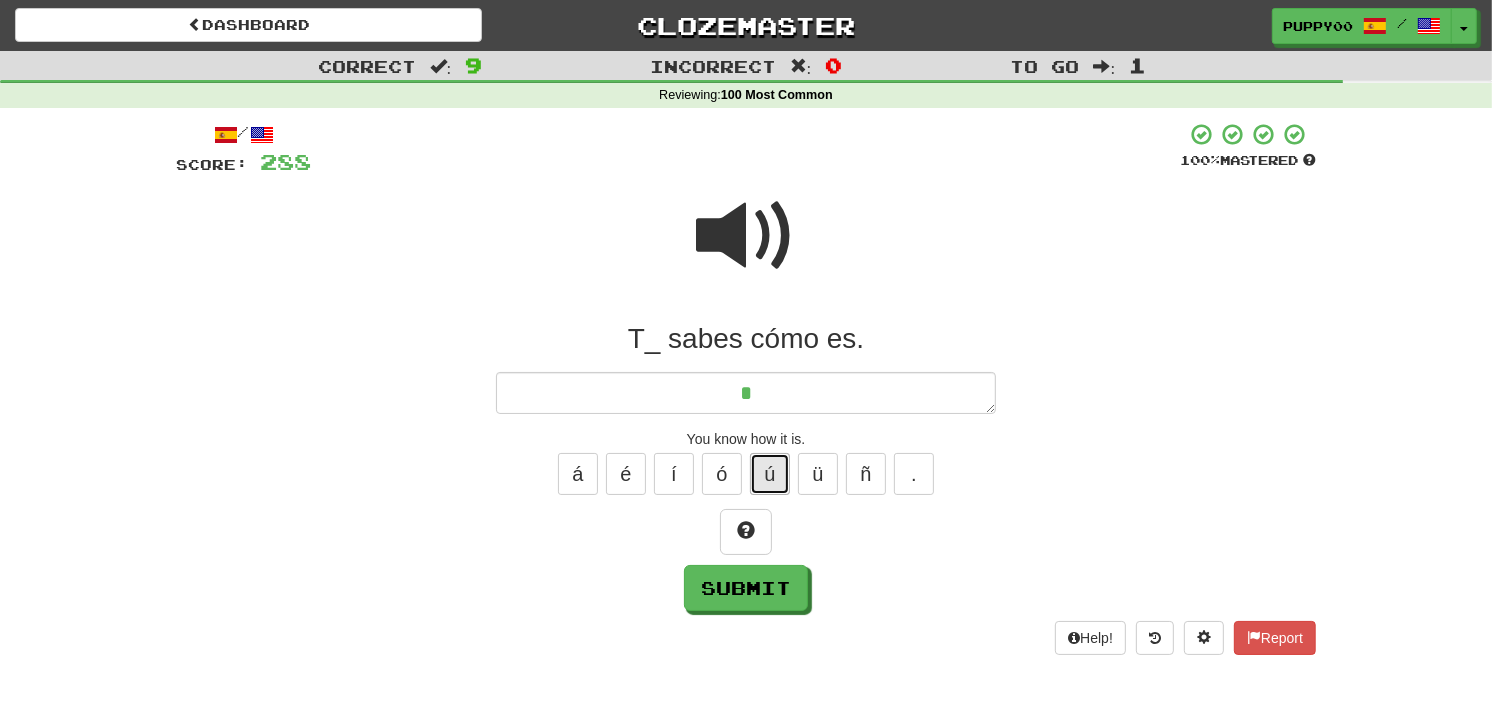 click on "ú" at bounding box center (770, 474) 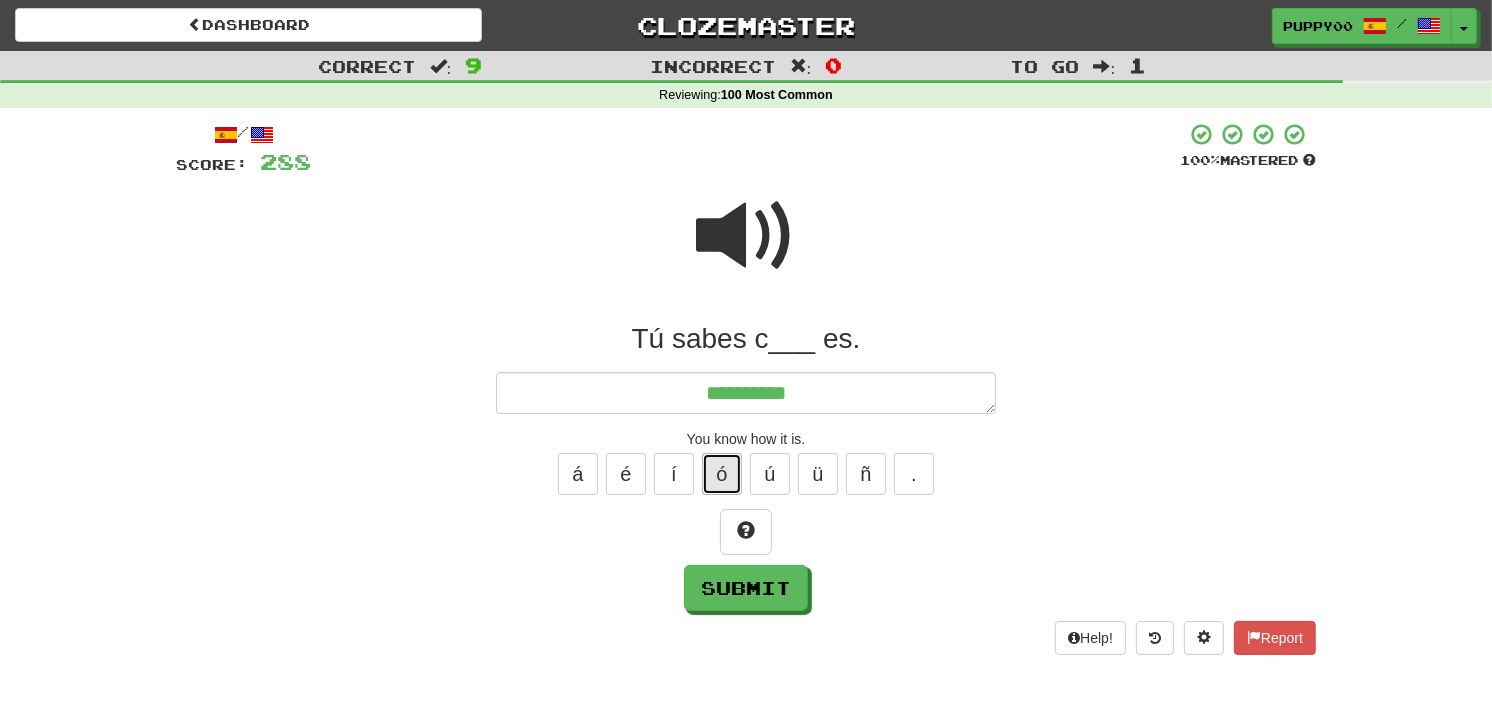click on "ó" at bounding box center [722, 474] 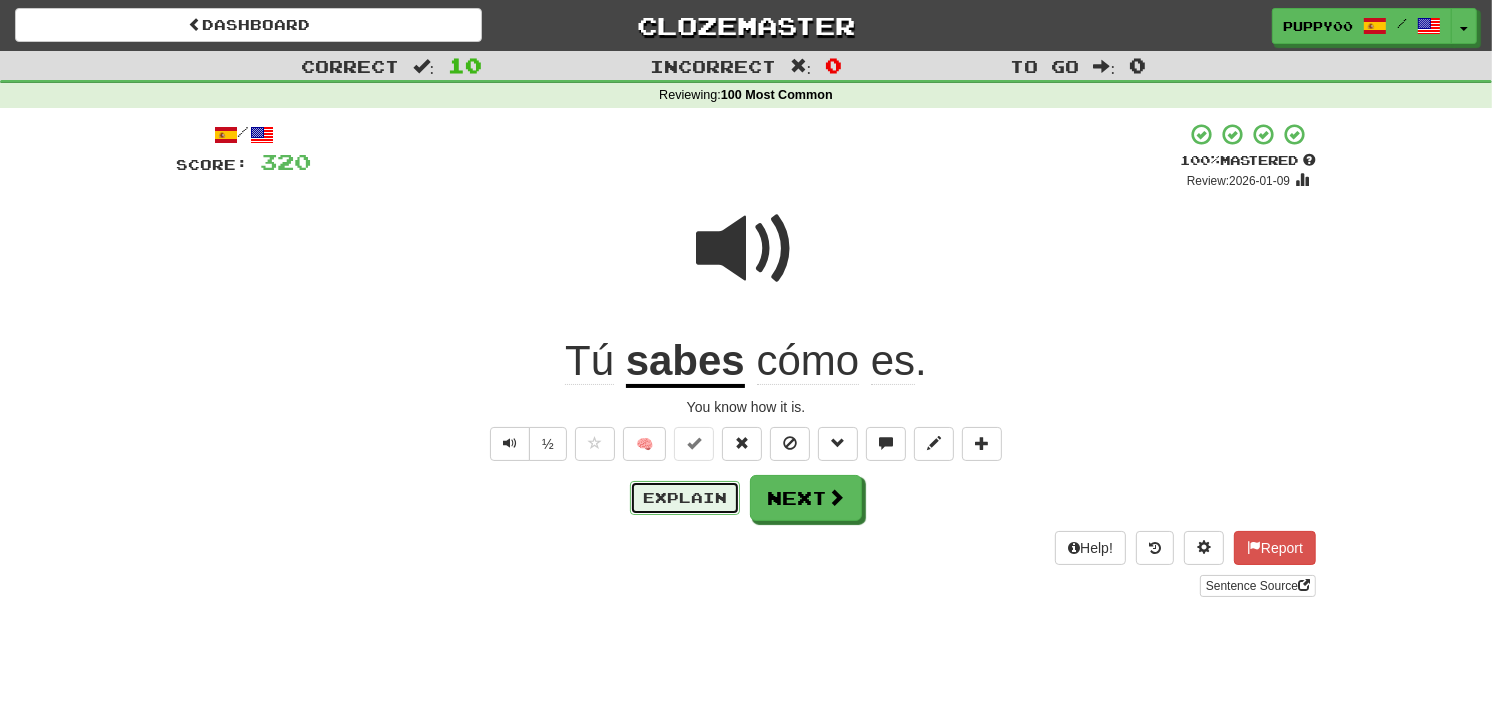 click on "Explain" at bounding box center [685, 498] 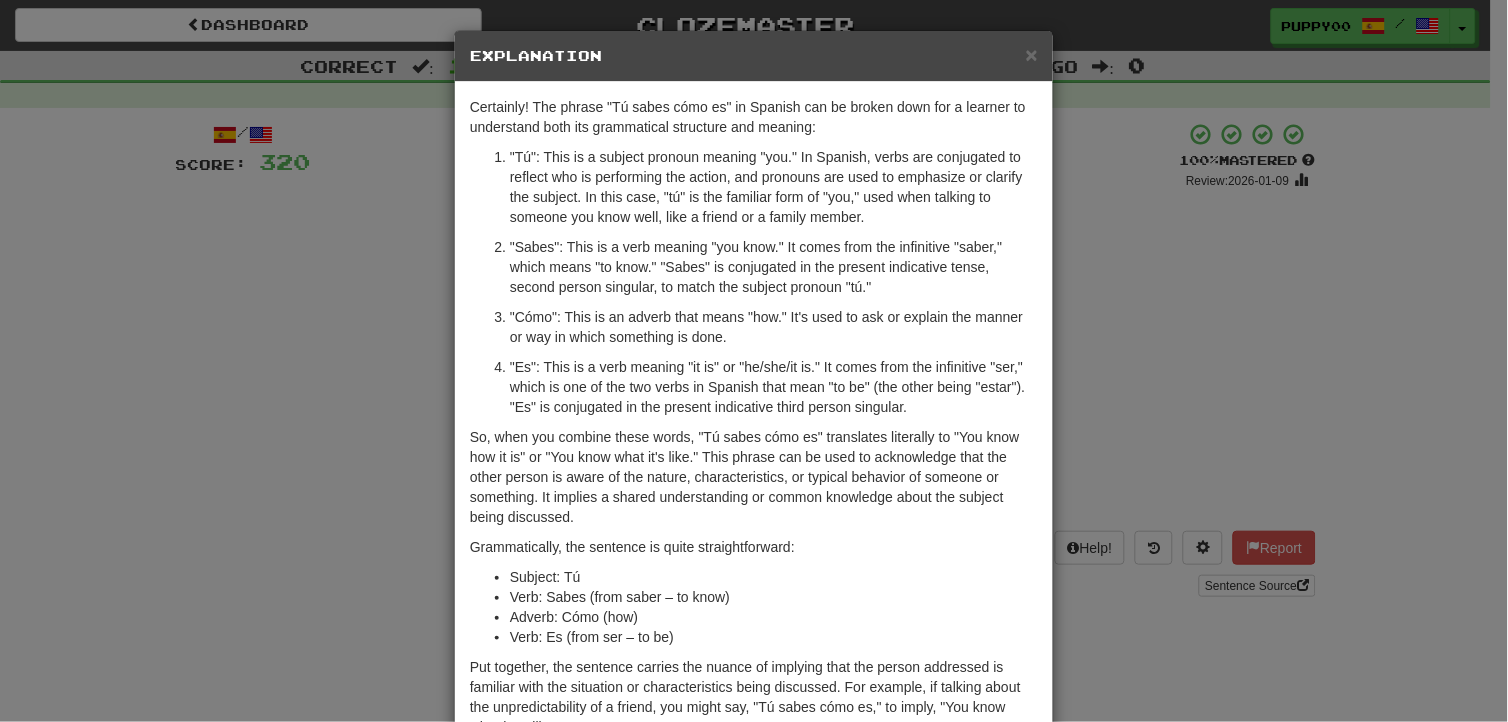 click on "× Explanation Certainly! The phrase "Tú sabes cómo es" in Spanish can be broken down for a learner to understand both its grammatical structure and meaning:
"Tú": This is a subject pronoun meaning "you." In Spanish, verbs are conjugated to reflect who is performing the action, and pronouns are used to emphasize or clarify the subject. In this case, "tú" is the familiar form of "you," used when talking to someone you know well, like a friend or a family member.
"Sabes": This is a verb meaning "you know." It comes from the infinitive "saber," which means "to know." "Sabes" is conjugated in the present indicative tense, second person singular, to match the subject pronoun "tú."
"Cómo": This is an adverb that means "how." It's used to ask or explain the manner or way in which something is done.
Grammatically, the sentence is quite straightforward:
Subject: Tú
Verb: Sabes (from saber – to know)
Adverb: Cómo (how)
Verb: Es (from ser – to be)
Let us know !" at bounding box center [754, 361] 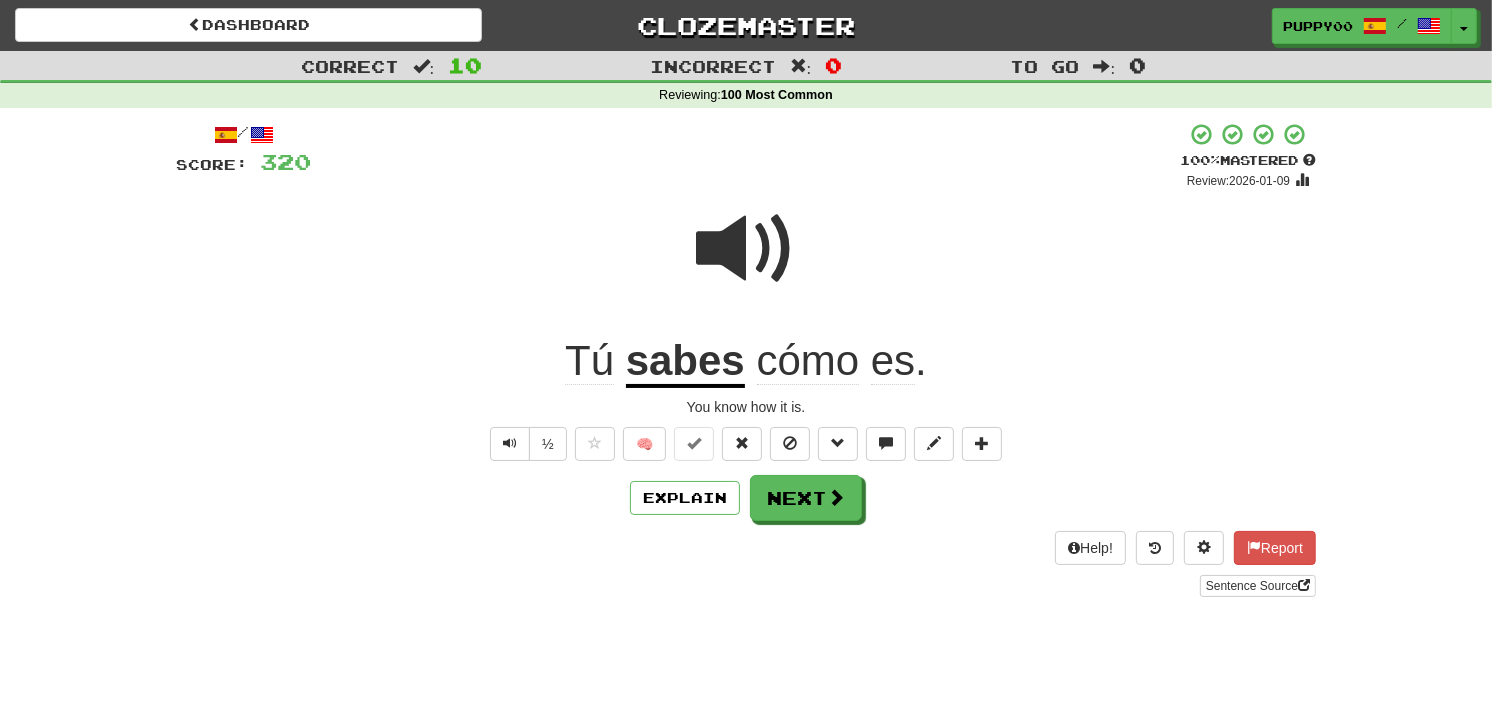 click on "/ Score: 320 + 32 100 % Mastered Review: 2026-01-09 Tú sabes cómo es . You know how it is. ½ 🧠 Explain Next Help! Report Sentence Source" at bounding box center (746, 359) 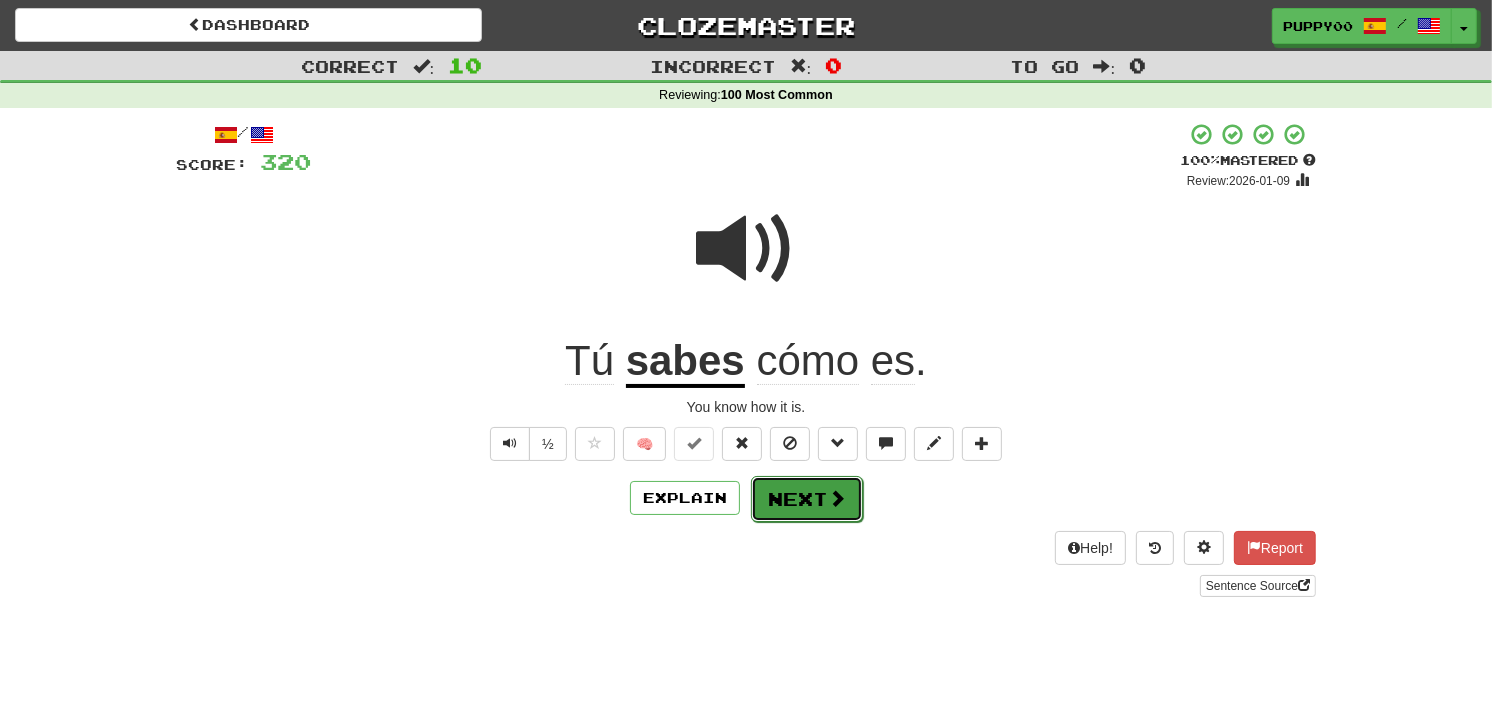 click on "Next" at bounding box center [807, 499] 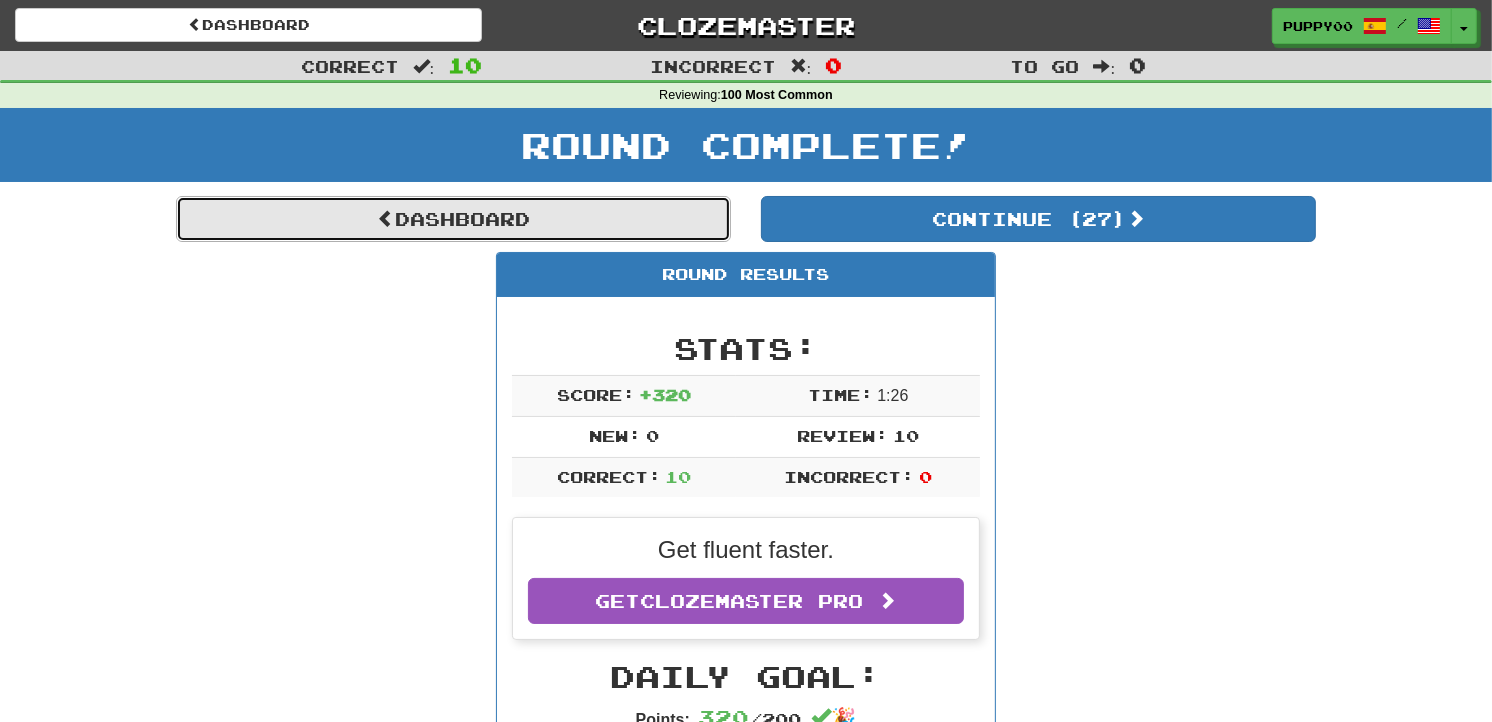 click on "Dashboard" at bounding box center (453, 219) 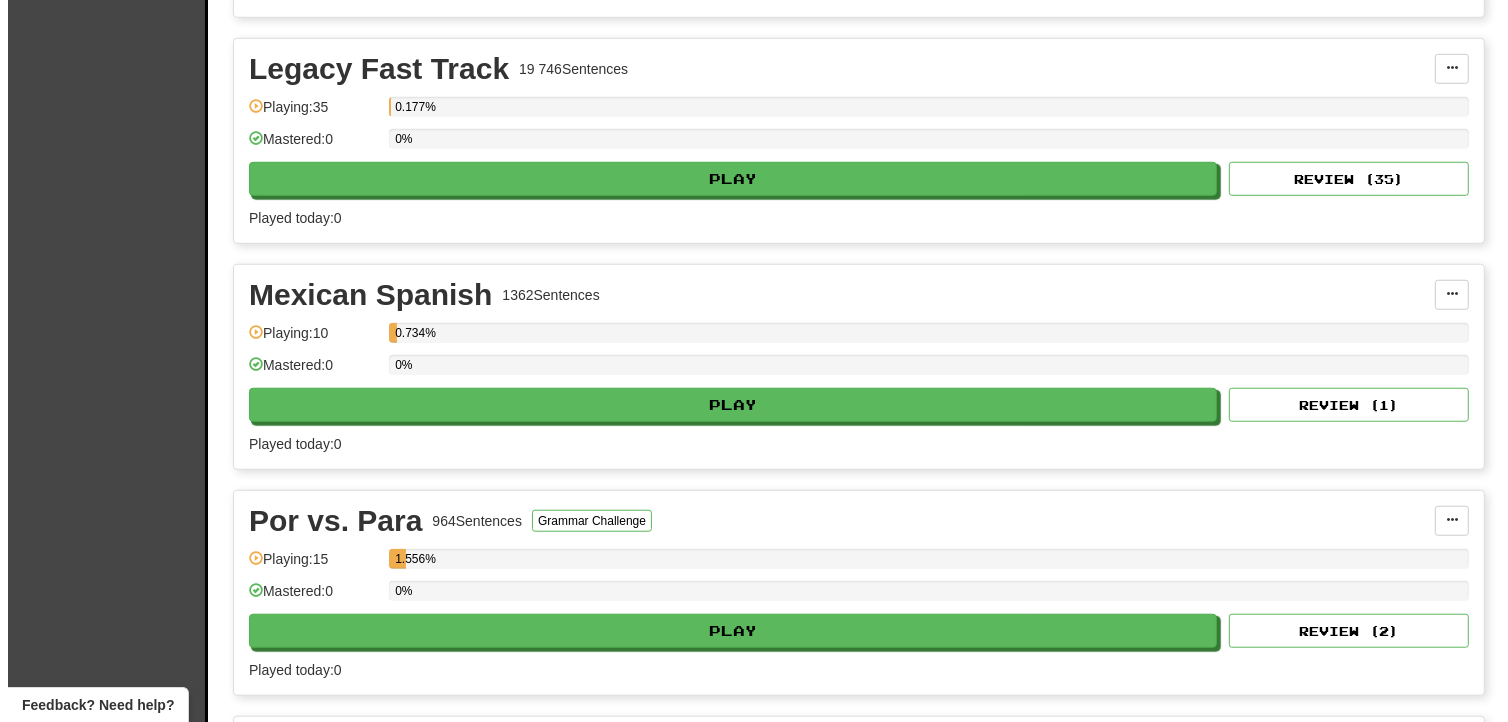 scroll, scrollTop: 1333, scrollLeft: 0, axis: vertical 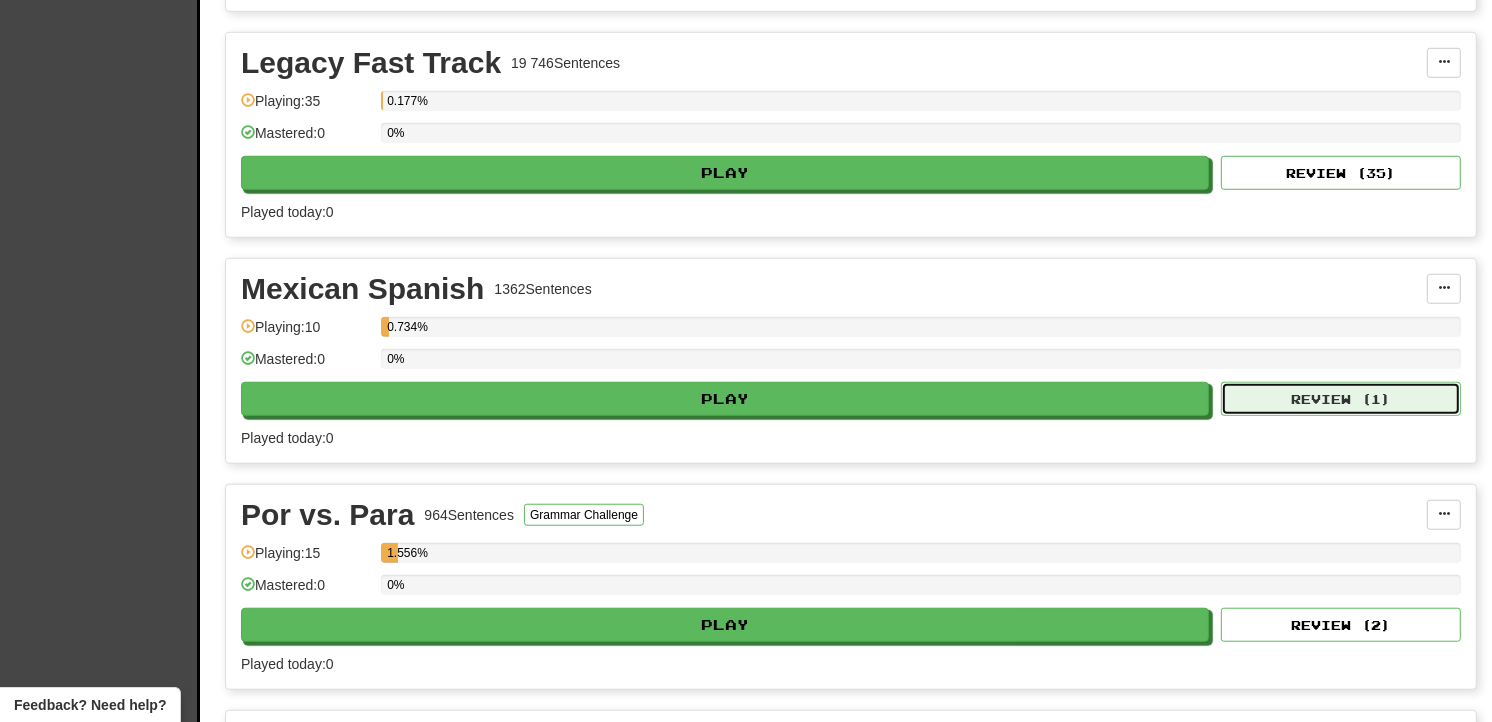 click on "Review ( 1 )" at bounding box center (1341, 399) 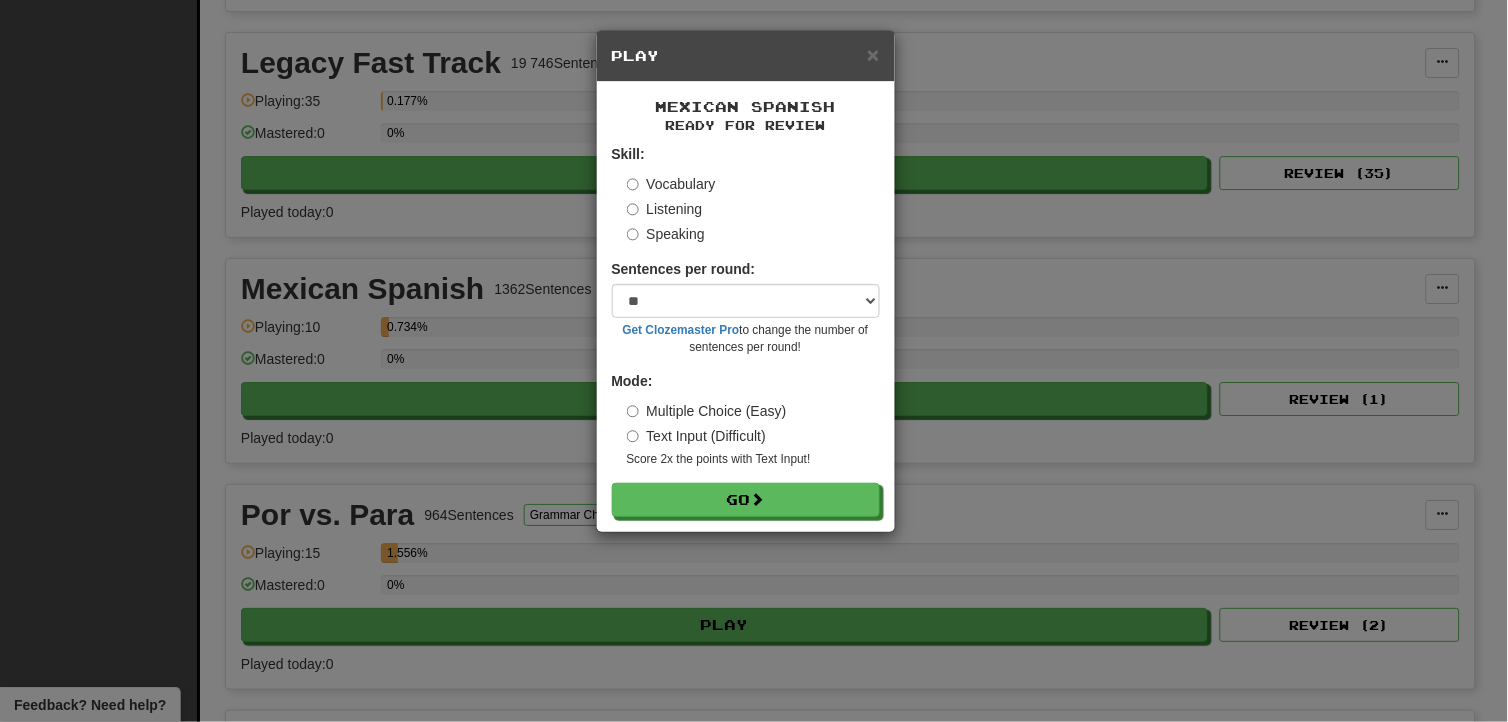 click on "Multiple Choice (Easy)" at bounding box center (707, 411) 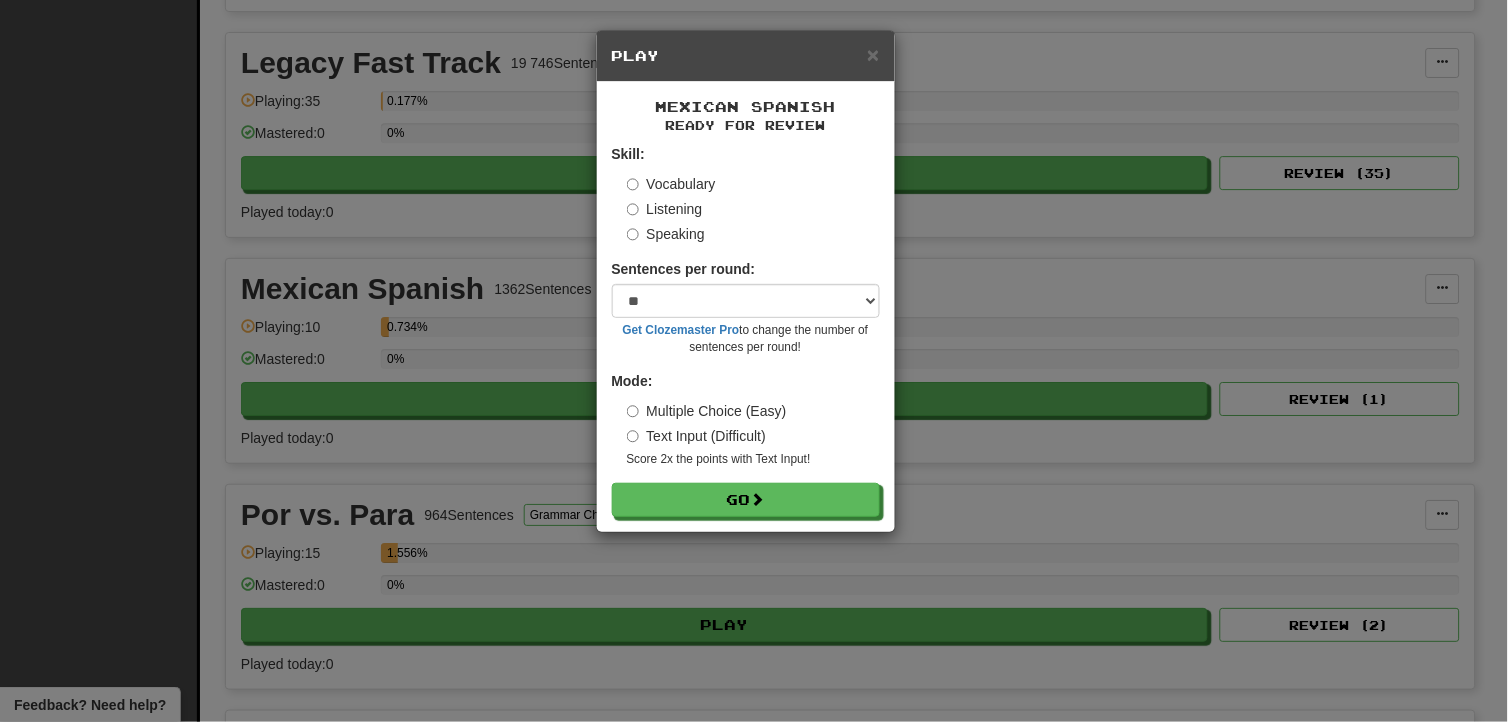 click on "Text Input (Difficult)" at bounding box center (697, 436) 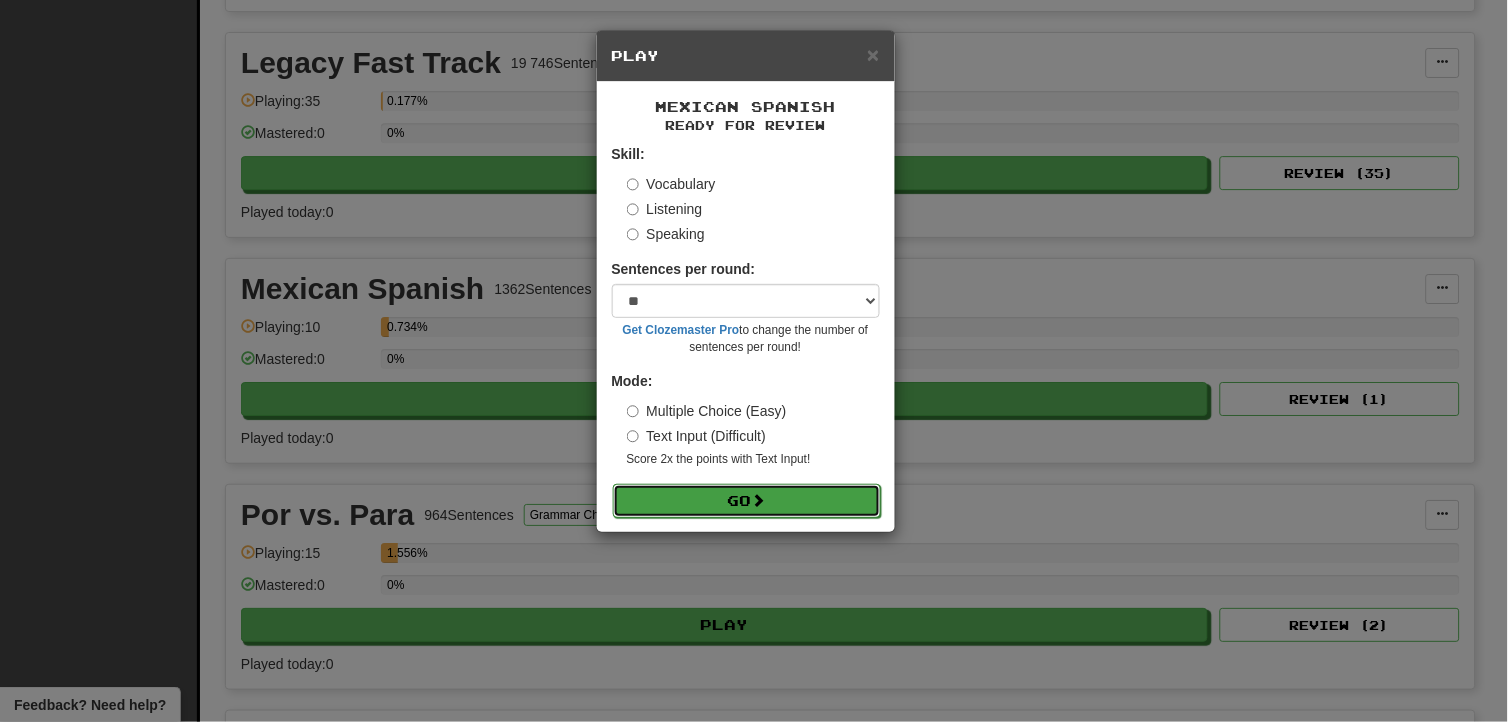 click on "Go" at bounding box center (747, 501) 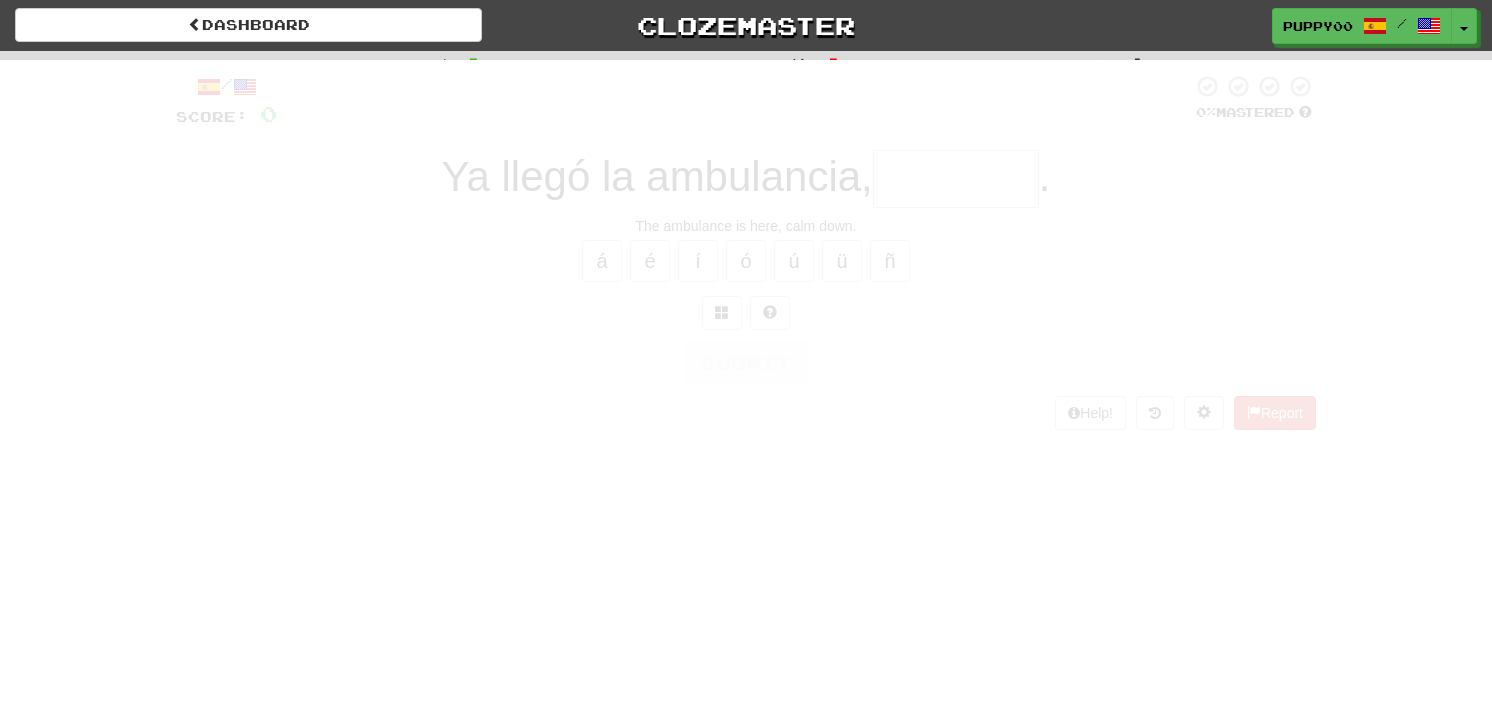 scroll, scrollTop: 0, scrollLeft: 0, axis: both 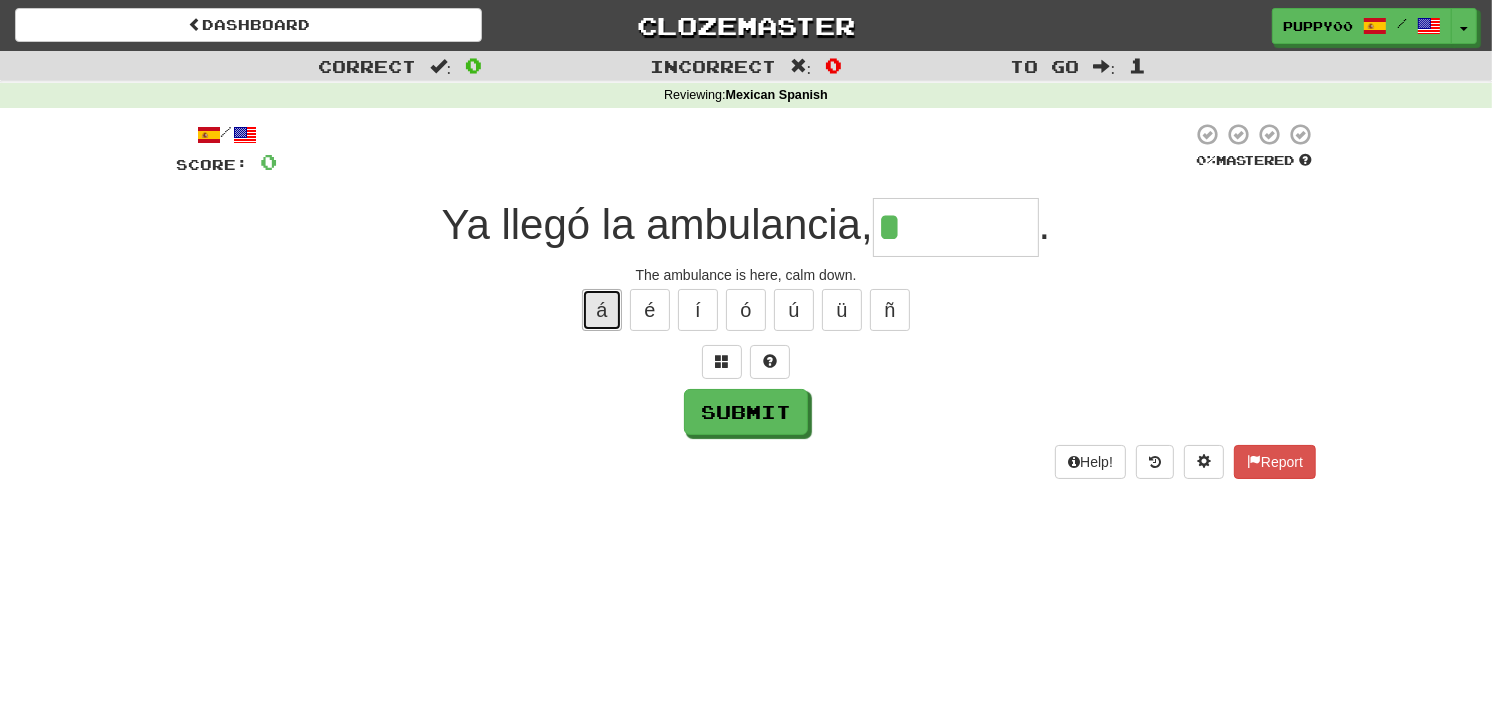 click on "á" at bounding box center (602, 310) 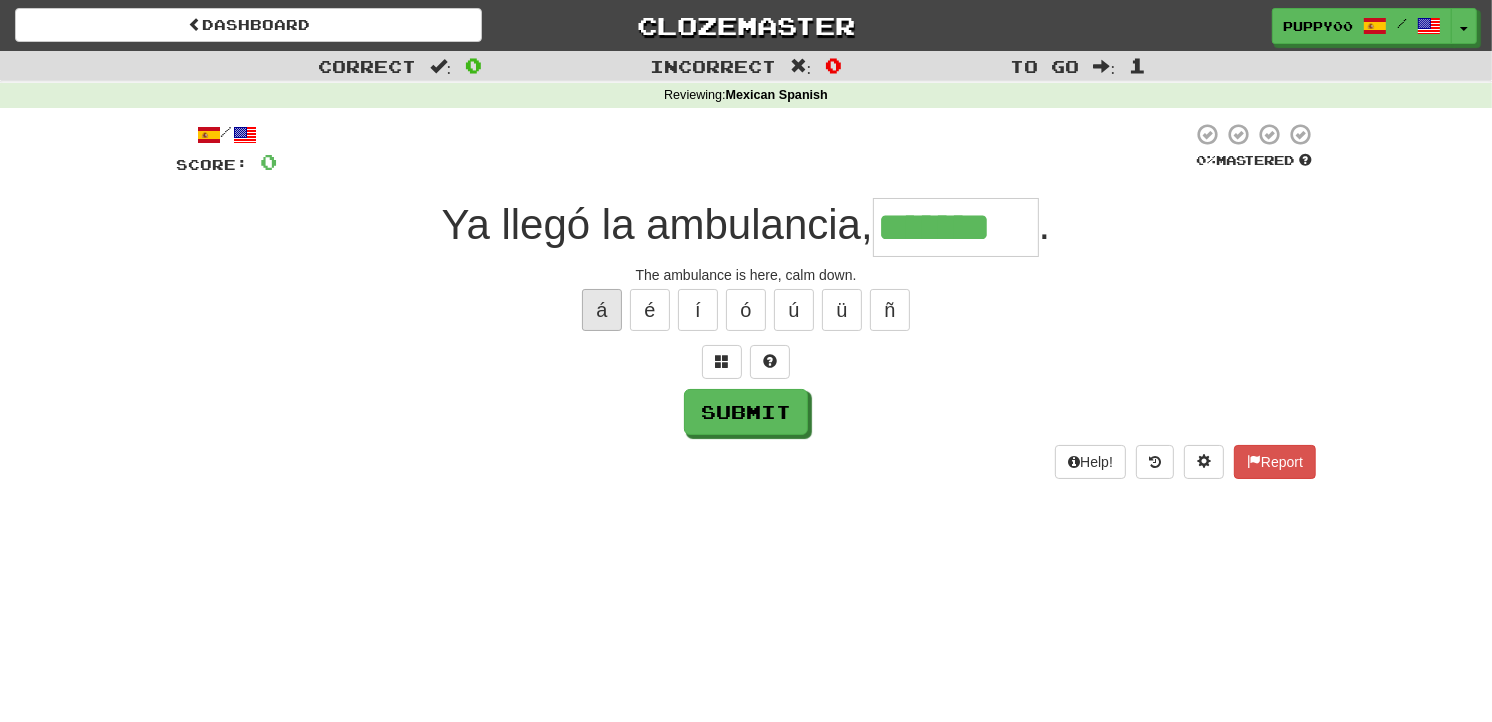 type on "*******" 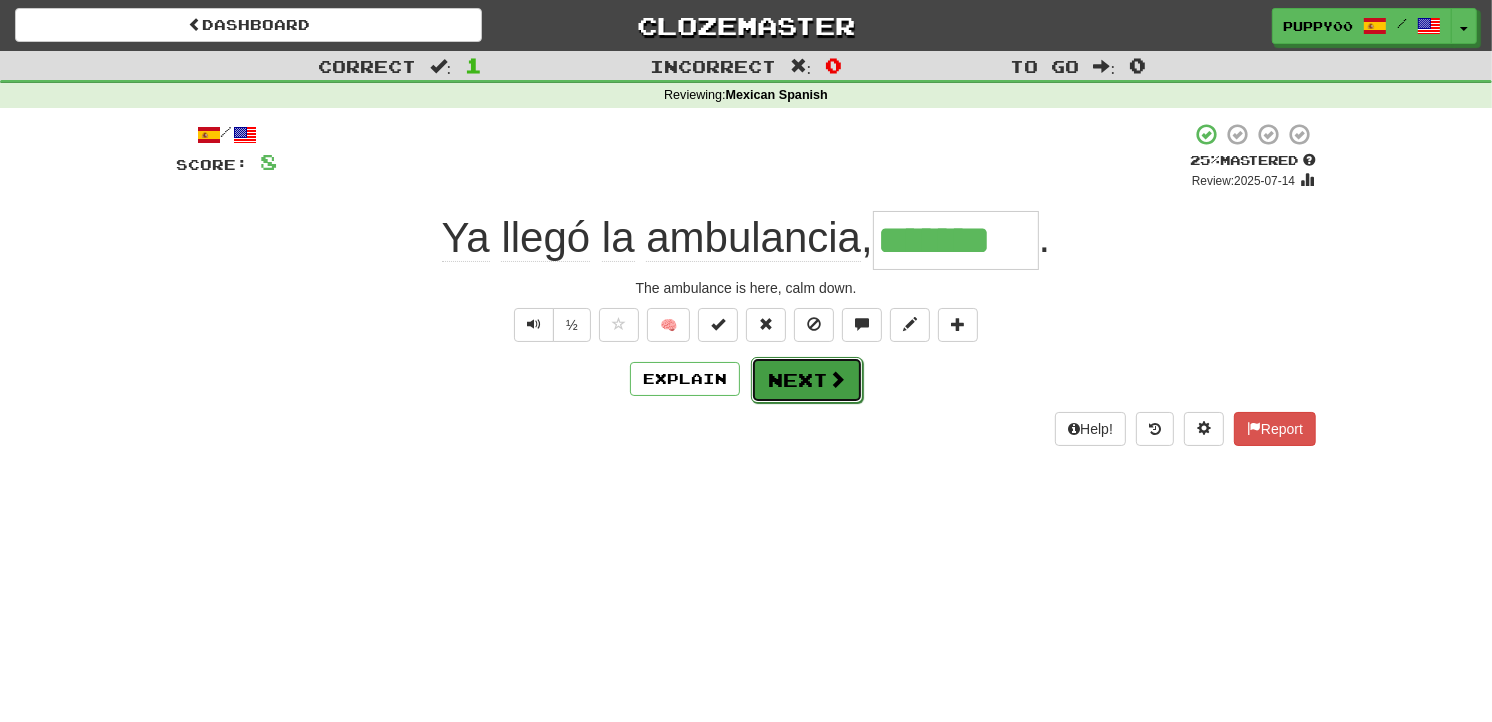 click on "Next" at bounding box center (807, 380) 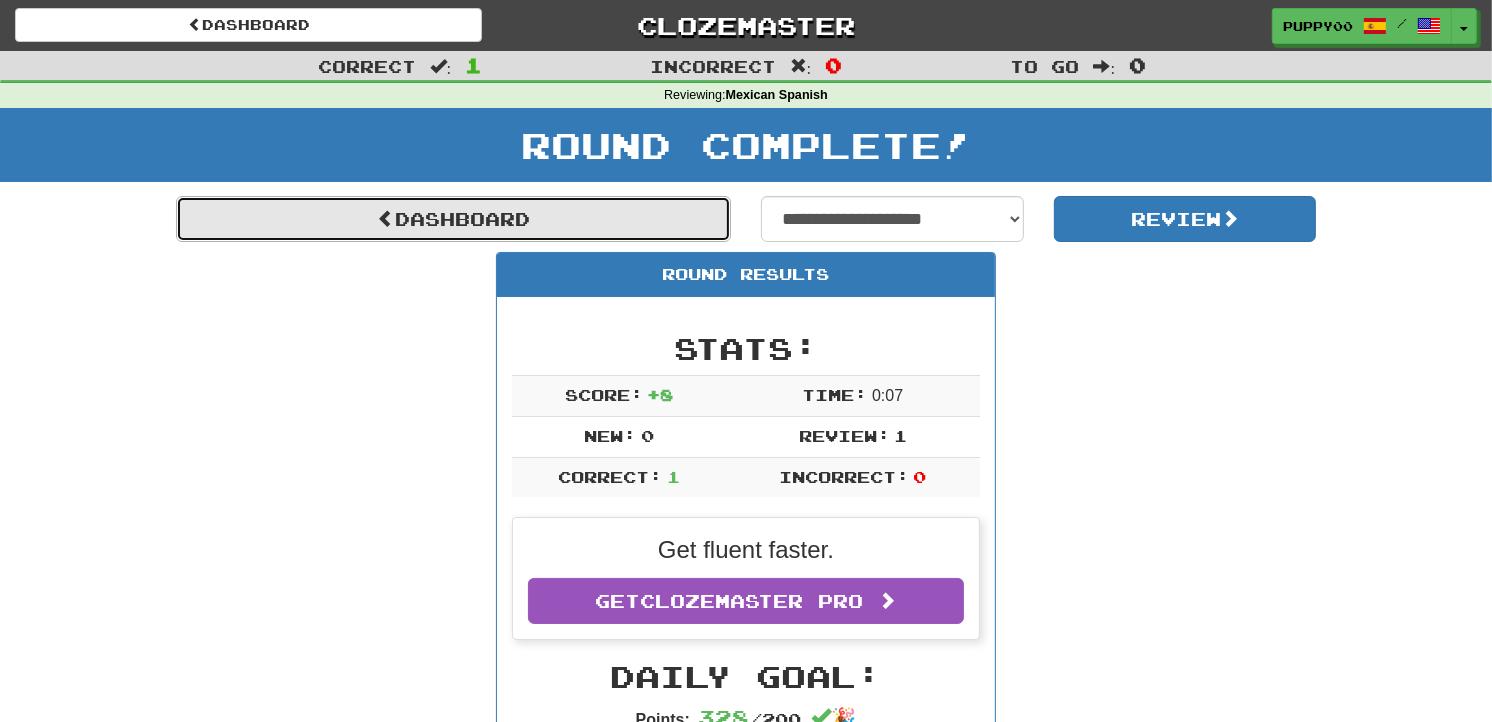 click on "Dashboard" at bounding box center [453, 219] 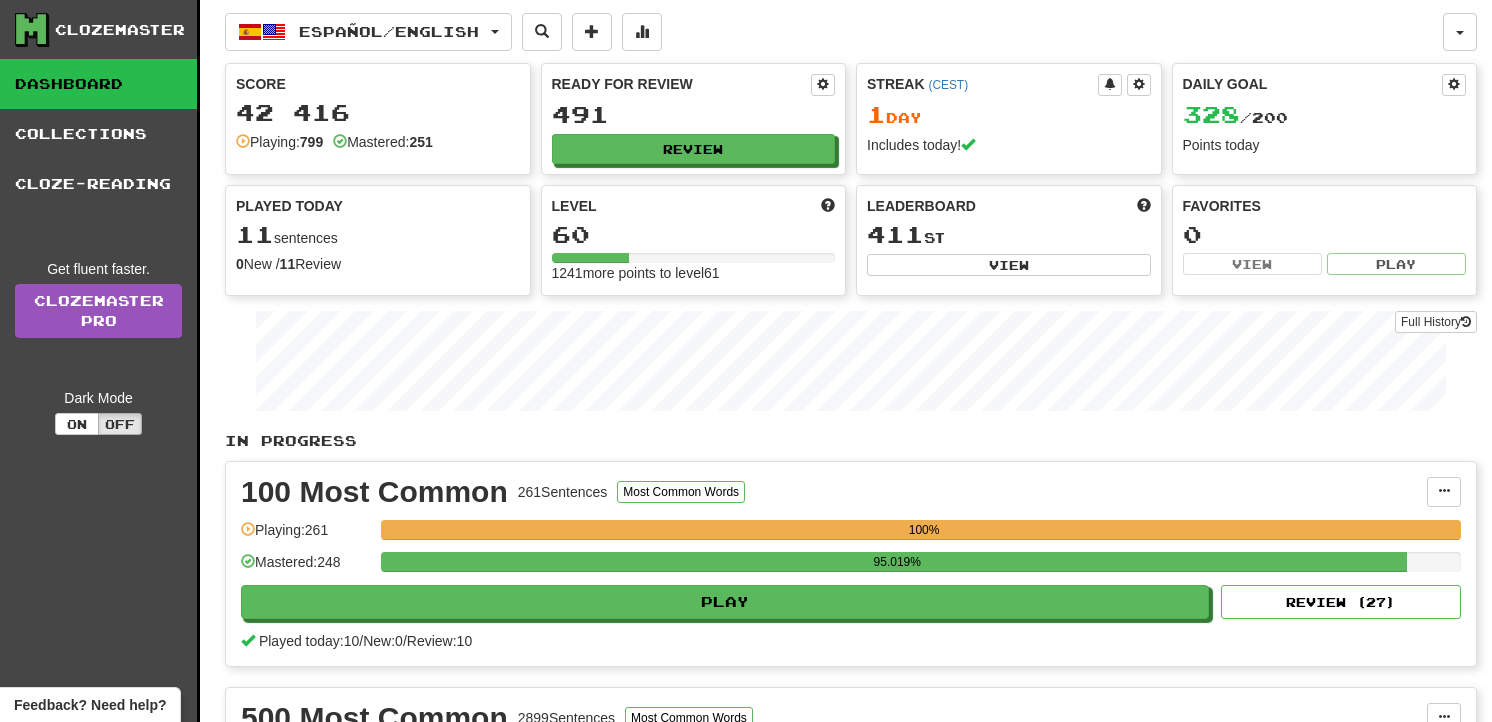 scroll, scrollTop: 0, scrollLeft: 0, axis: both 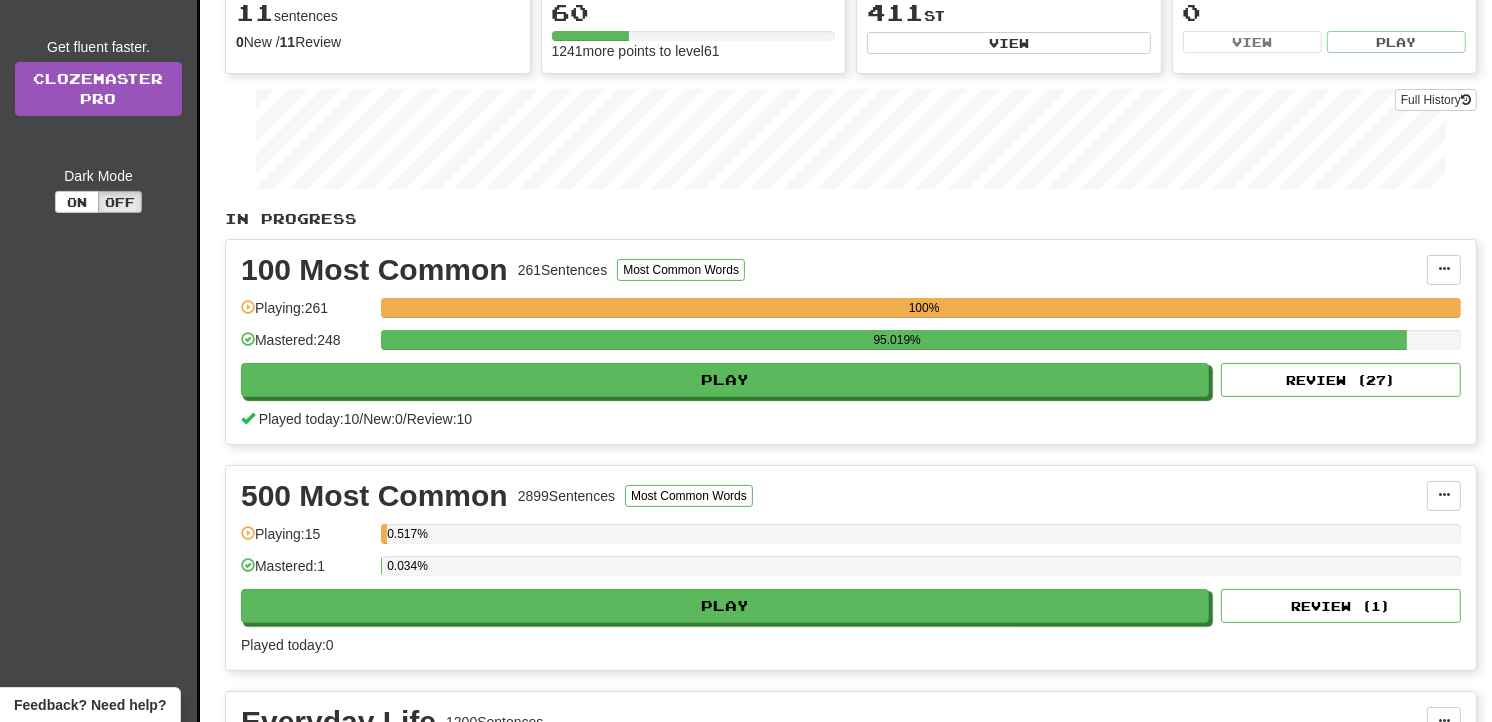 click on "500 Most Common 2899  Sentences Most Common Words" at bounding box center [834, 496] 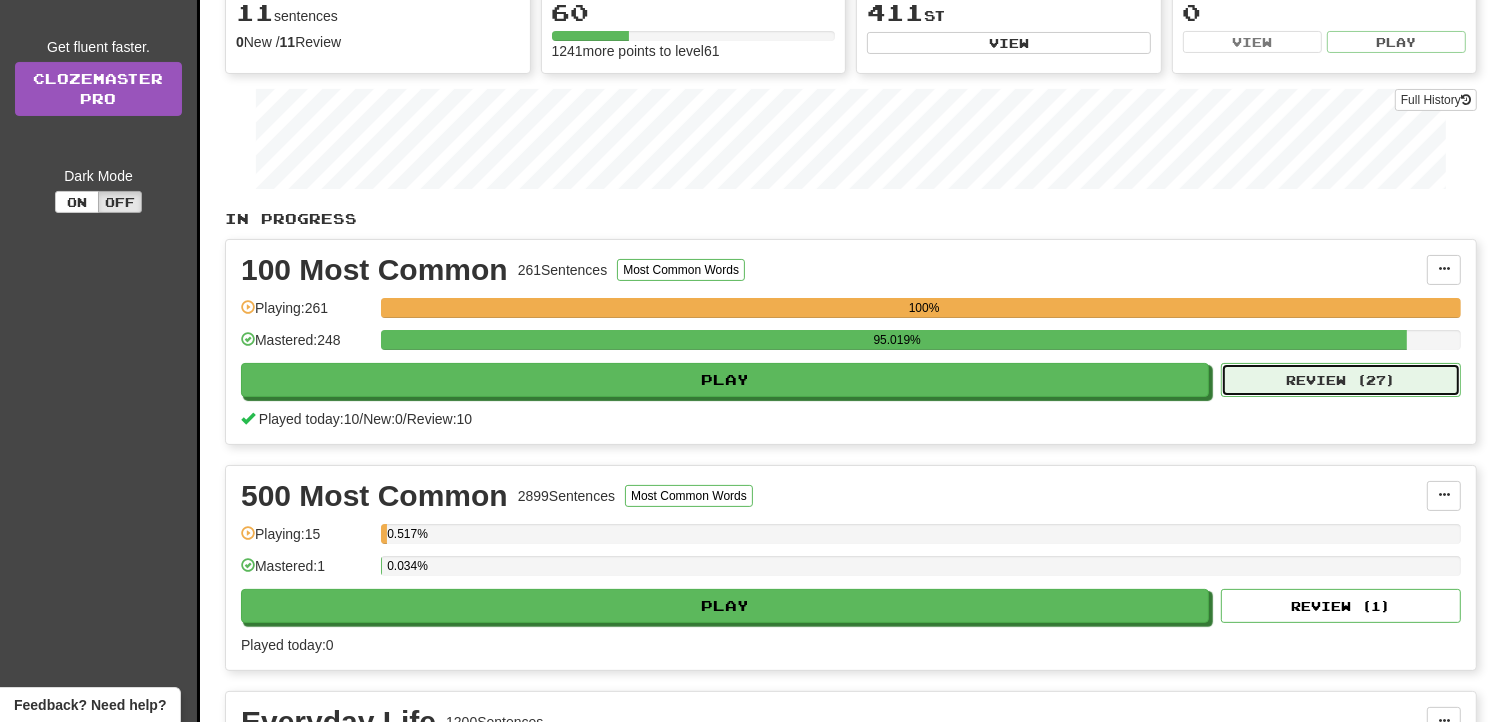 click on "Review ( 27 )" at bounding box center [1341, 380] 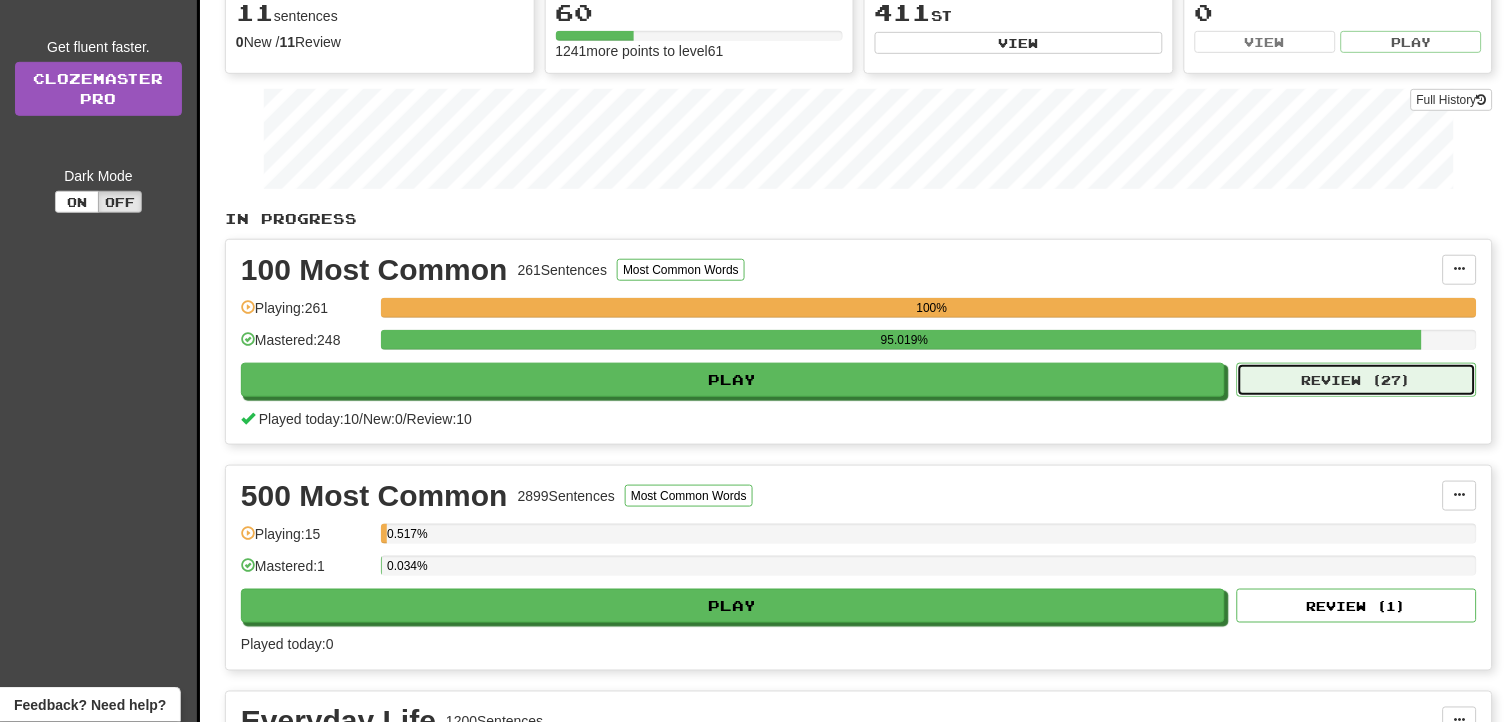 select on "**" 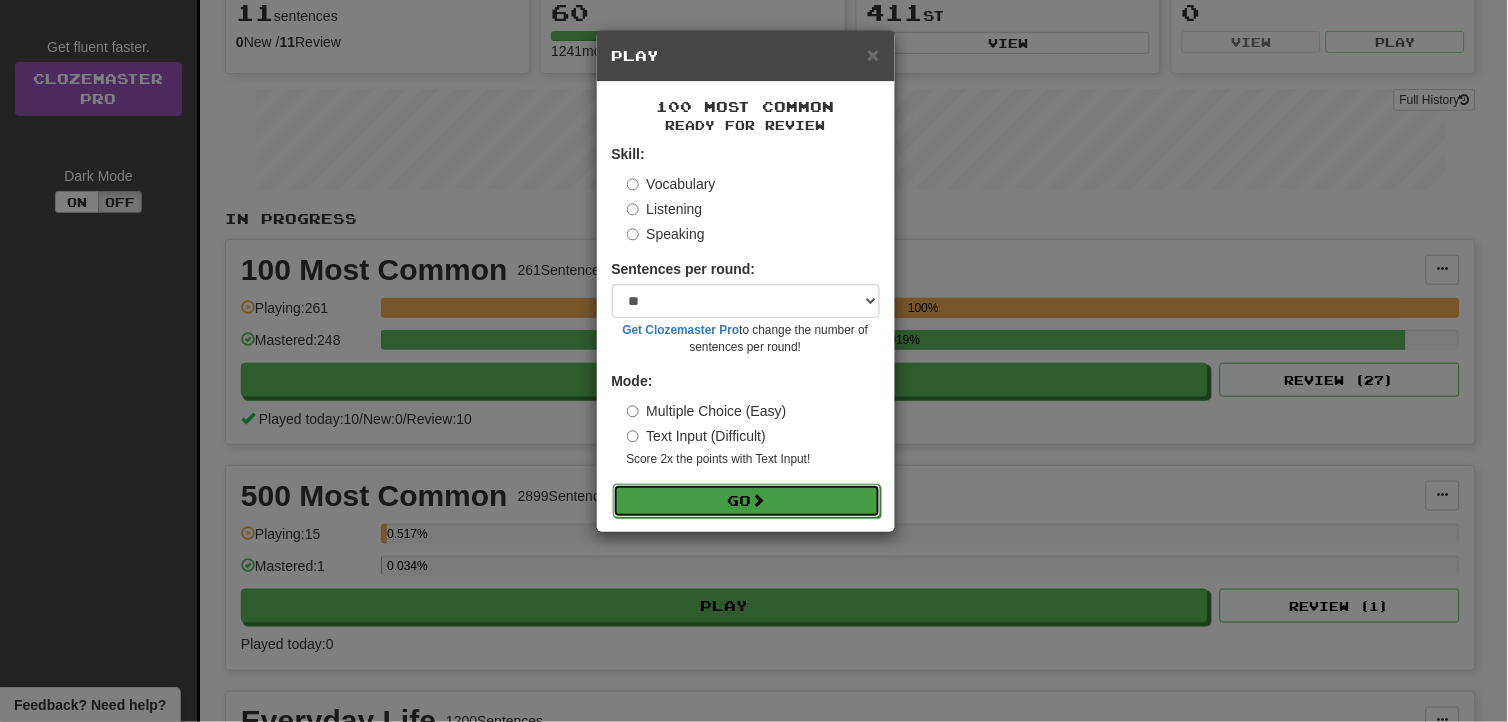 click on "Go" at bounding box center (747, 501) 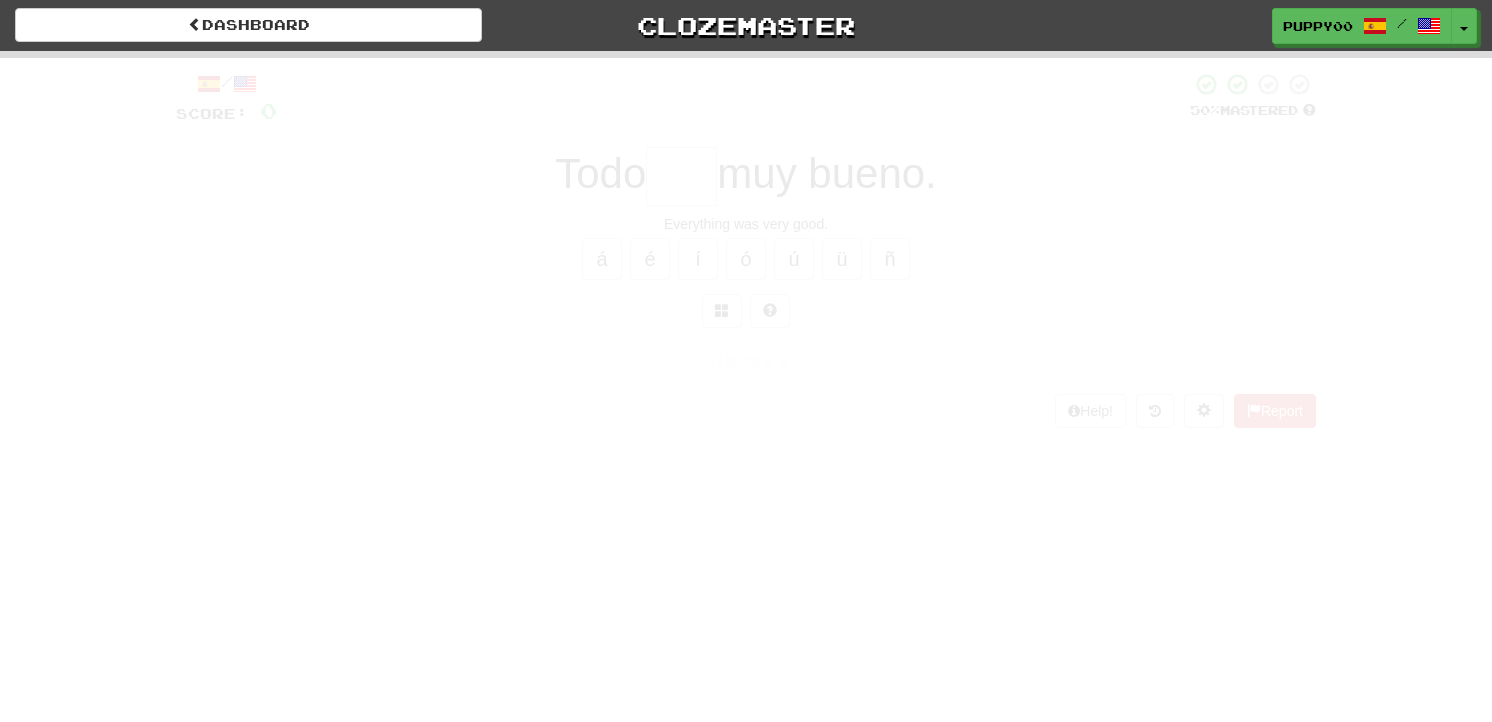 scroll, scrollTop: 0, scrollLeft: 0, axis: both 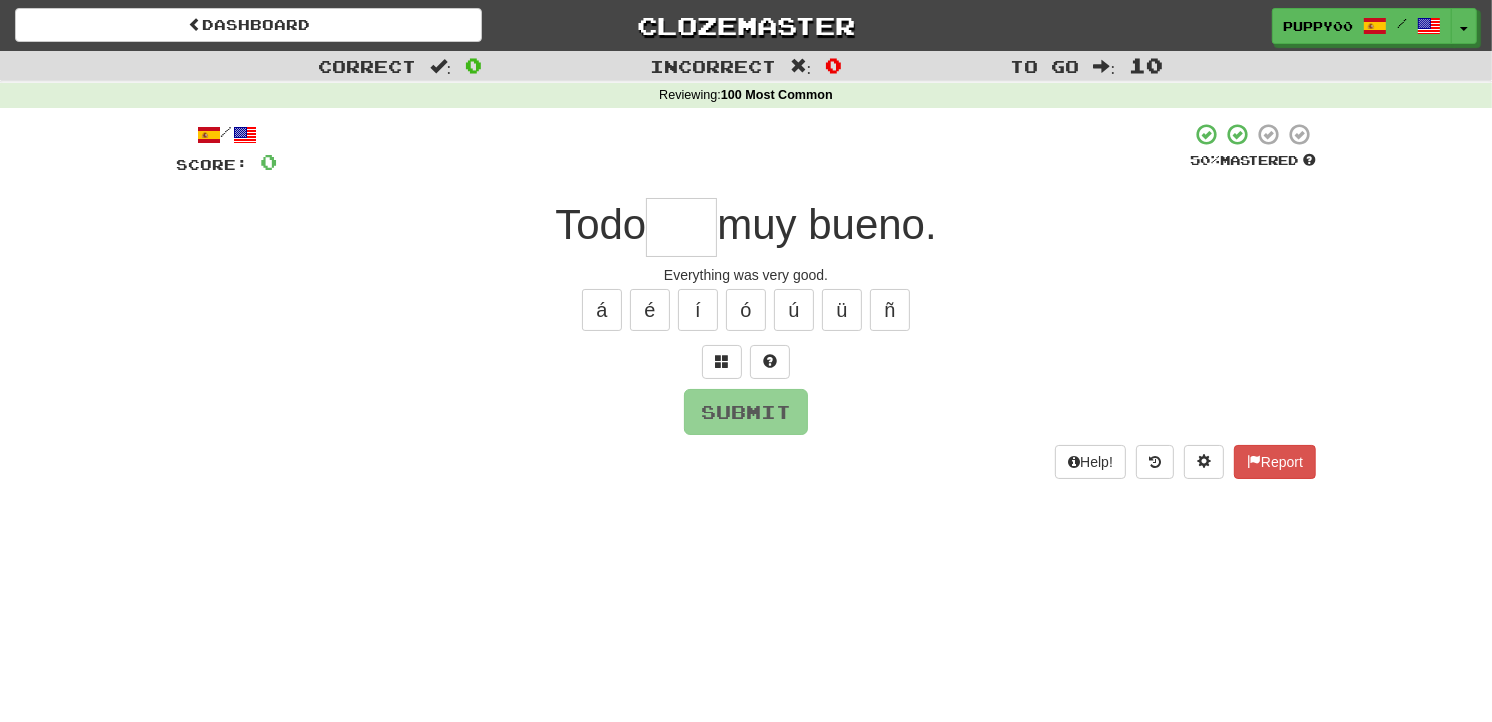 type on "*" 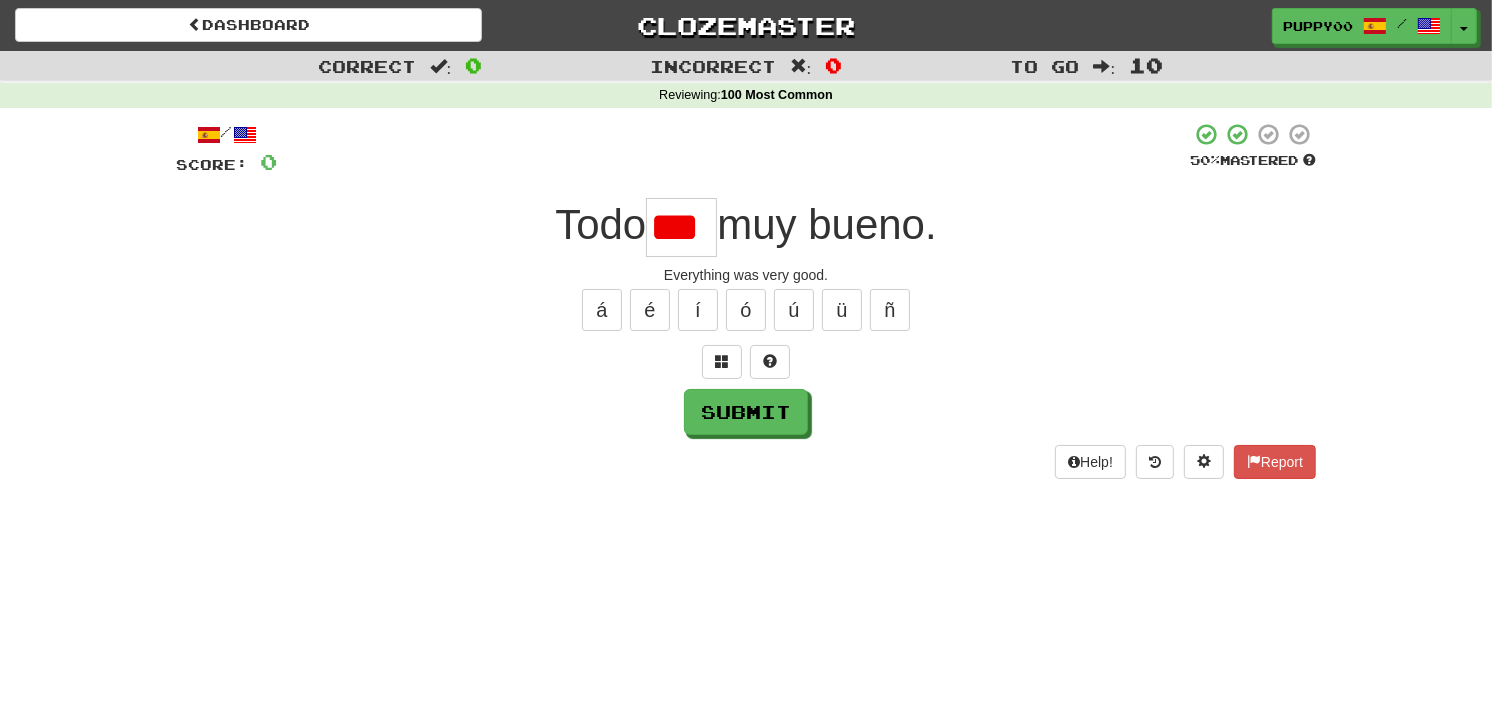 scroll, scrollTop: 0, scrollLeft: 0, axis: both 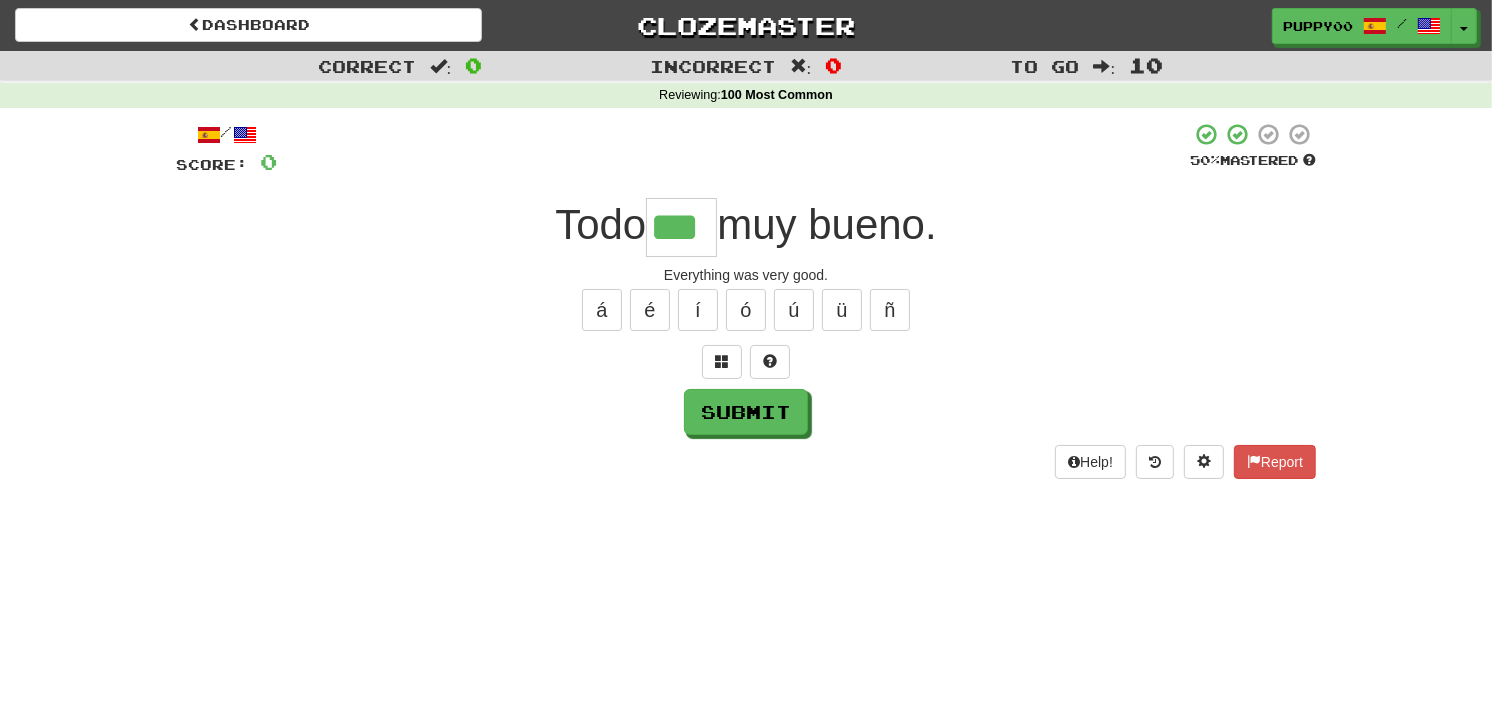 type on "***" 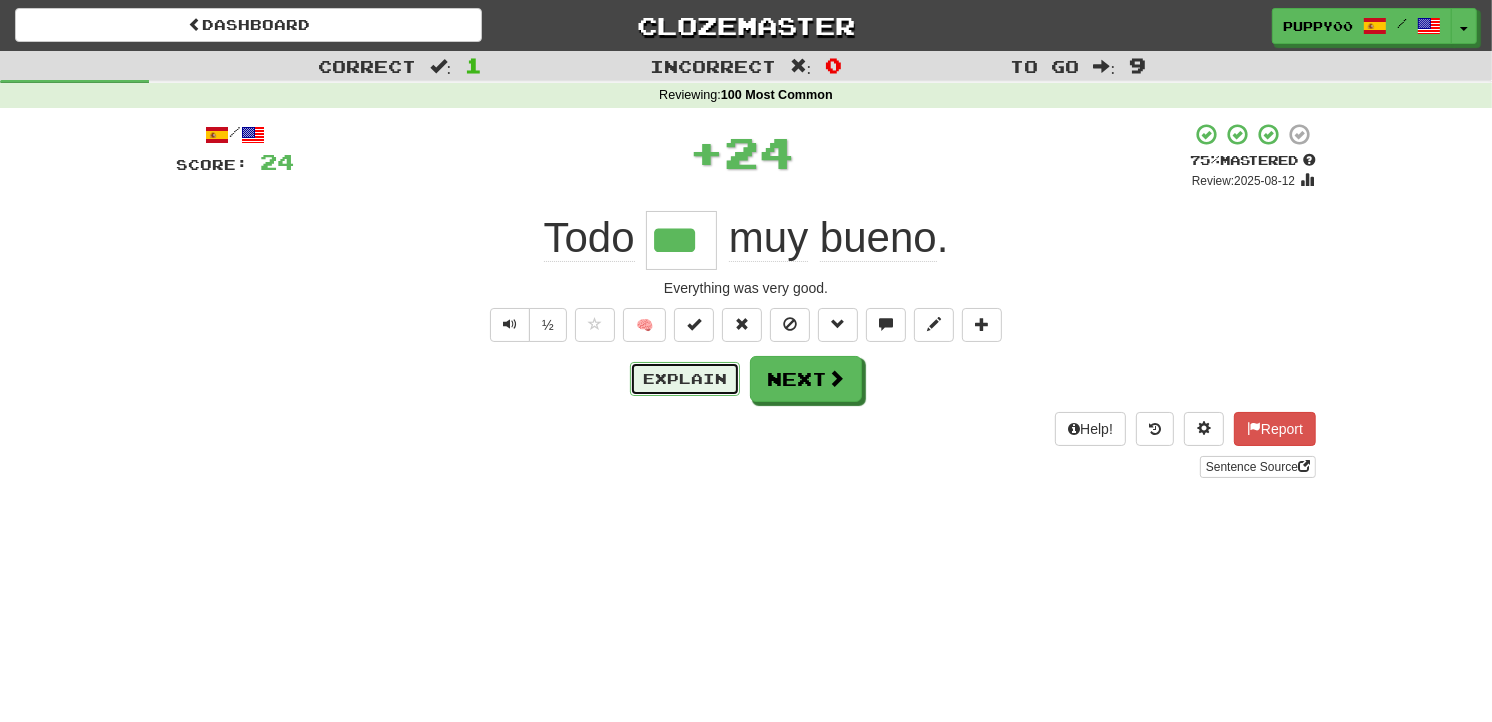 click on "Explain" at bounding box center (685, 379) 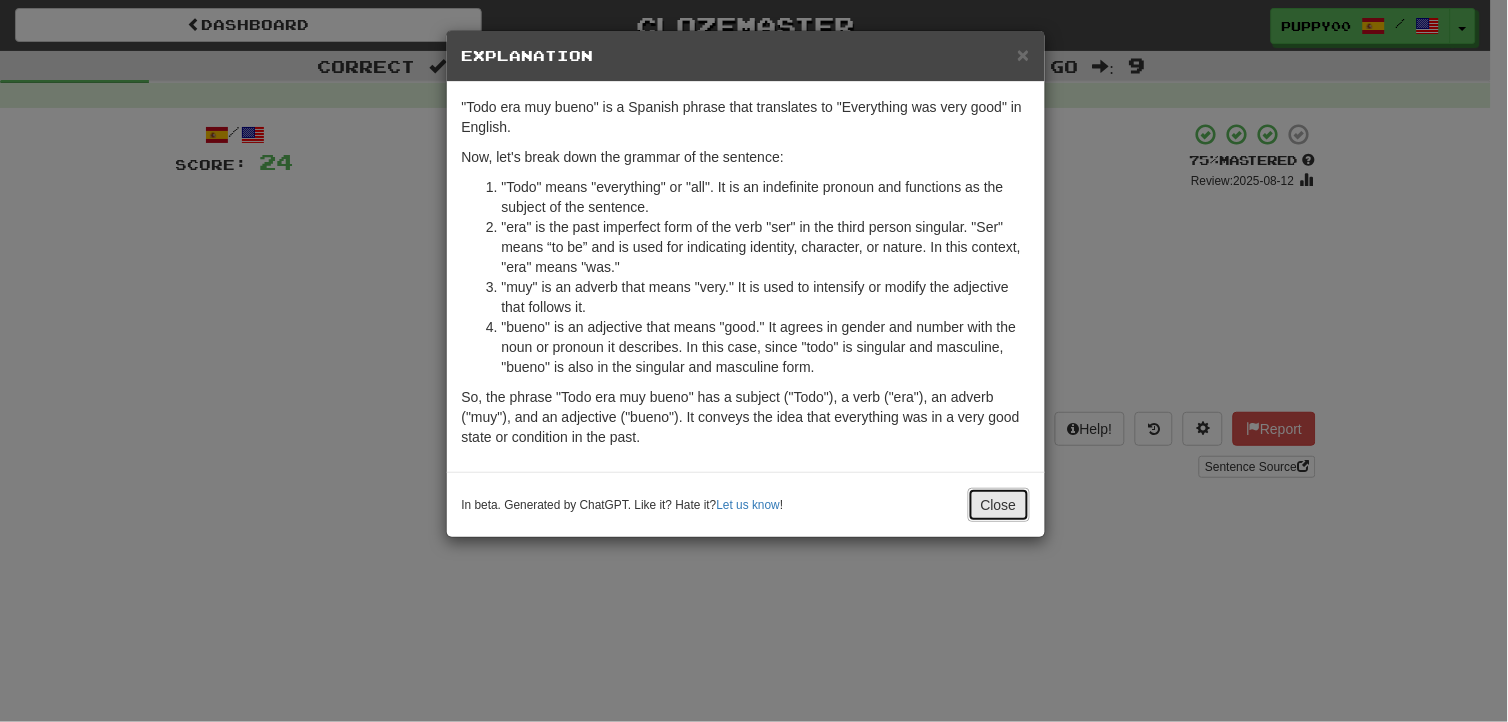 click on "Close" at bounding box center (999, 505) 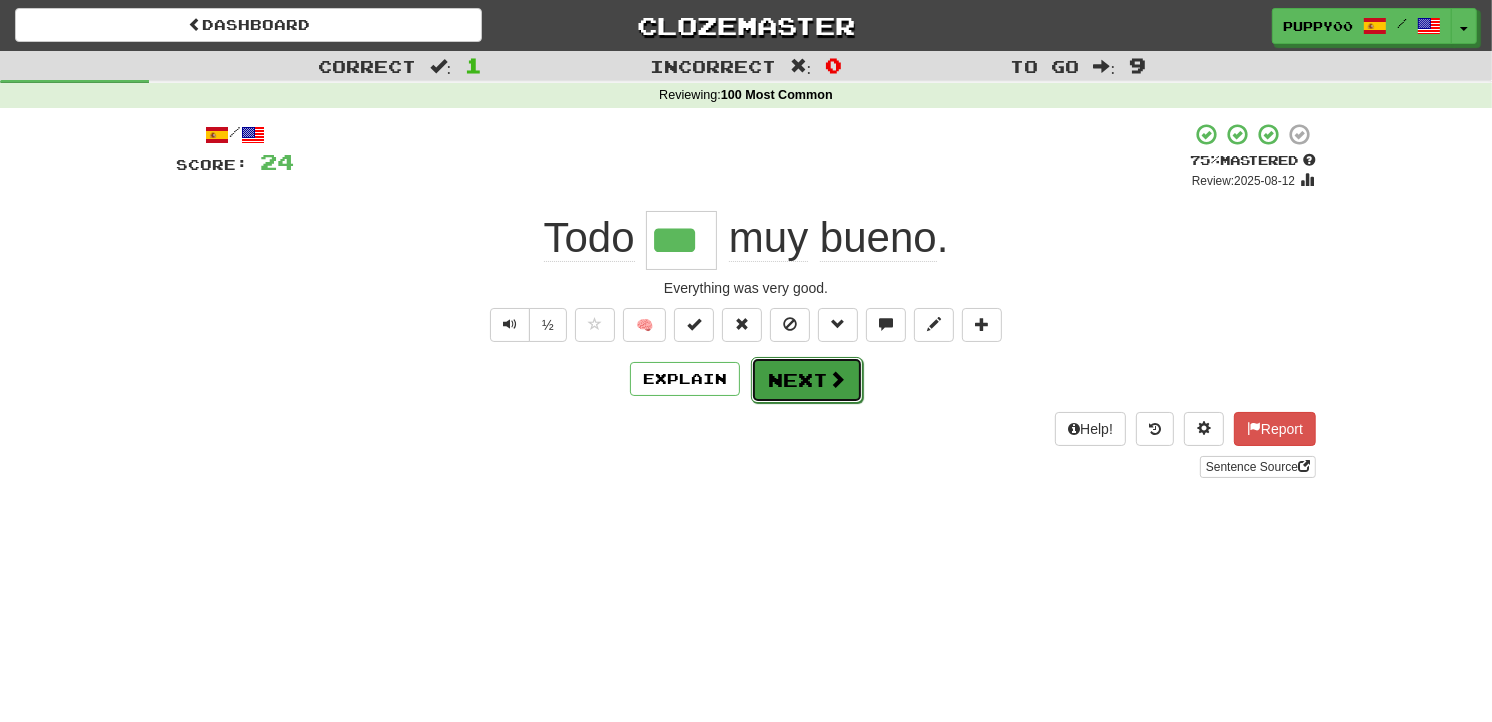 click on "Next" at bounding box center (807, 380) 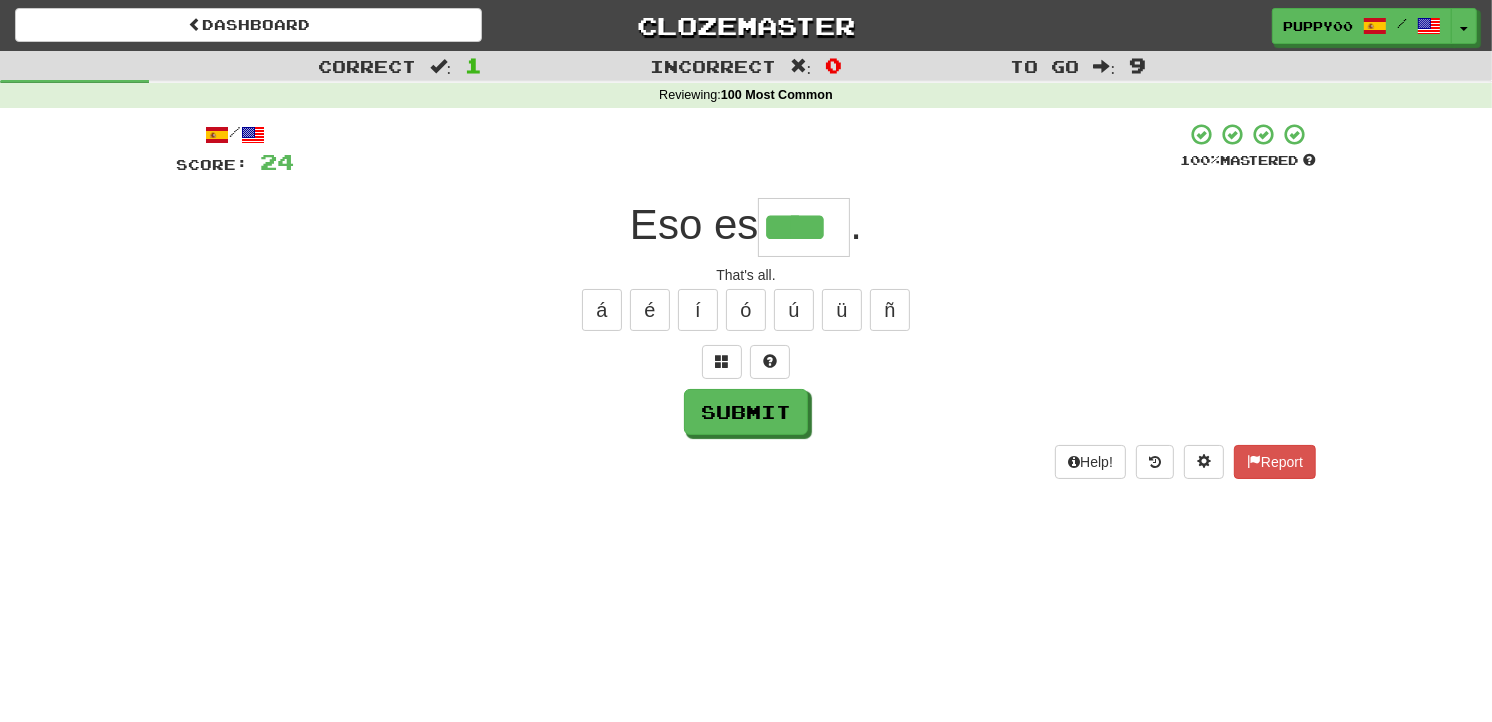 type on "****" 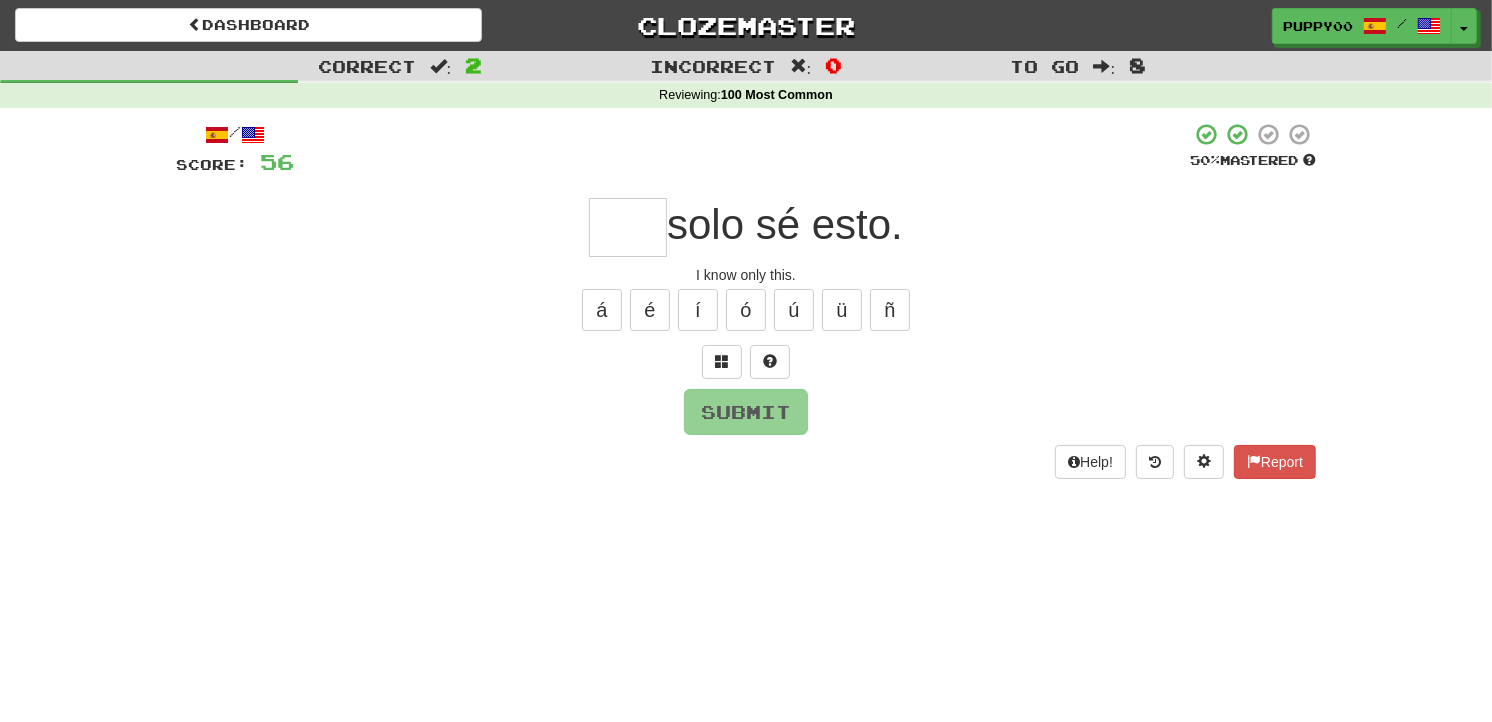 type on "*" 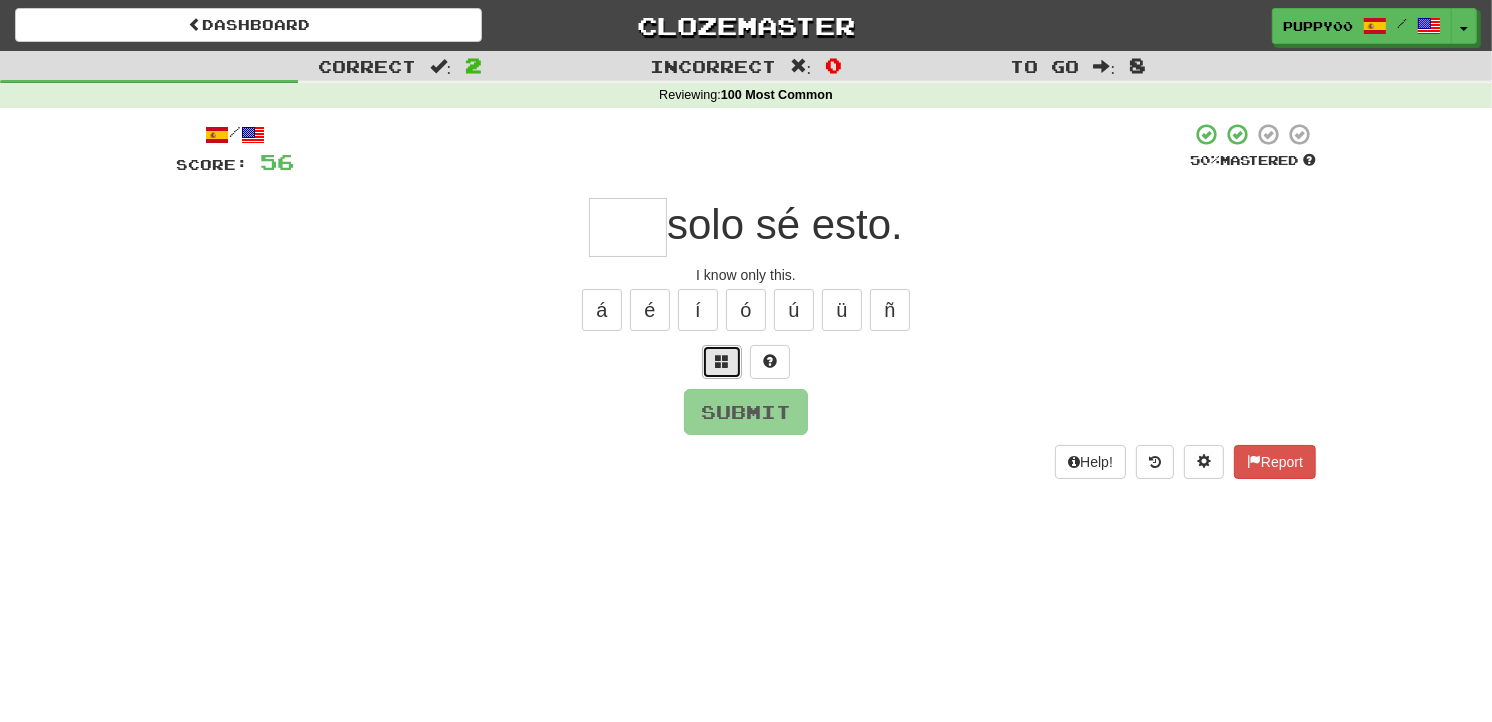 click at bounding box center [722, 362] 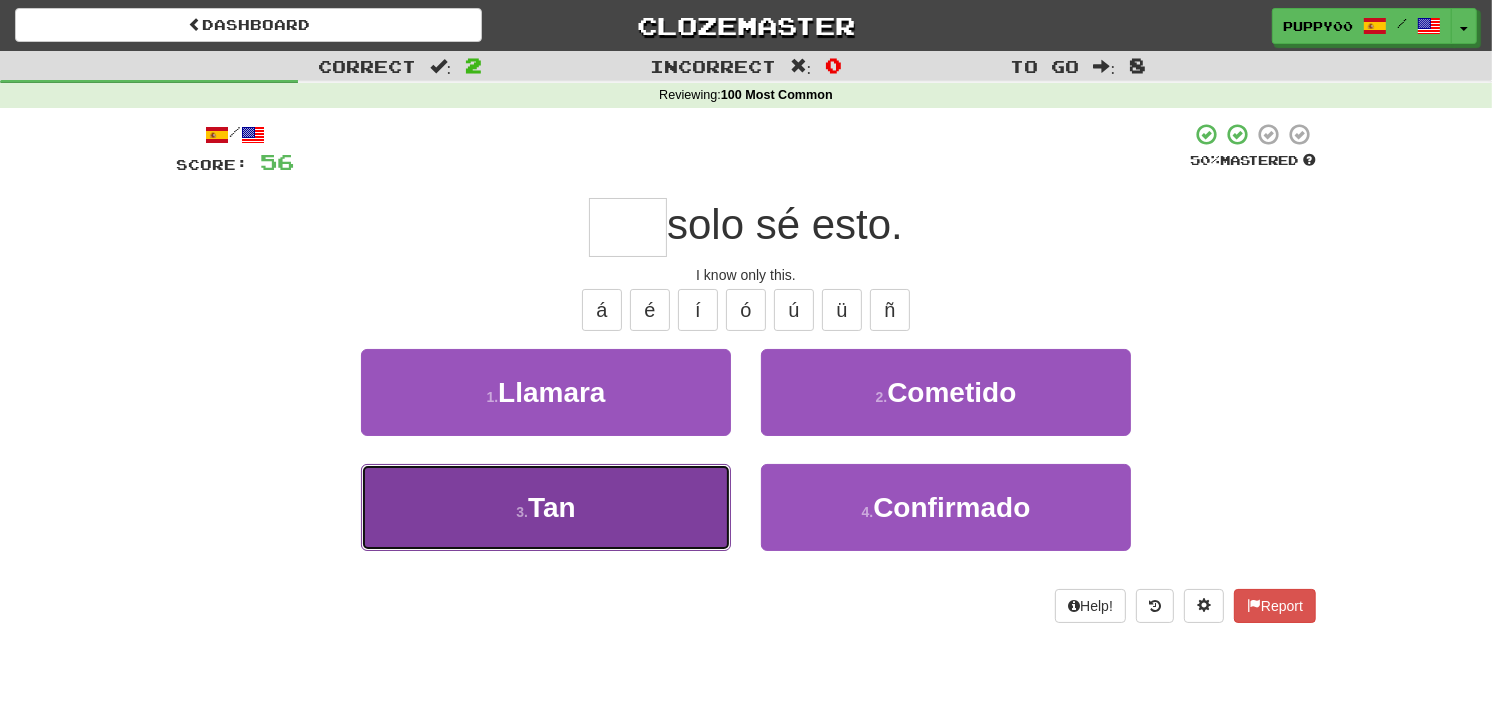 click on "3 .  Tan" at bounding box center (546, 507) 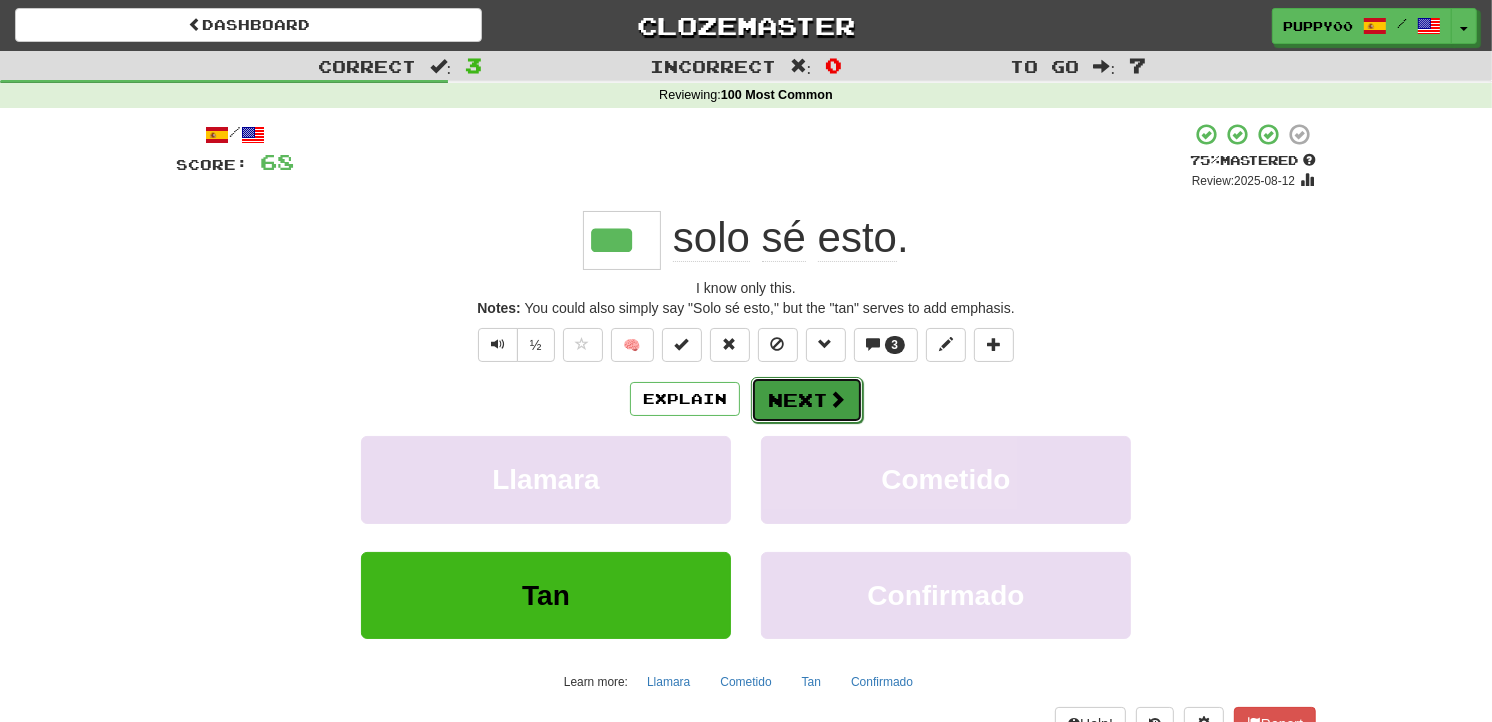 click on "Next" at bounding box center (807, 400) 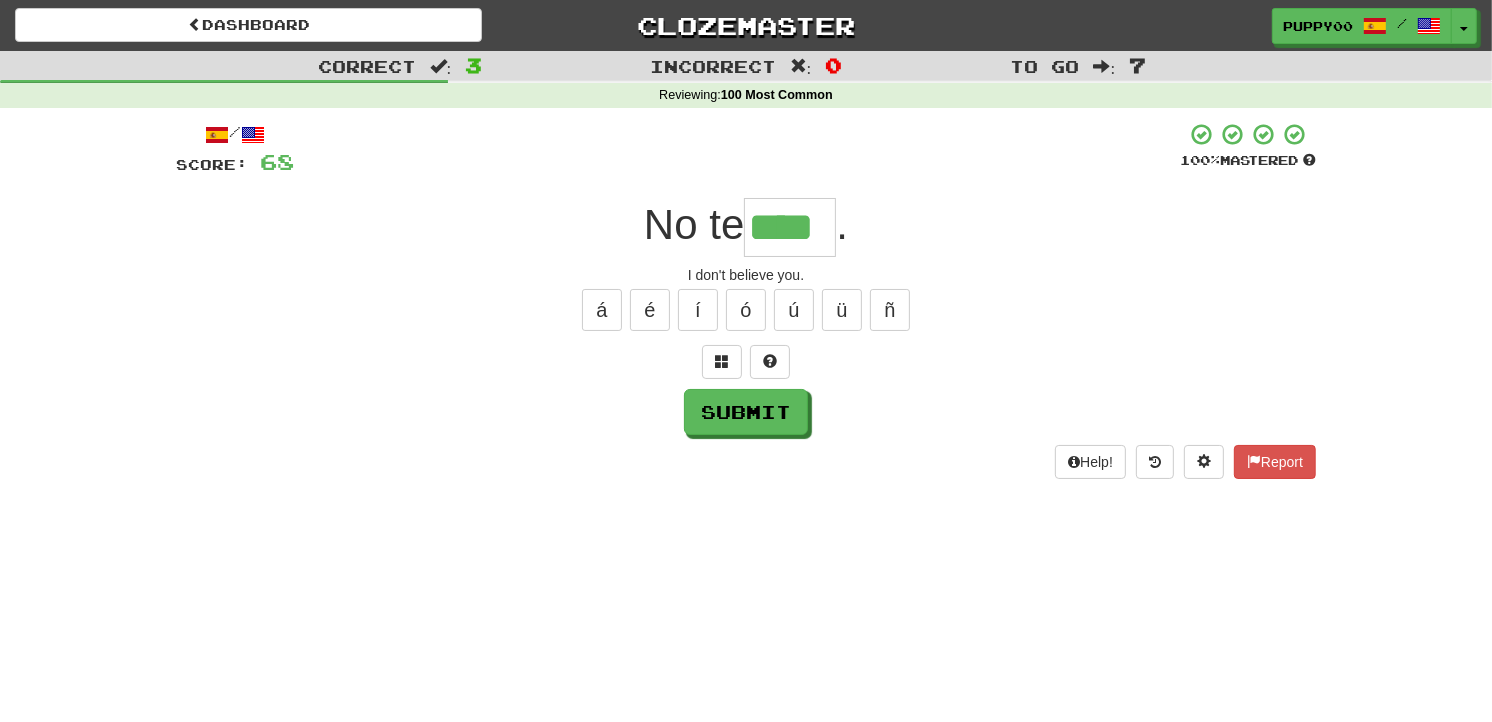 type on "****" 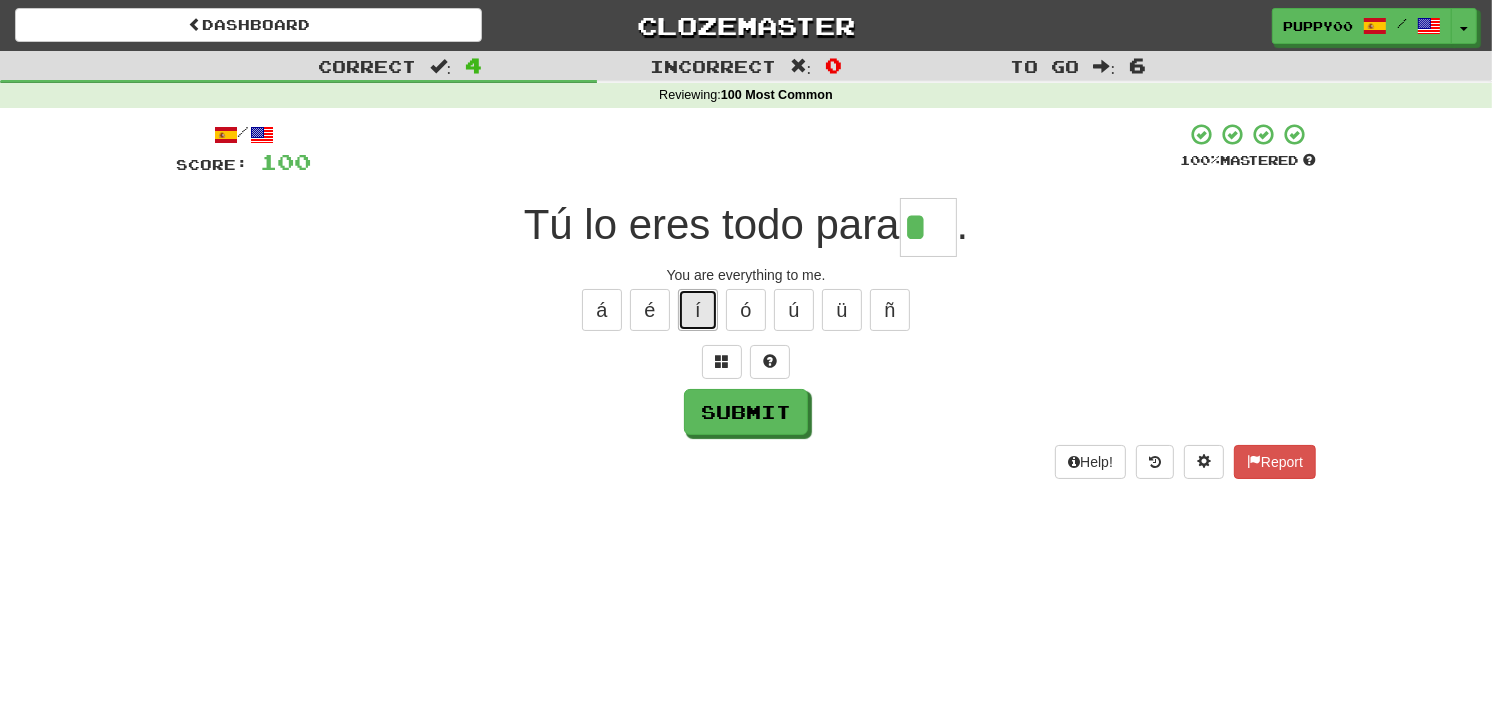 click on "í" at bounding box center (698, 310) 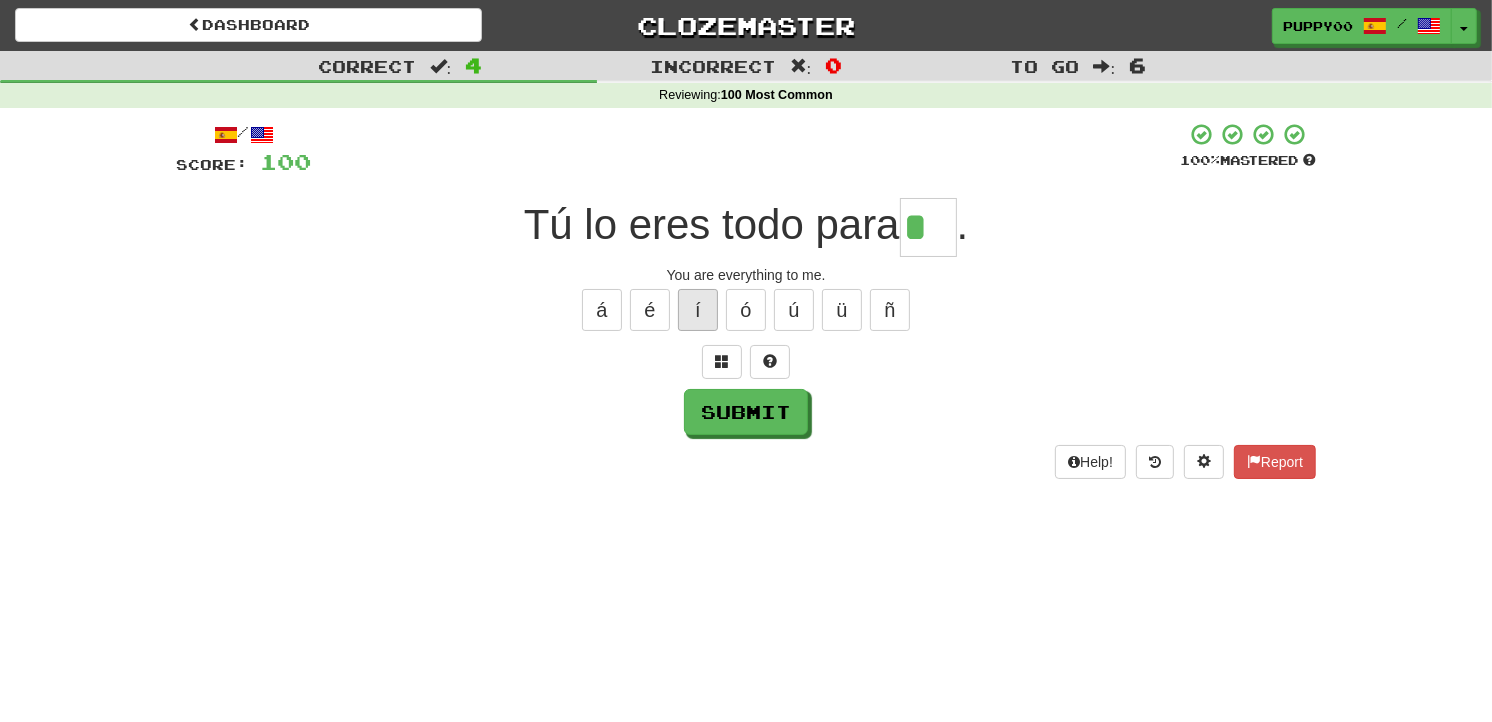 type on "**" 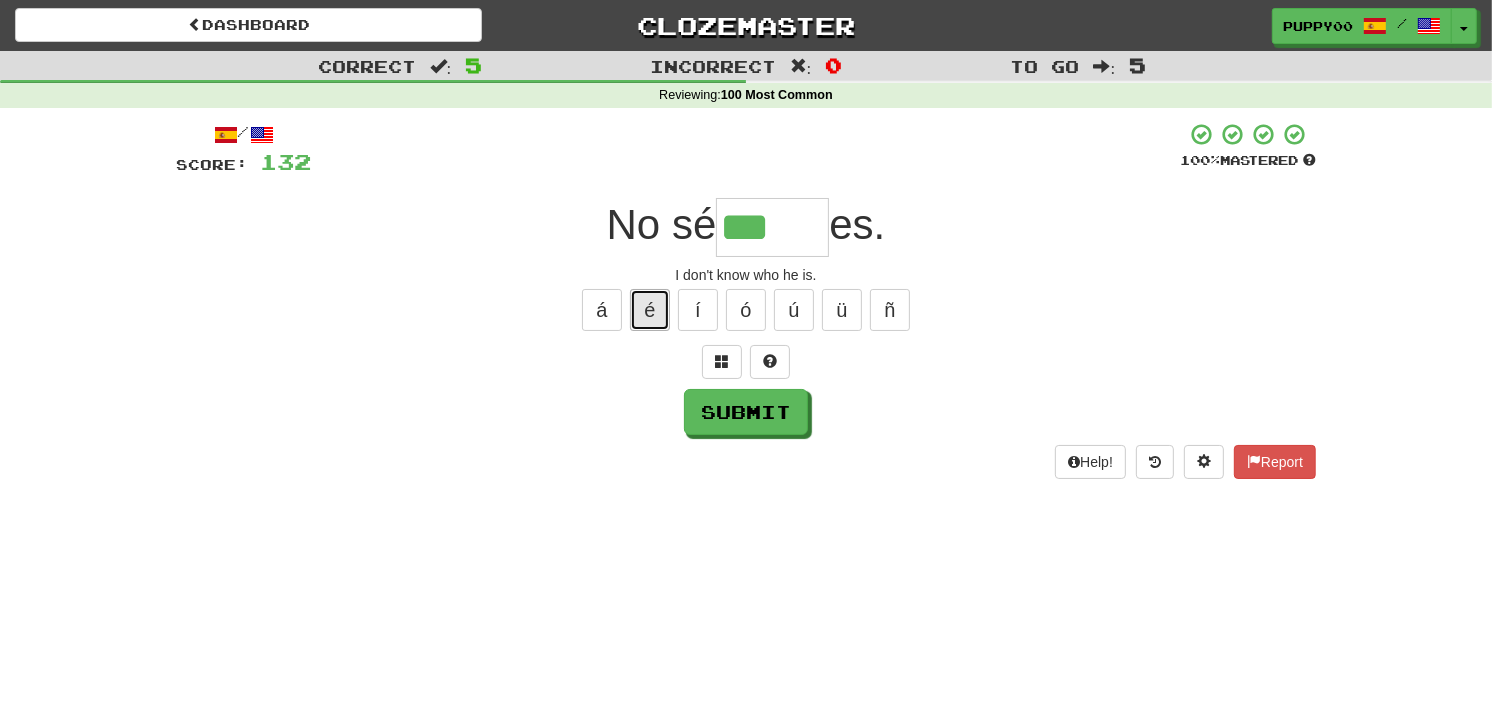click on "é" at bounding box center (650, 310) 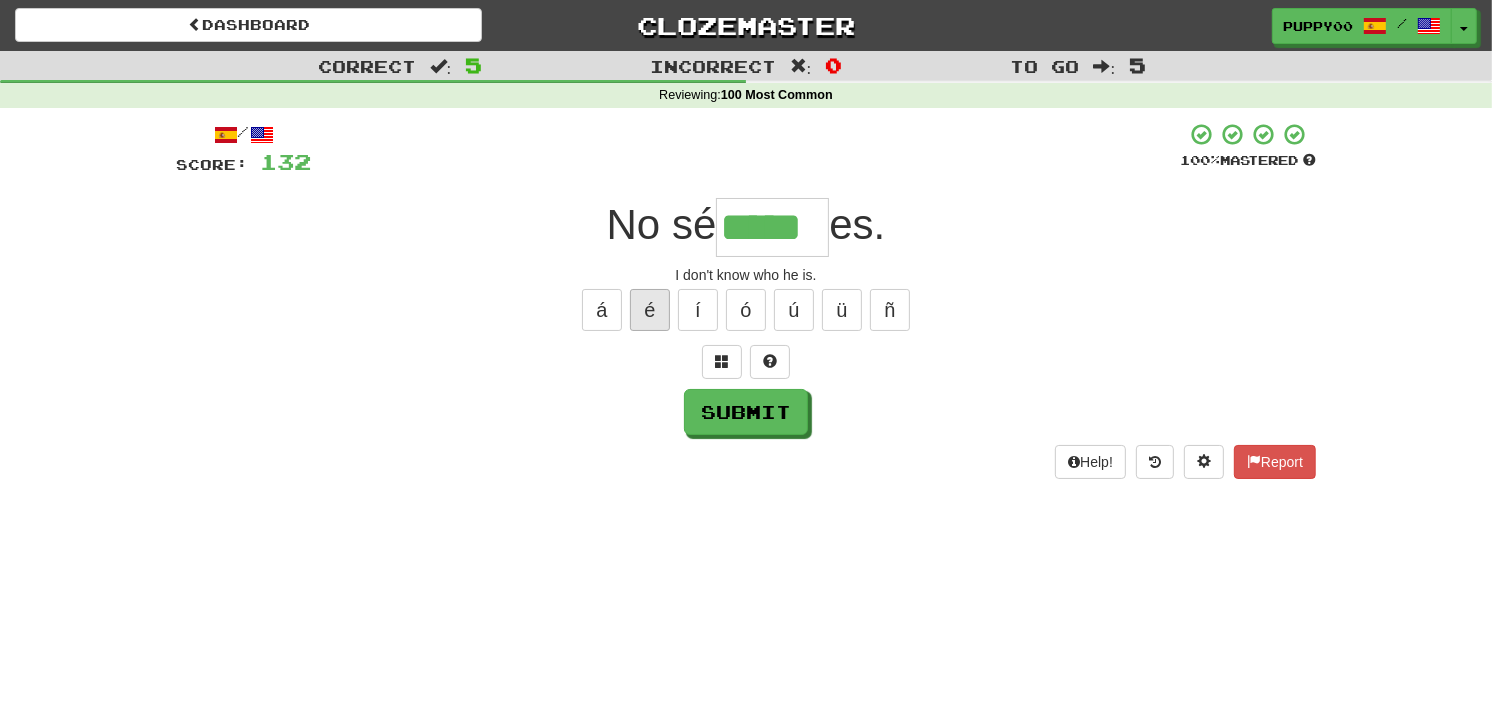 type on "*****" 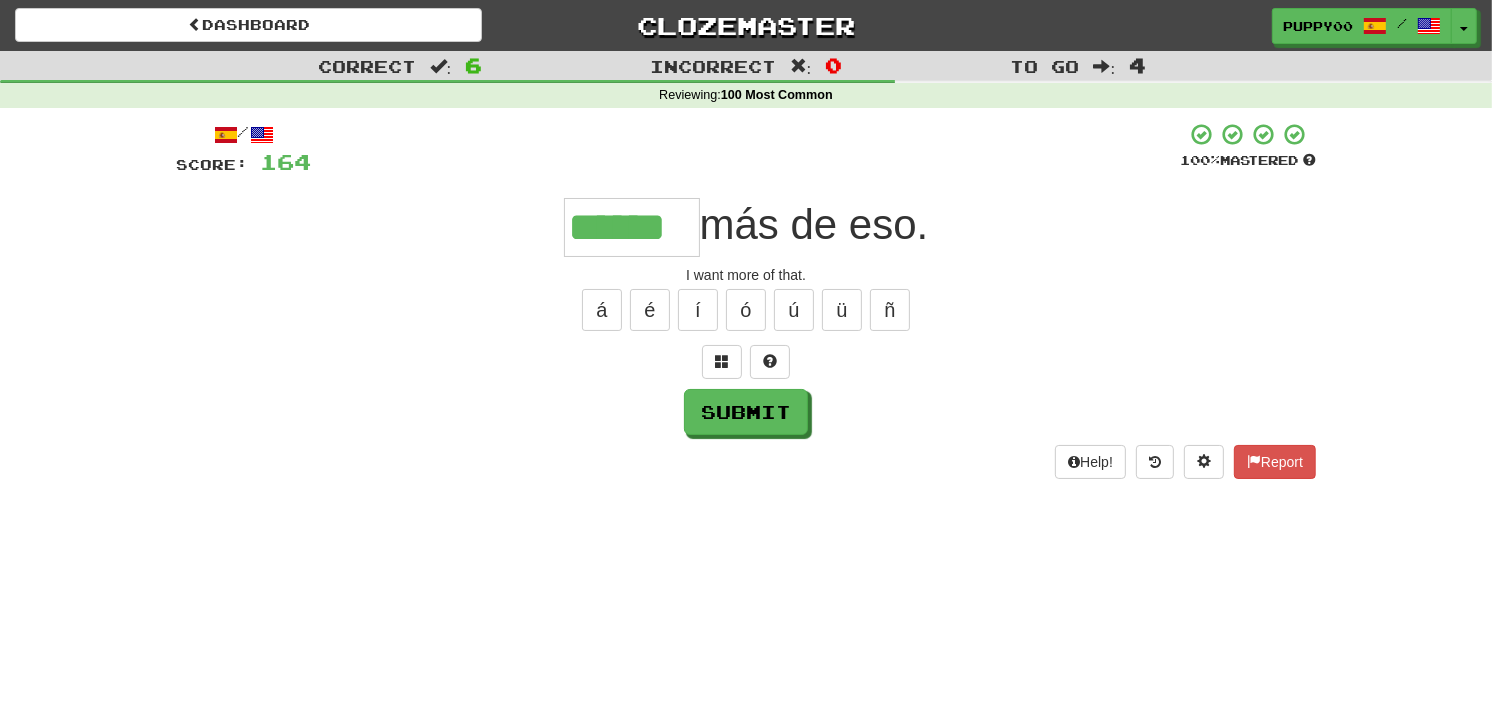 type on "******" 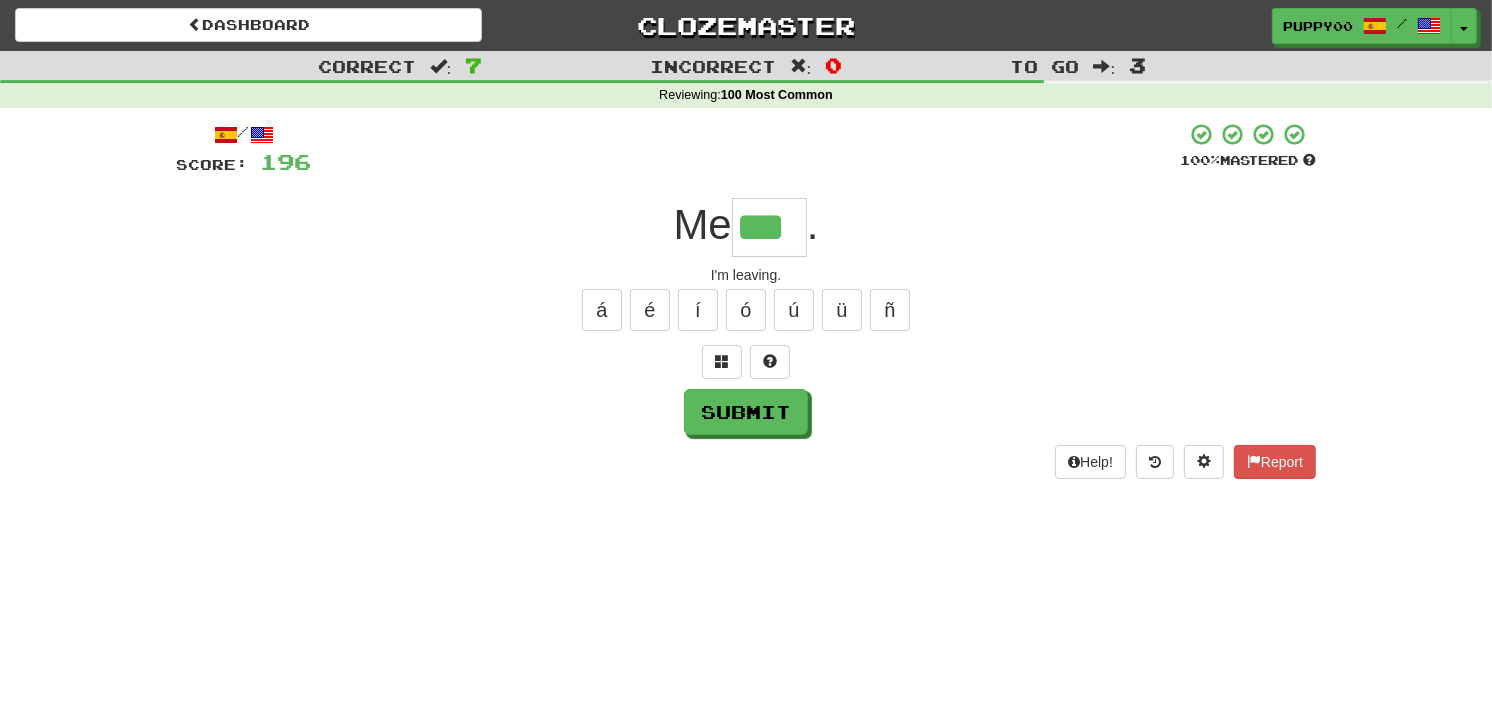 type on "***" 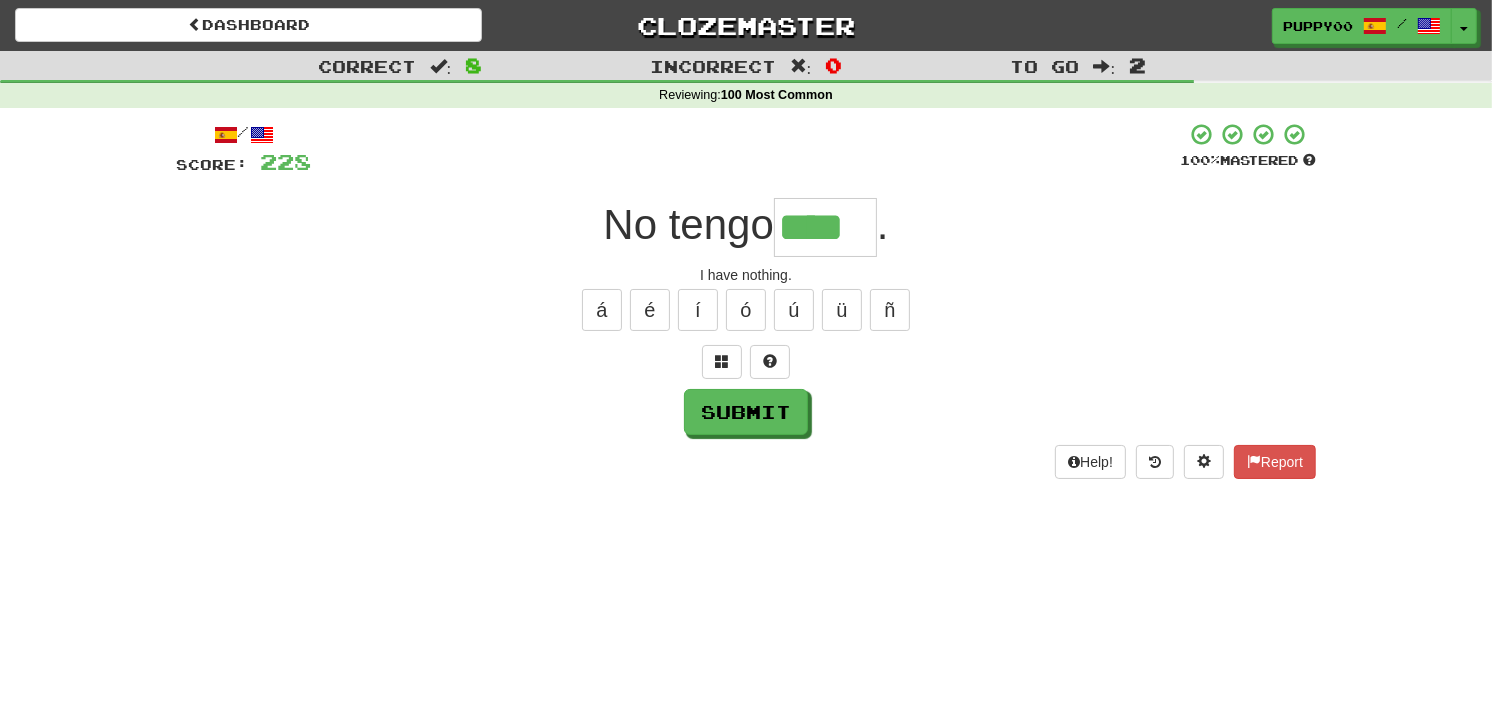 type on "****" 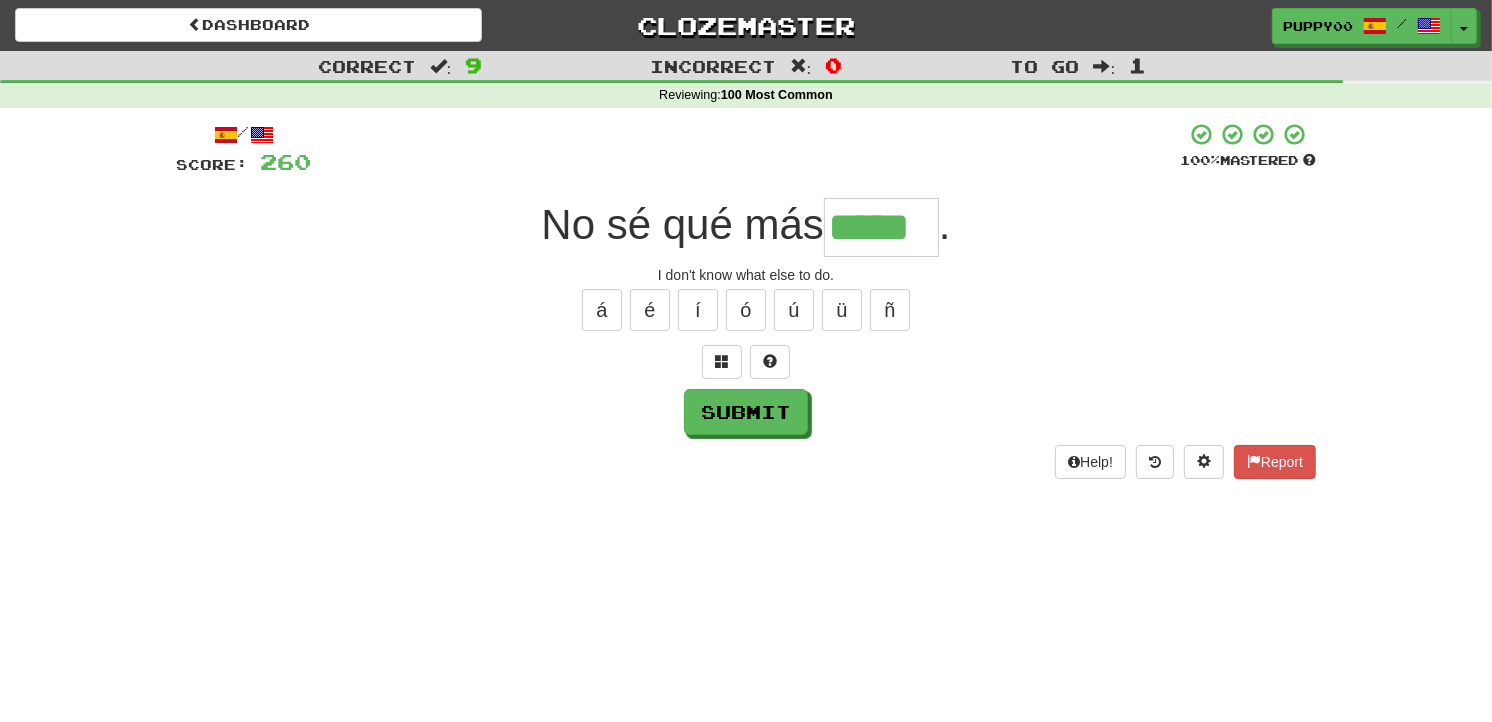 type on "*****" 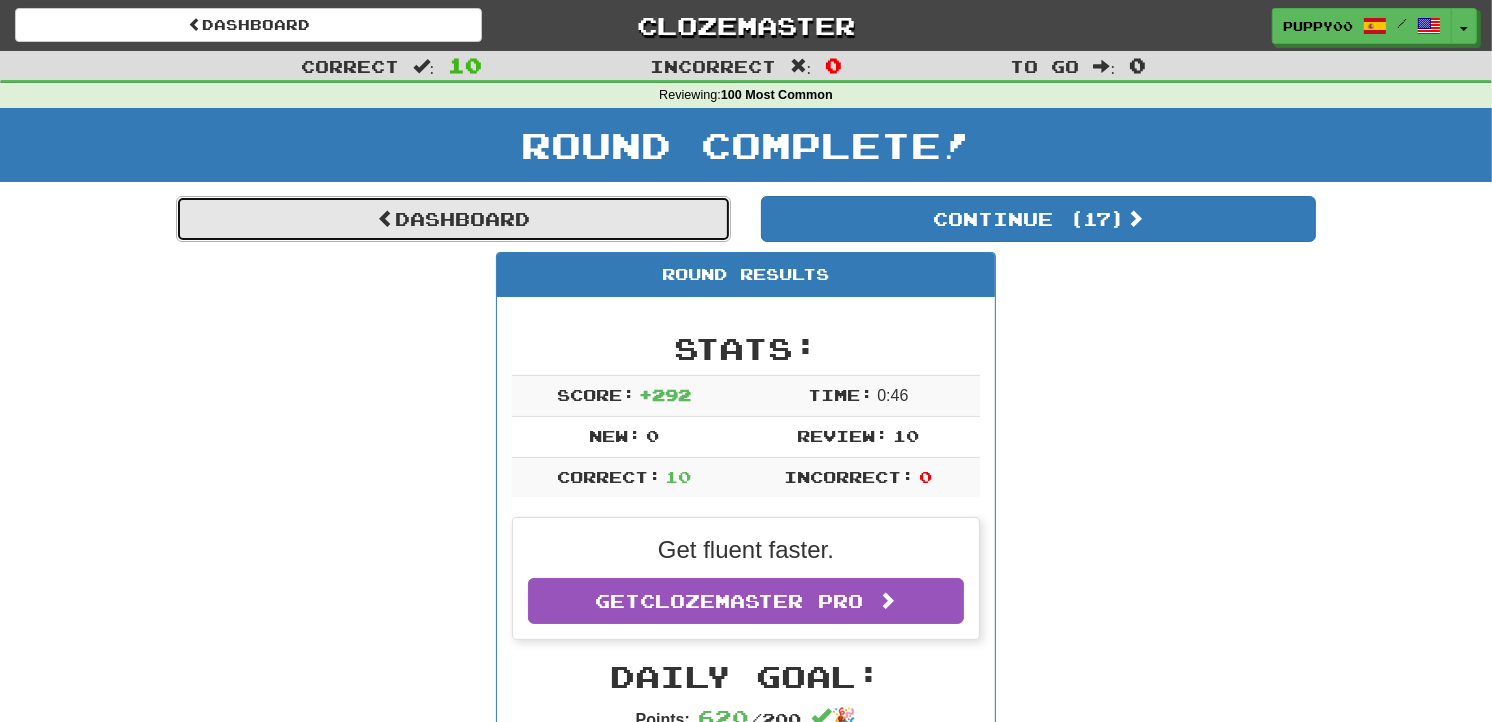 click on "Dashboard" at bounding box center (453, 219) 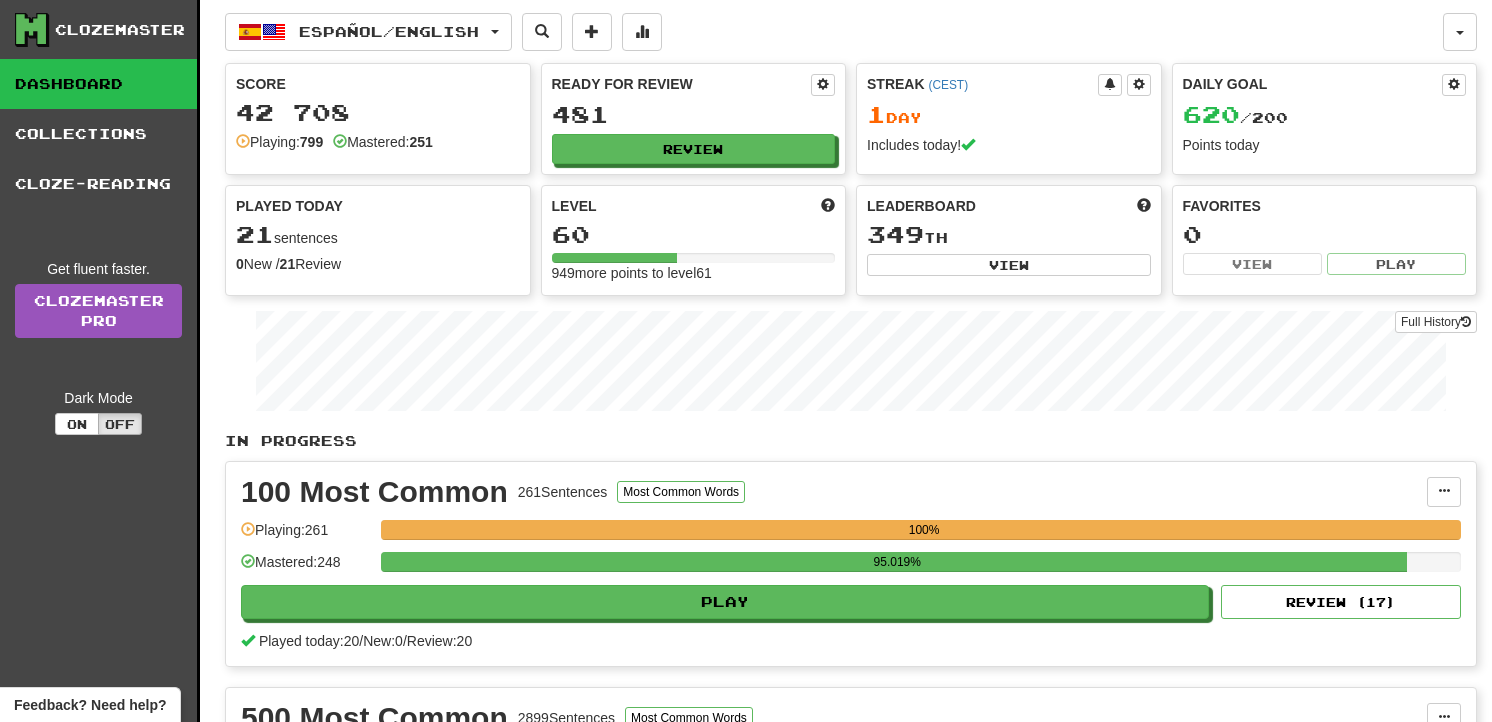 scroll, scrollTop: 0, scrollLeft: 0, axis: both 